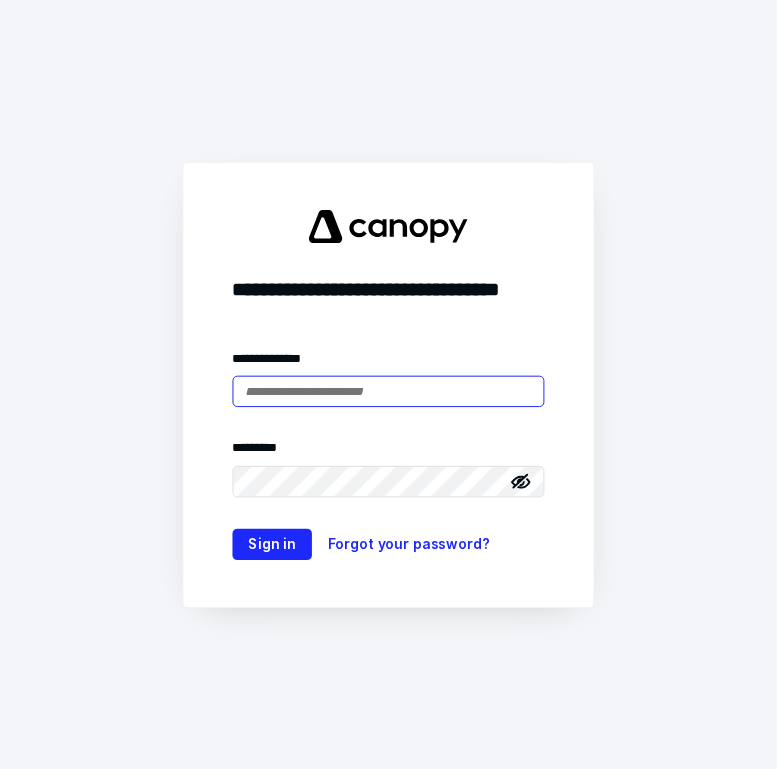 scroll, scrollTop: 0, scrollLeft: 0, axis: both 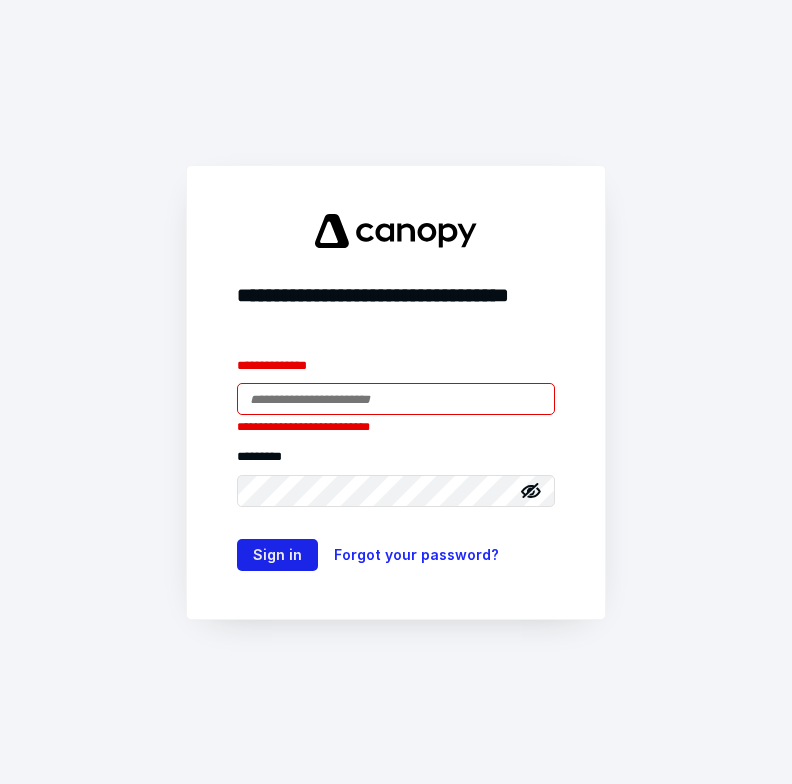 type on "**********" 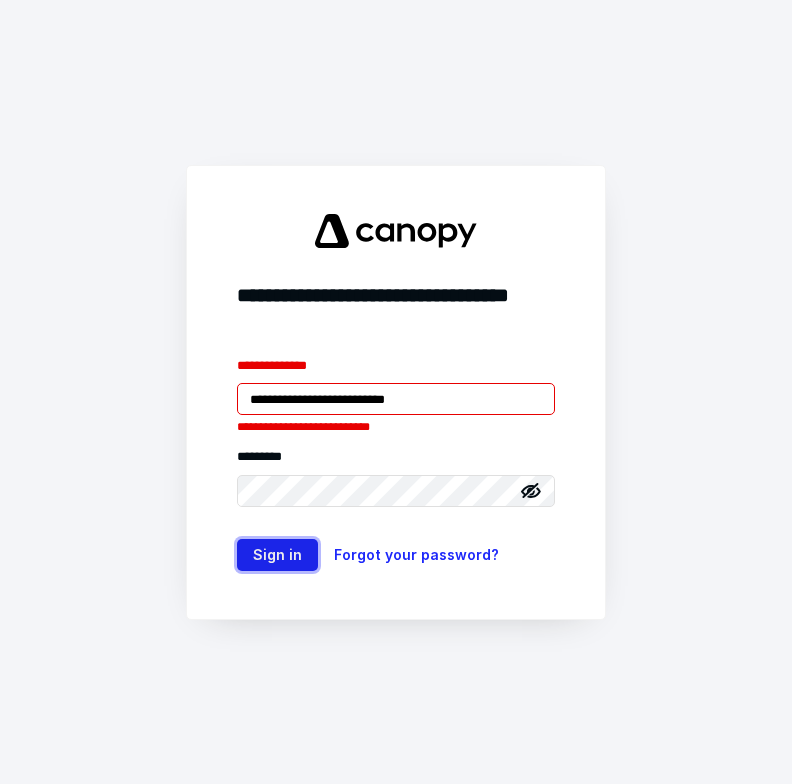 click on "Sign in" at bounding box center [277, 555] 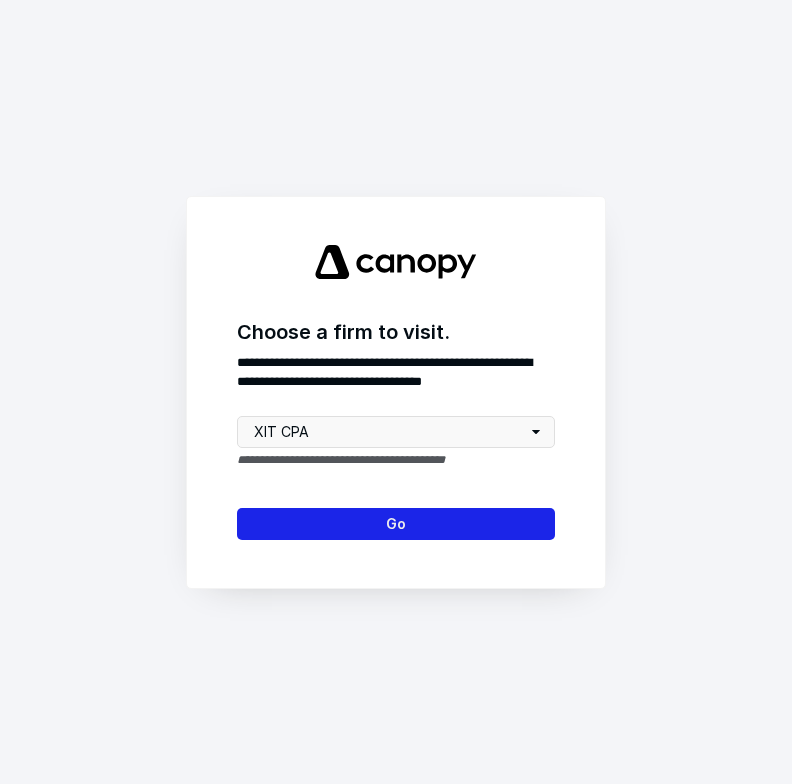 click on "Go" at bounding box center [396, 524] 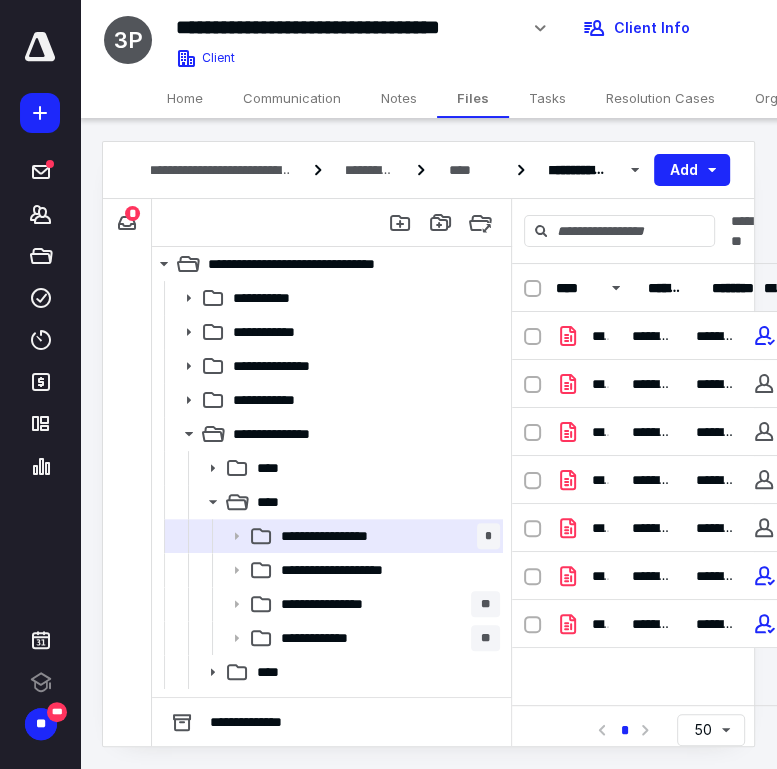 drag, startPoint x: 760, startPoint y: 40, endPoint x: 700, endPoint y: 40, distance: 60 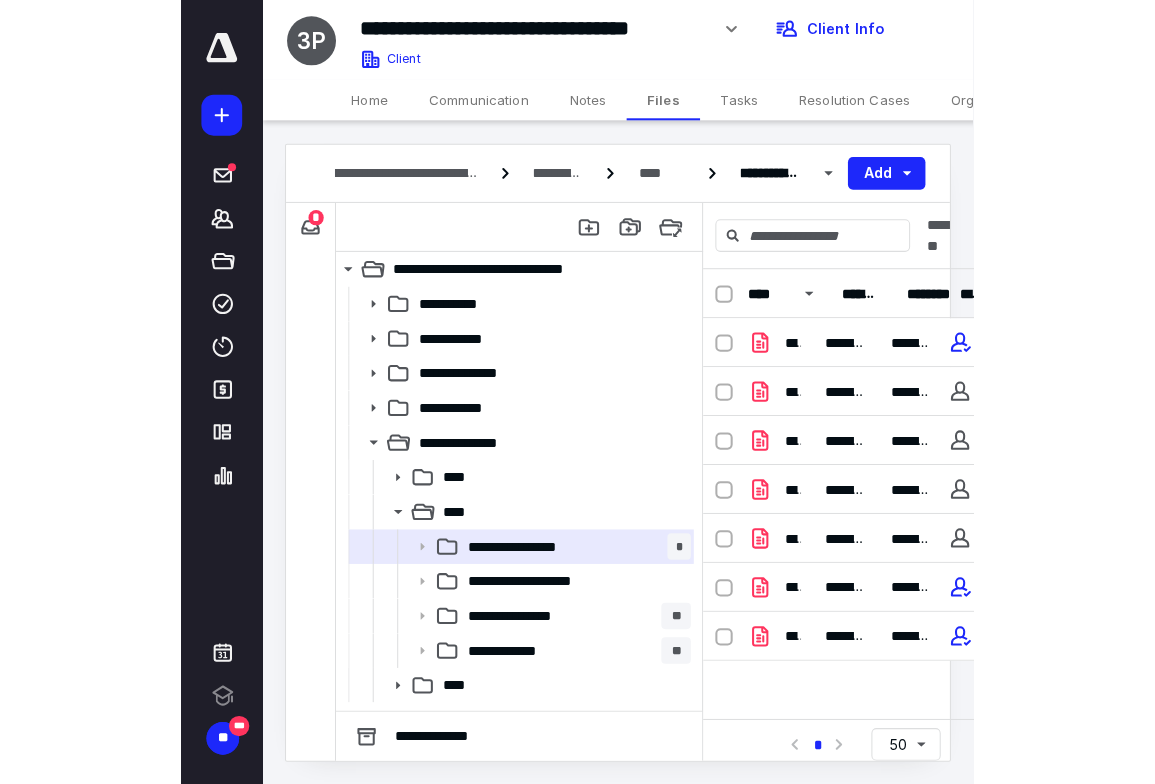 scroll, scrollTop: 0, scrollLeft: 0, axis: both 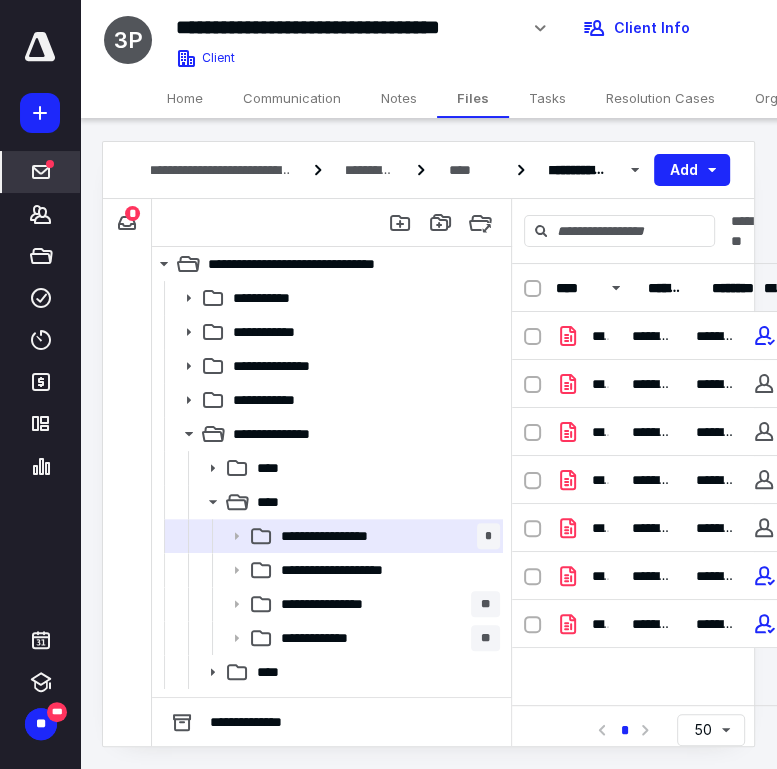 click on "*****" at bounding box center [41, 172] 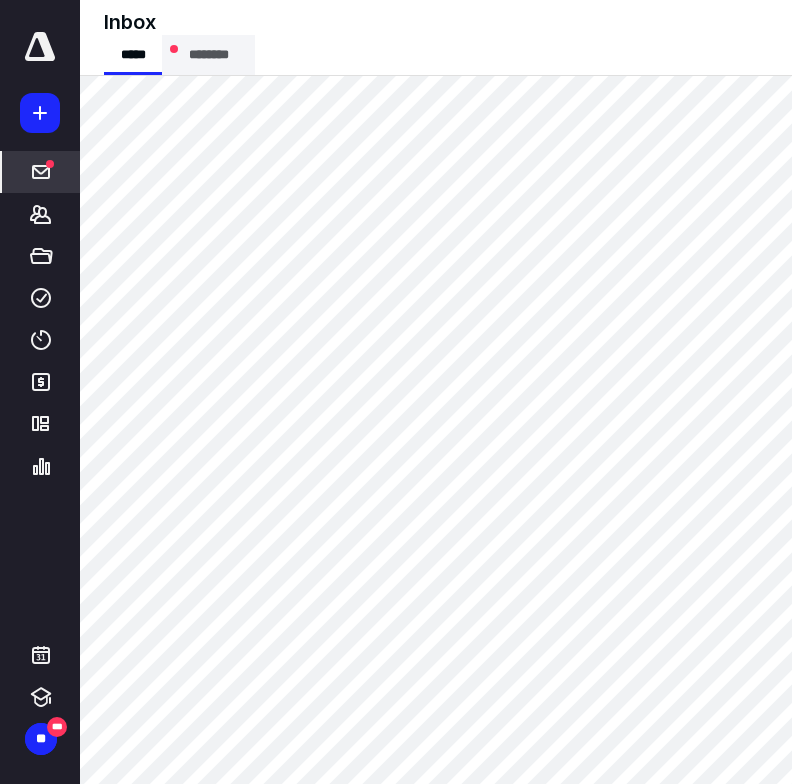 click on "********" at bounding box center [208, 55] 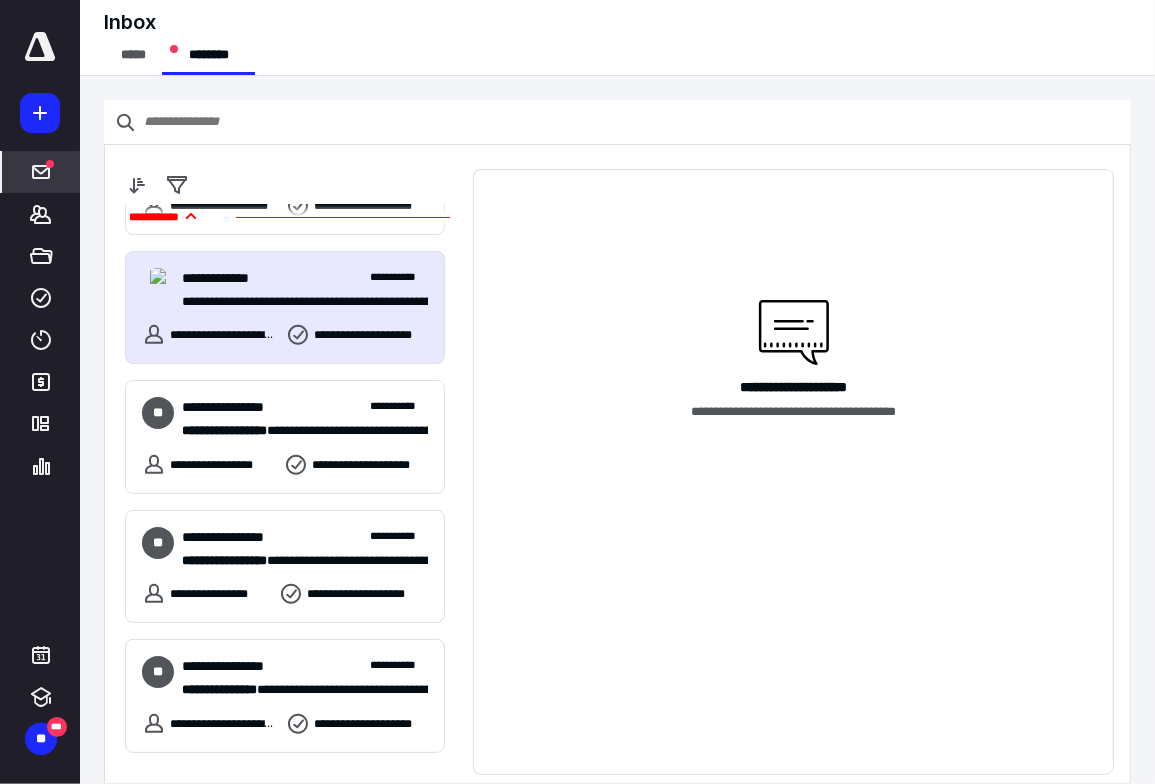 scroll, scrollTop: 933, scrollLeft: 0, axis: vertical 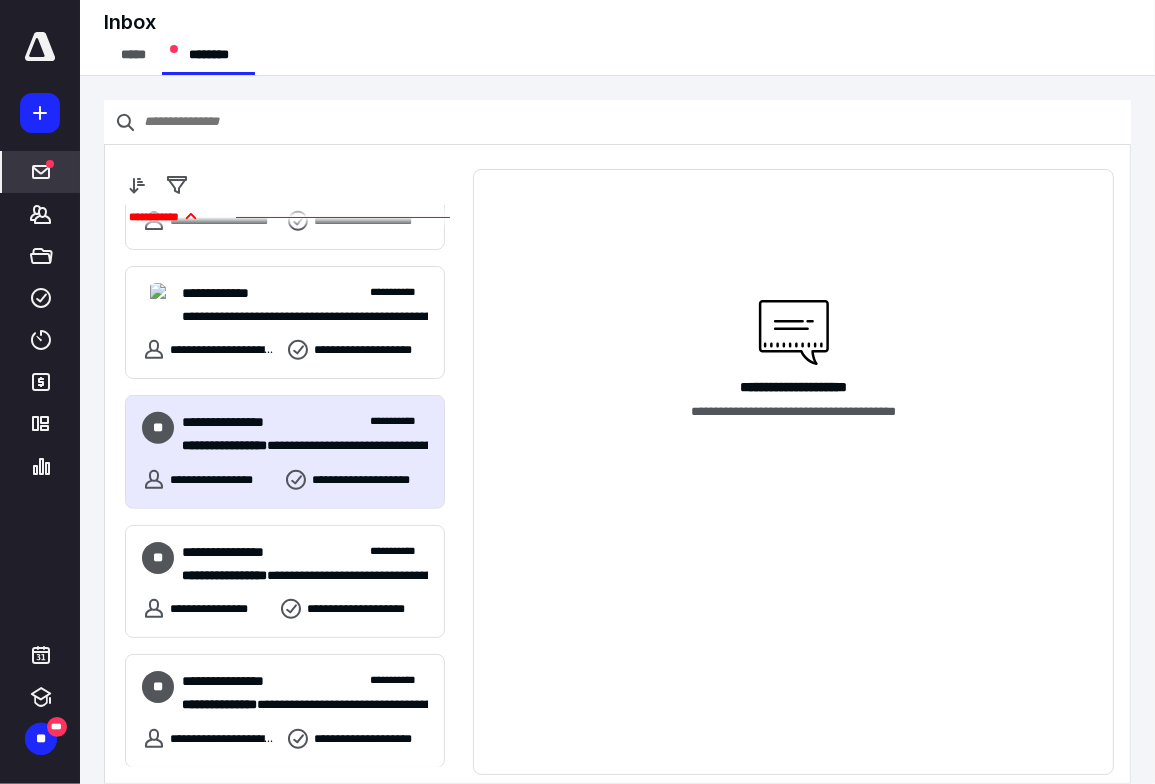click on "**********" at bounding box center [297, 446] 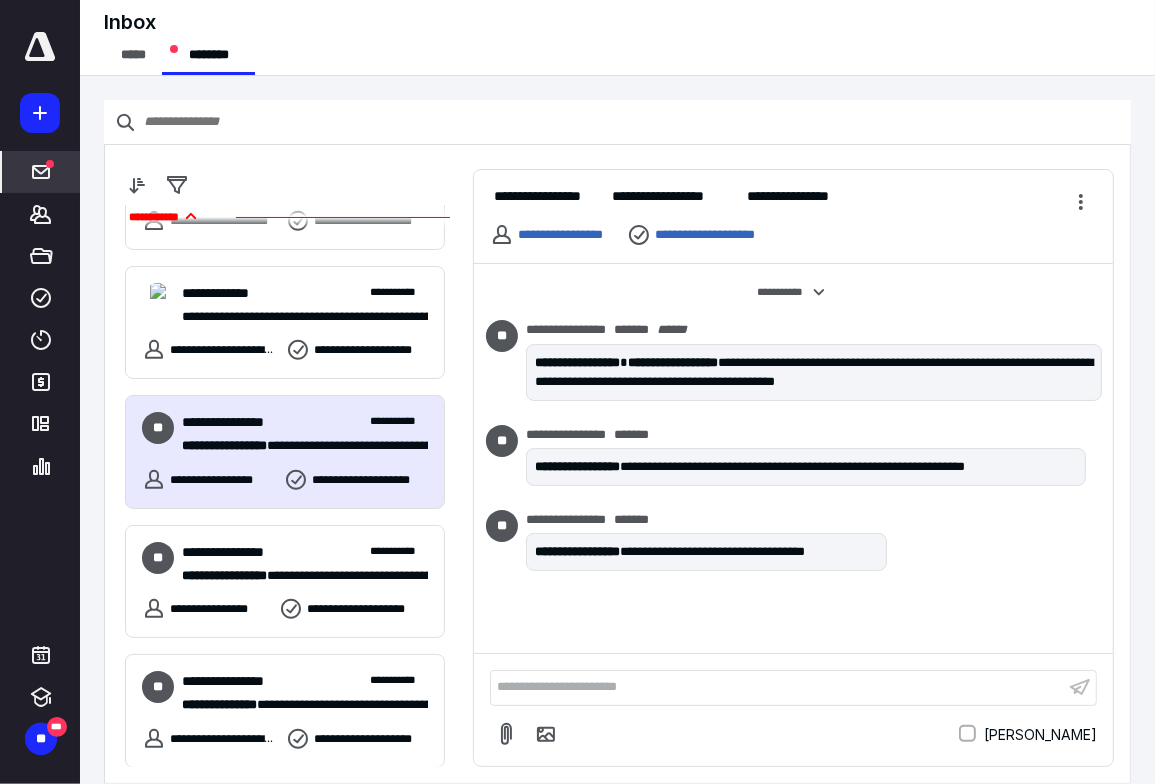 click on "**********" at bounding box center (777, 687) 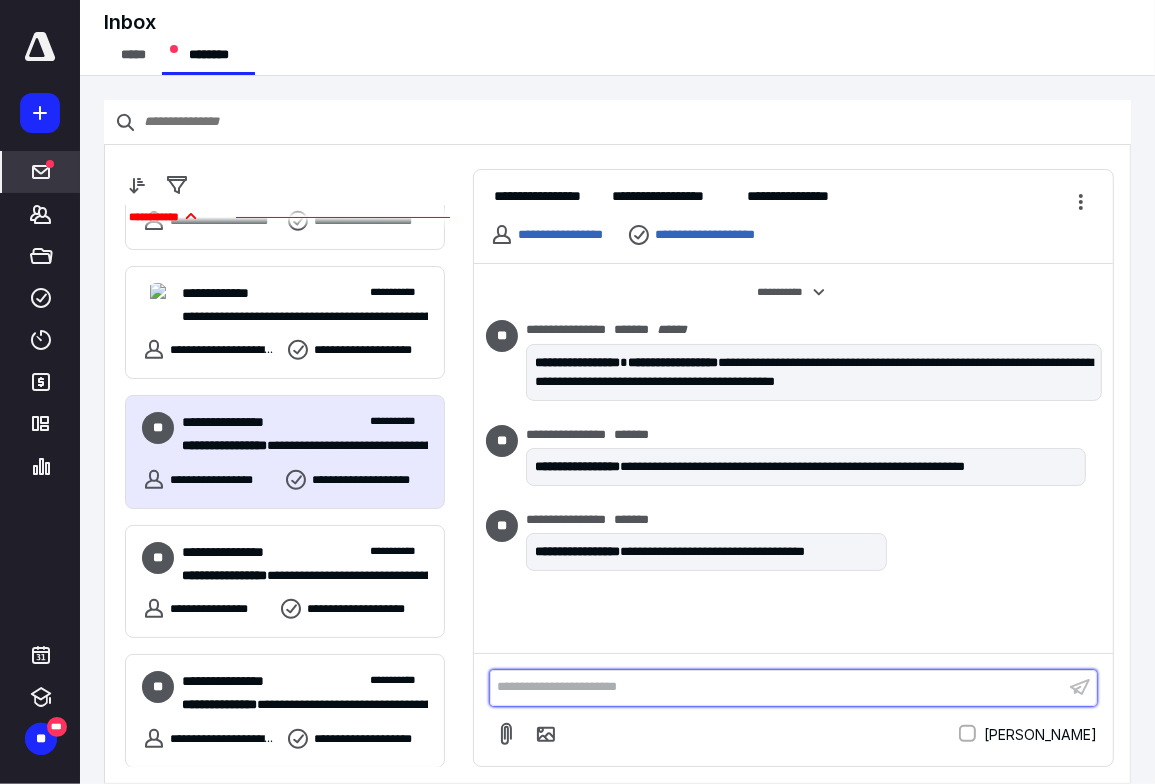 click on "**********" at bounding box center (777, 687) 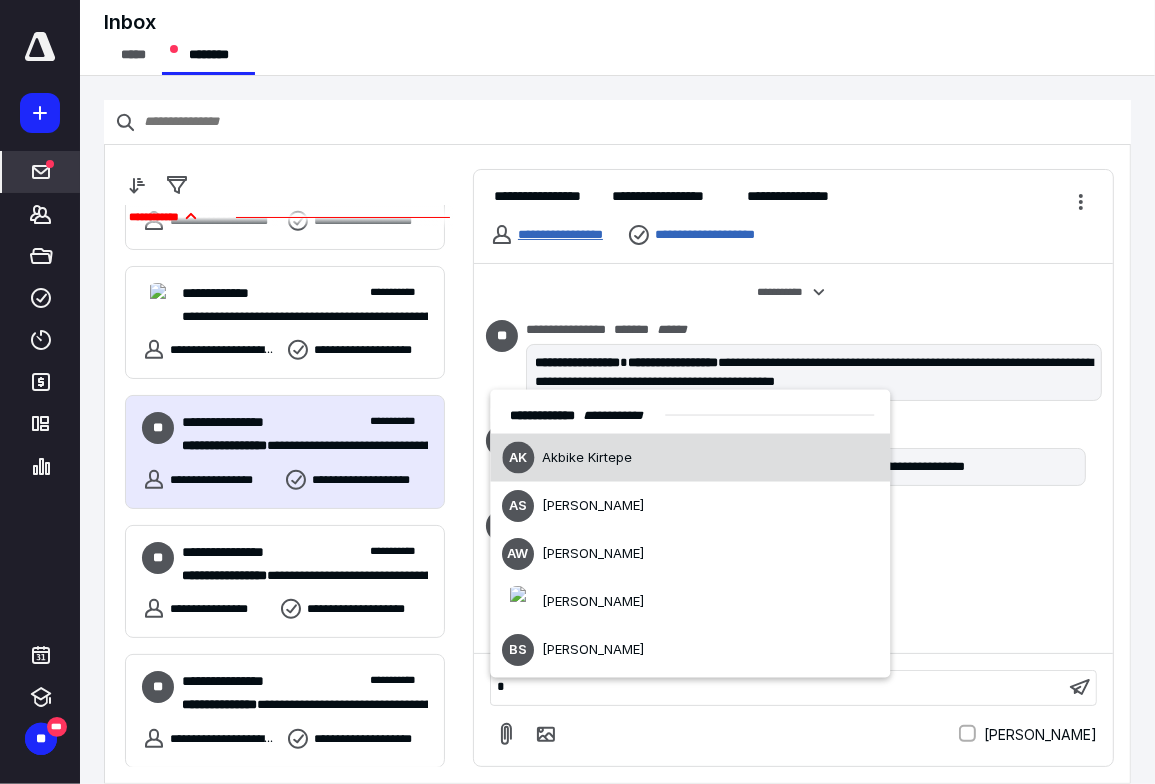 click on "**********" at bounding box center (560, 234) 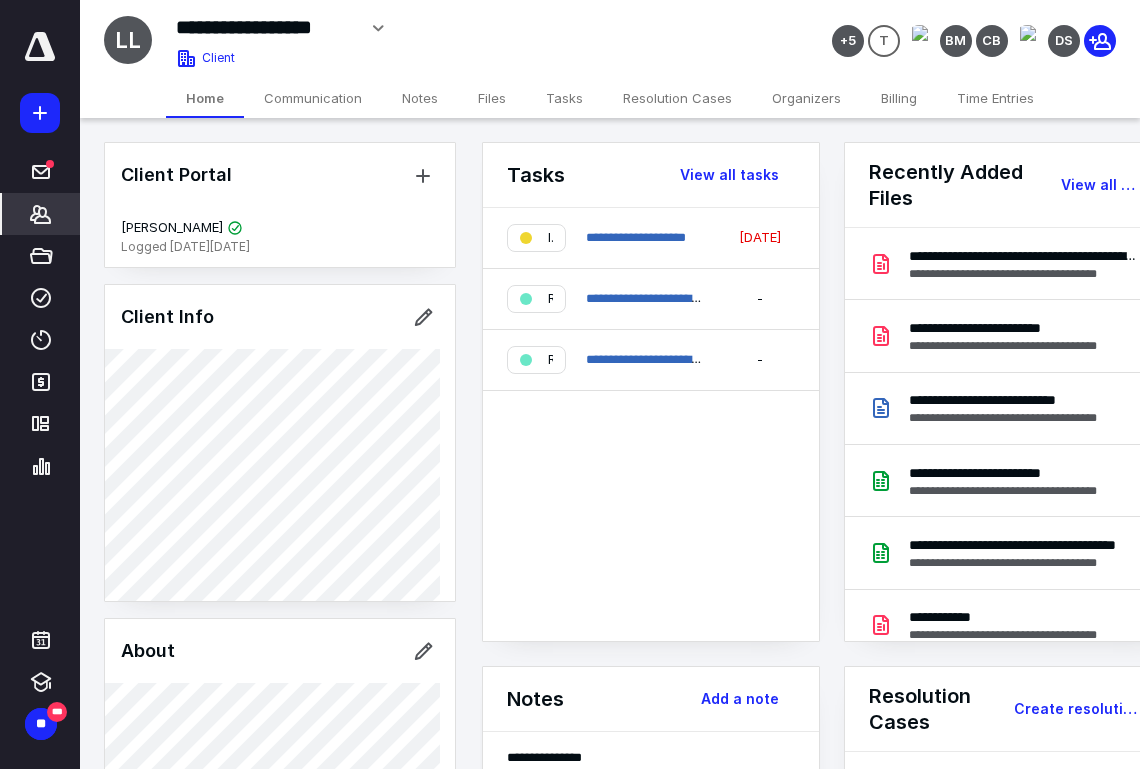 click on "Communication" at bounding box center [313, 98] 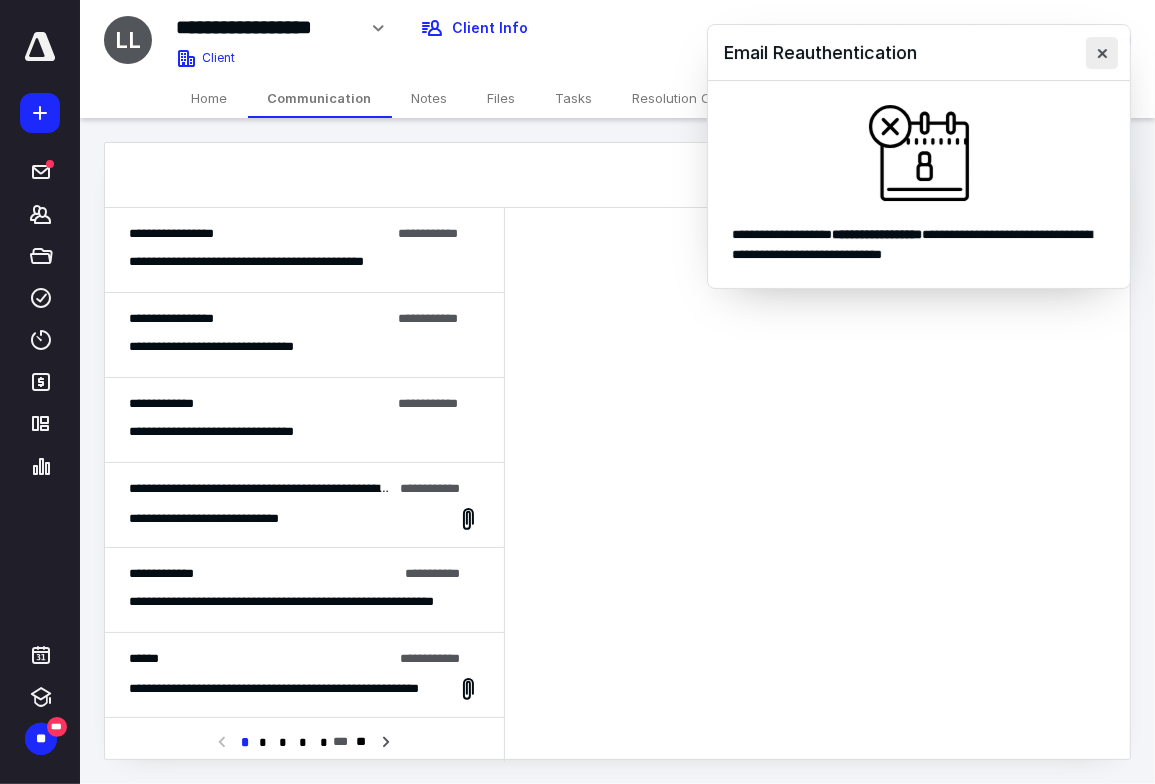 click at bounding box center (1102, 53) 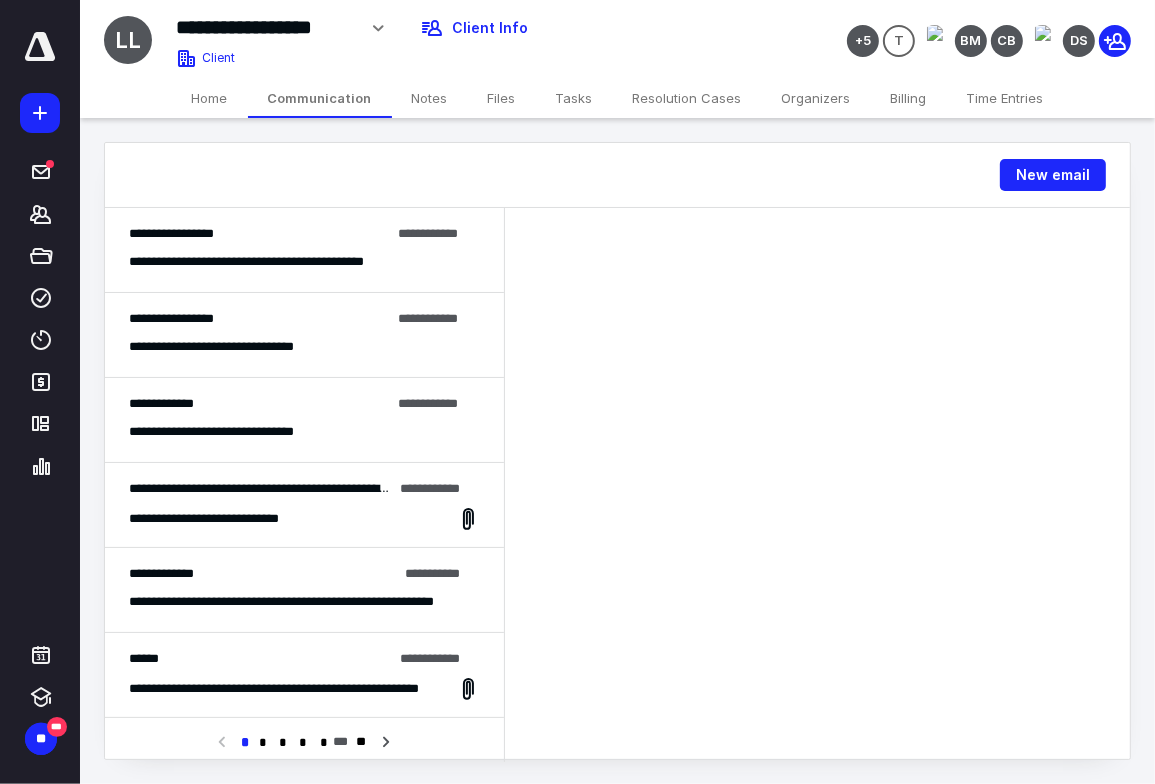 click on "**********" at bounding box center (304, 519) 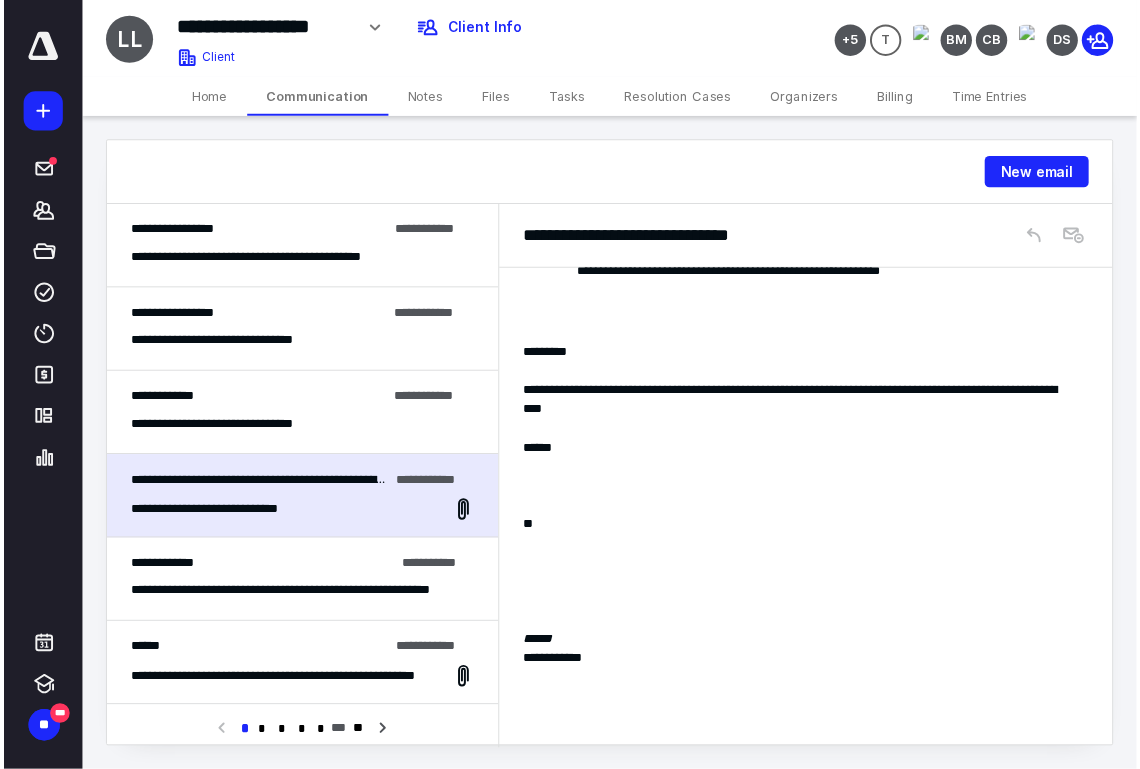 scroll, scrollTop: 216, scrollLeft: 0, axis: vertical 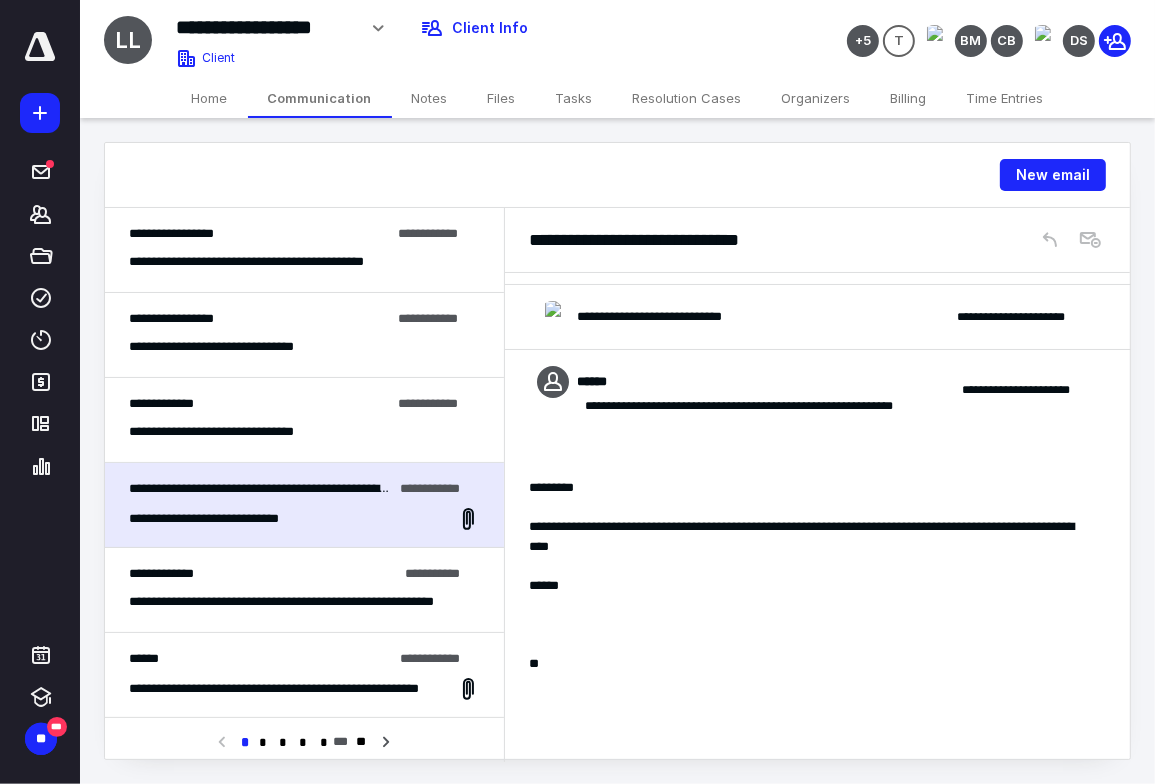 click on "Tasks" at bounding box center [574, 98] 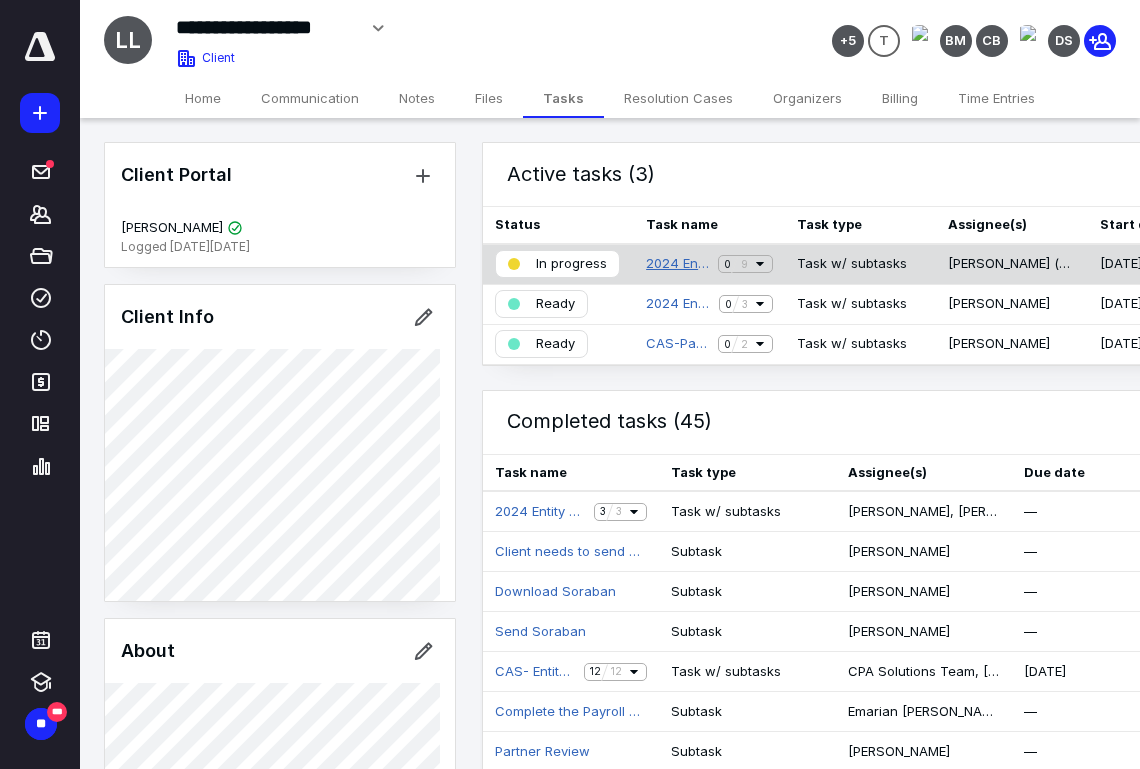 click on "2024 Entity YE Close" at bounding box center [678, 264] 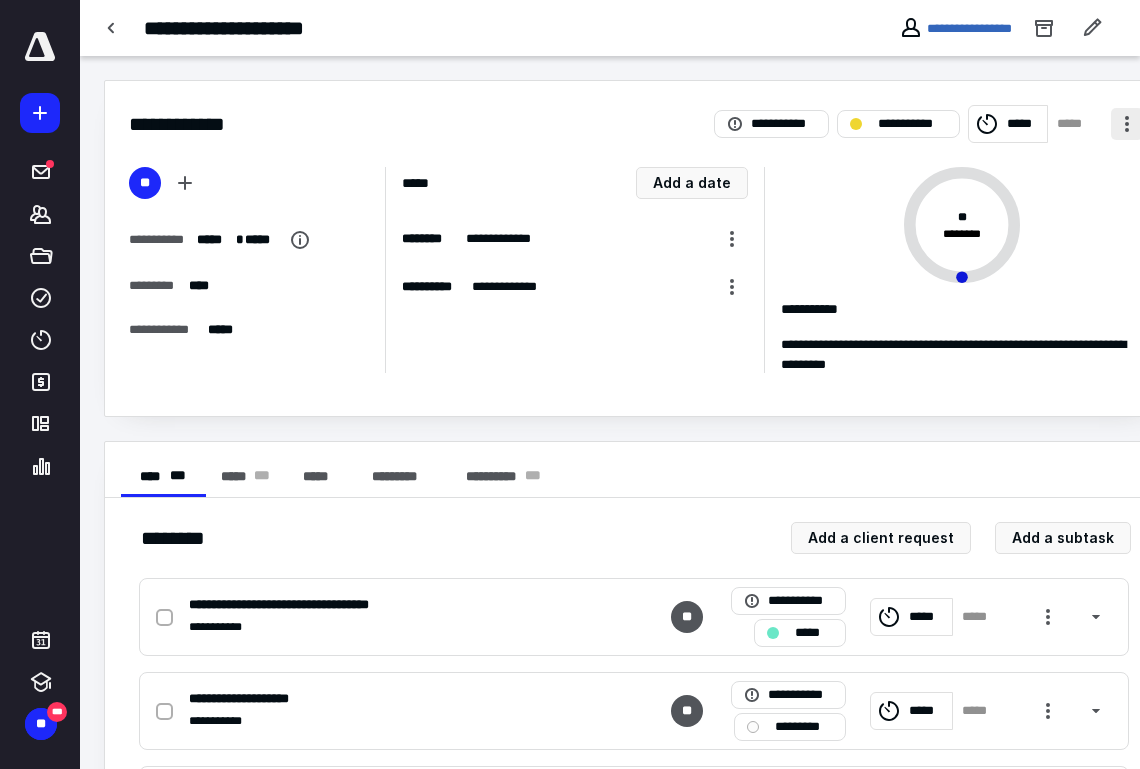 click at bounding box center [1127, 124] 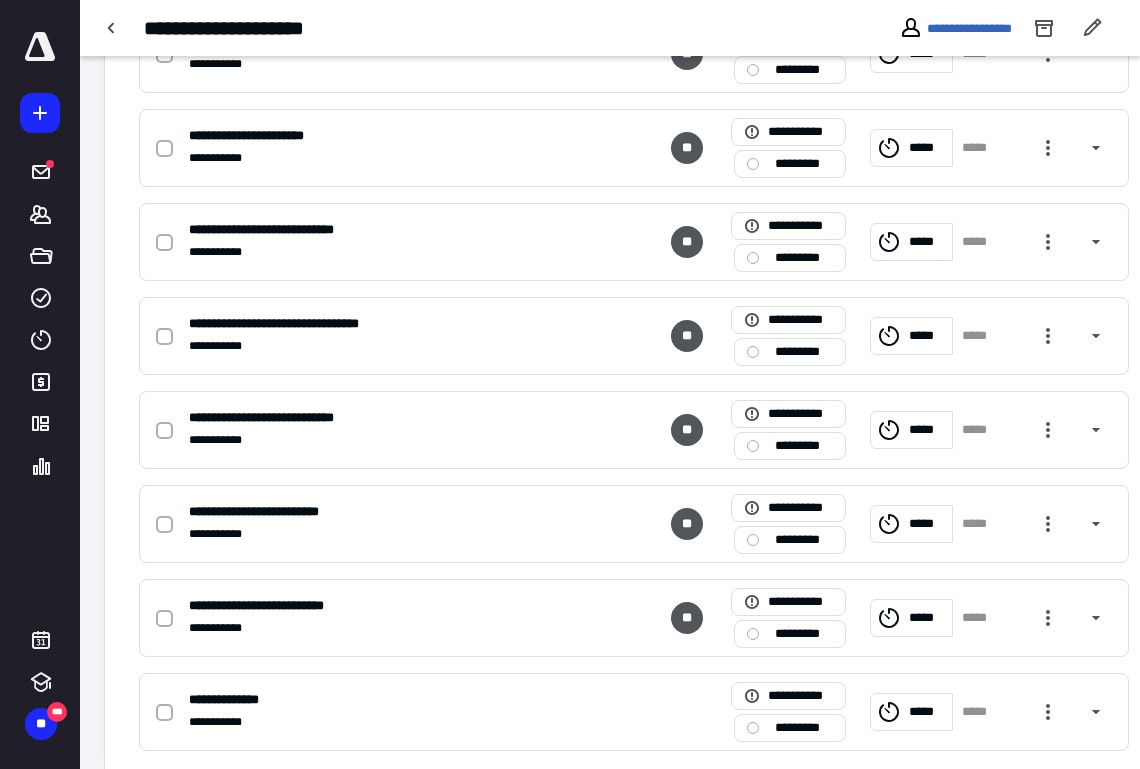 scroll, scrollTop: 688, scrollLeft: 0, axis: vertical 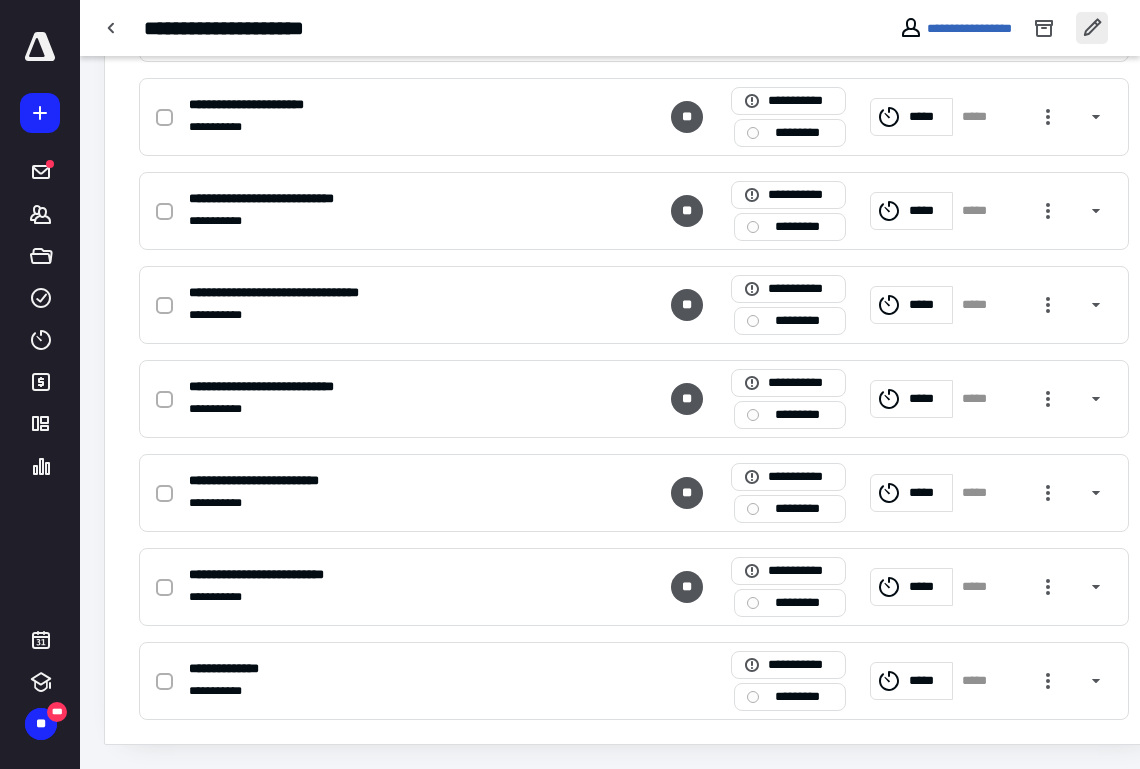 click at bounding box center (1092, 28) 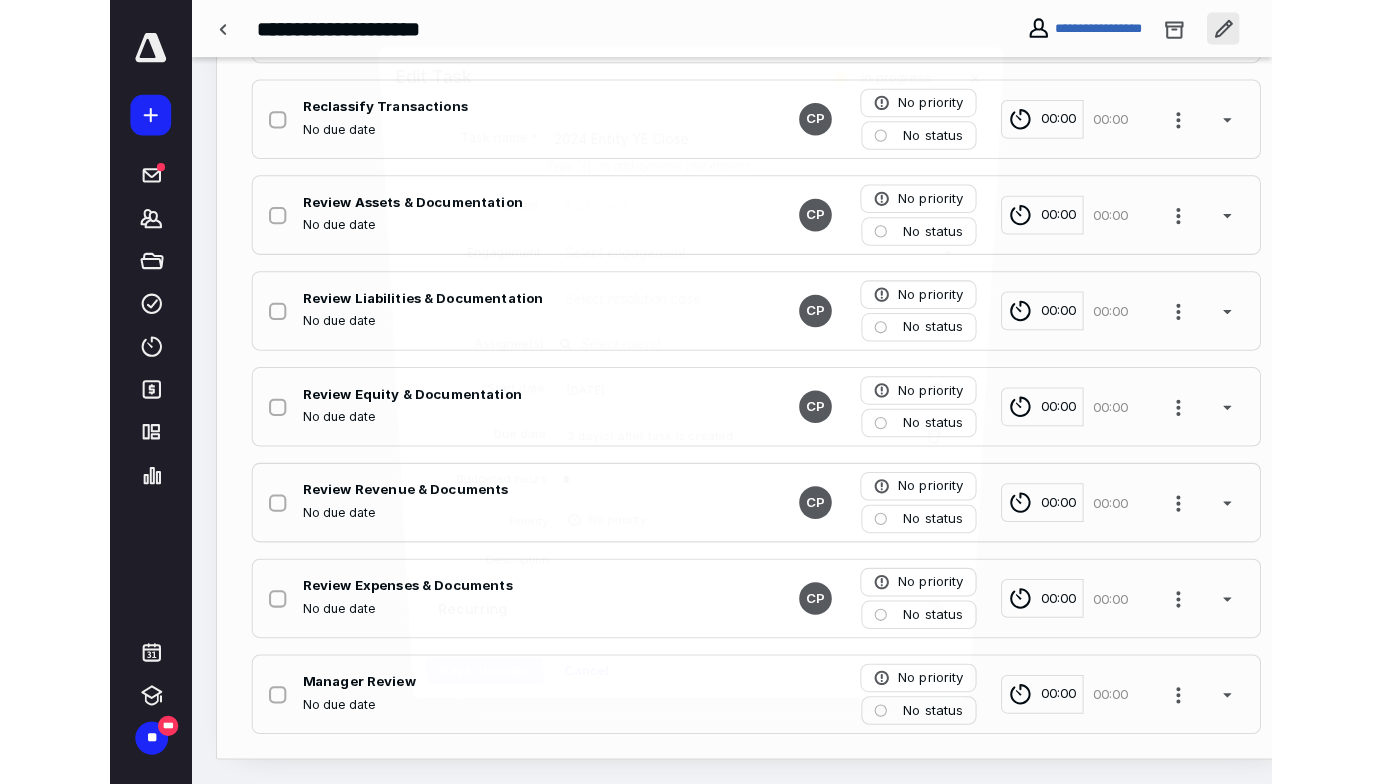 scroll, scrollTop: 672, scrollLeft: 0, axis: vertical 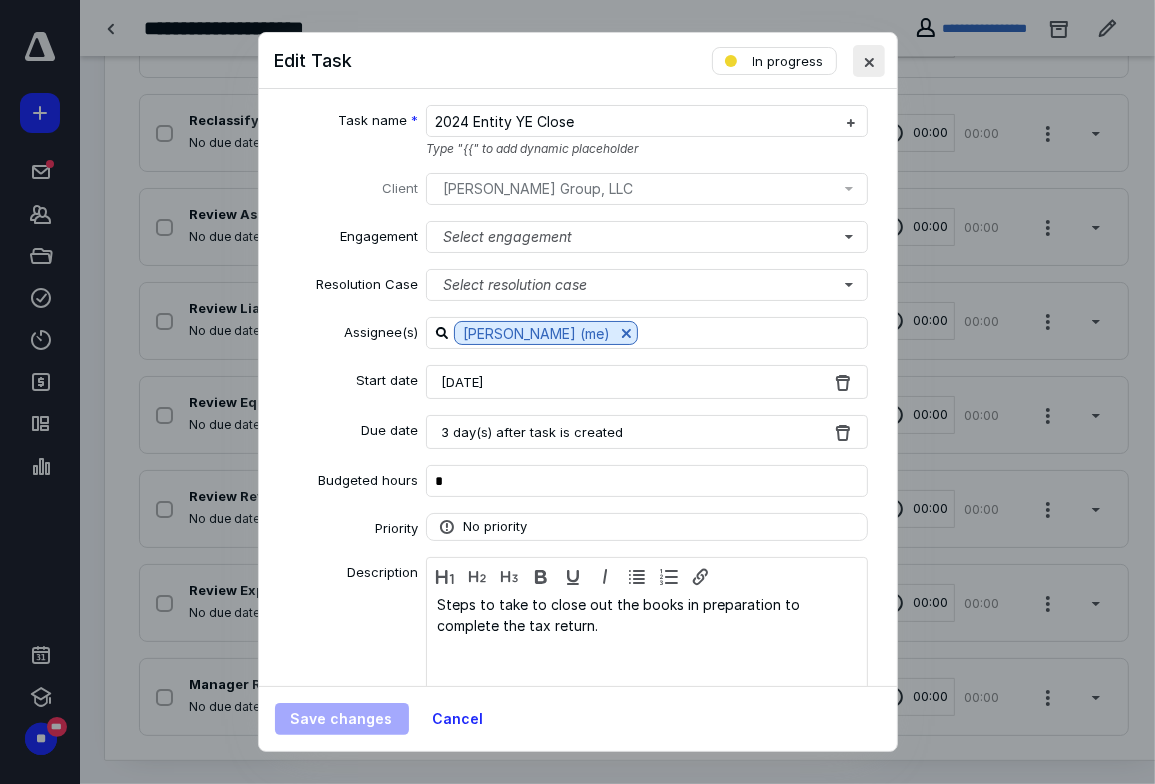 click at bounding box center (869, 61) 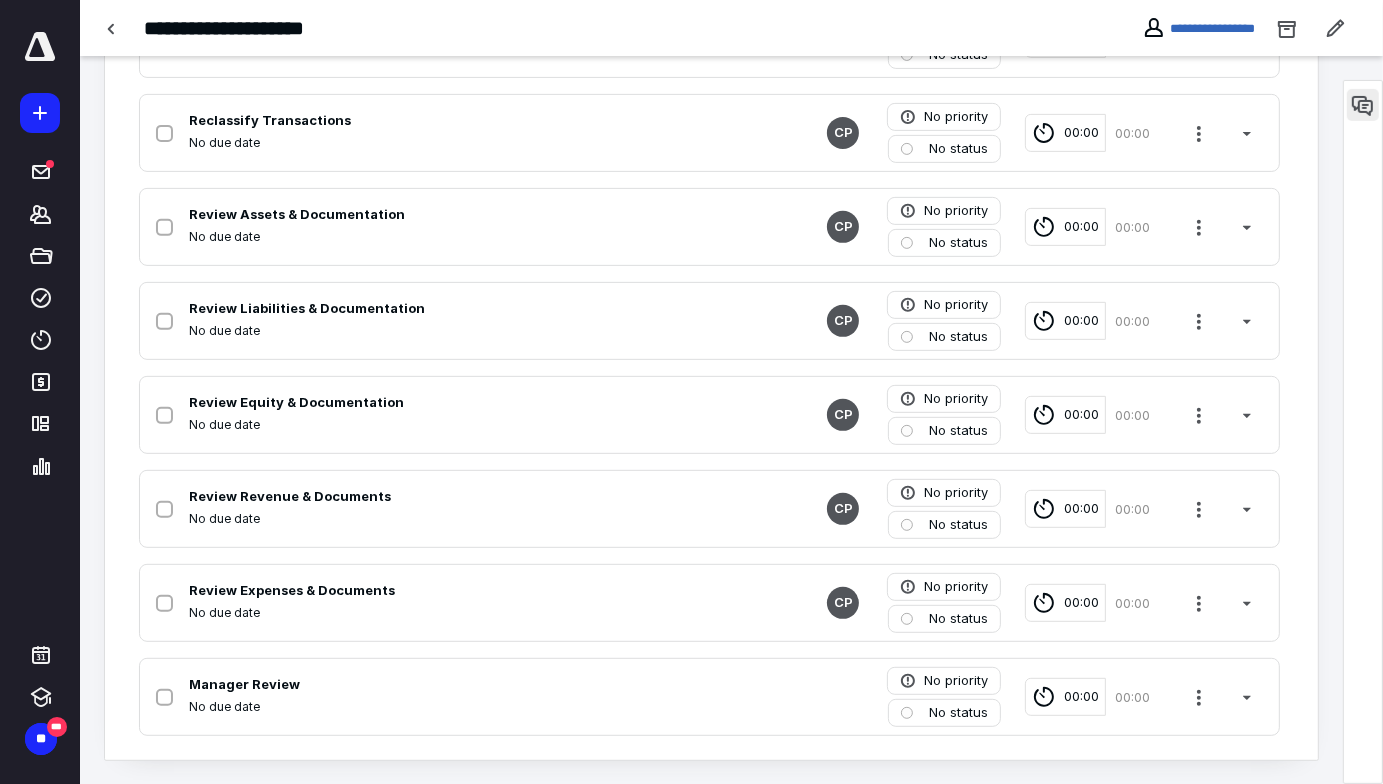 click at bounding box center [1363, 105] 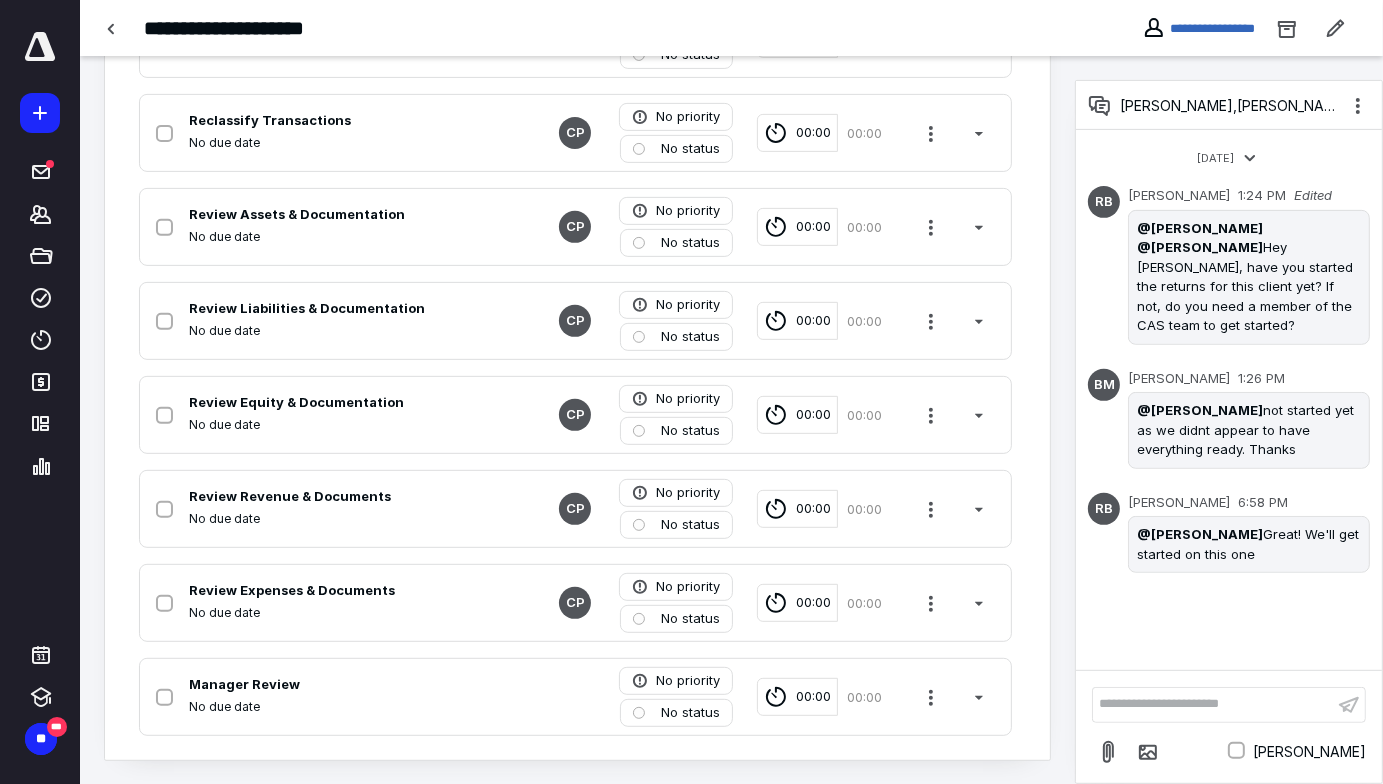 click on "**********" at bounding box center (1213, 704) 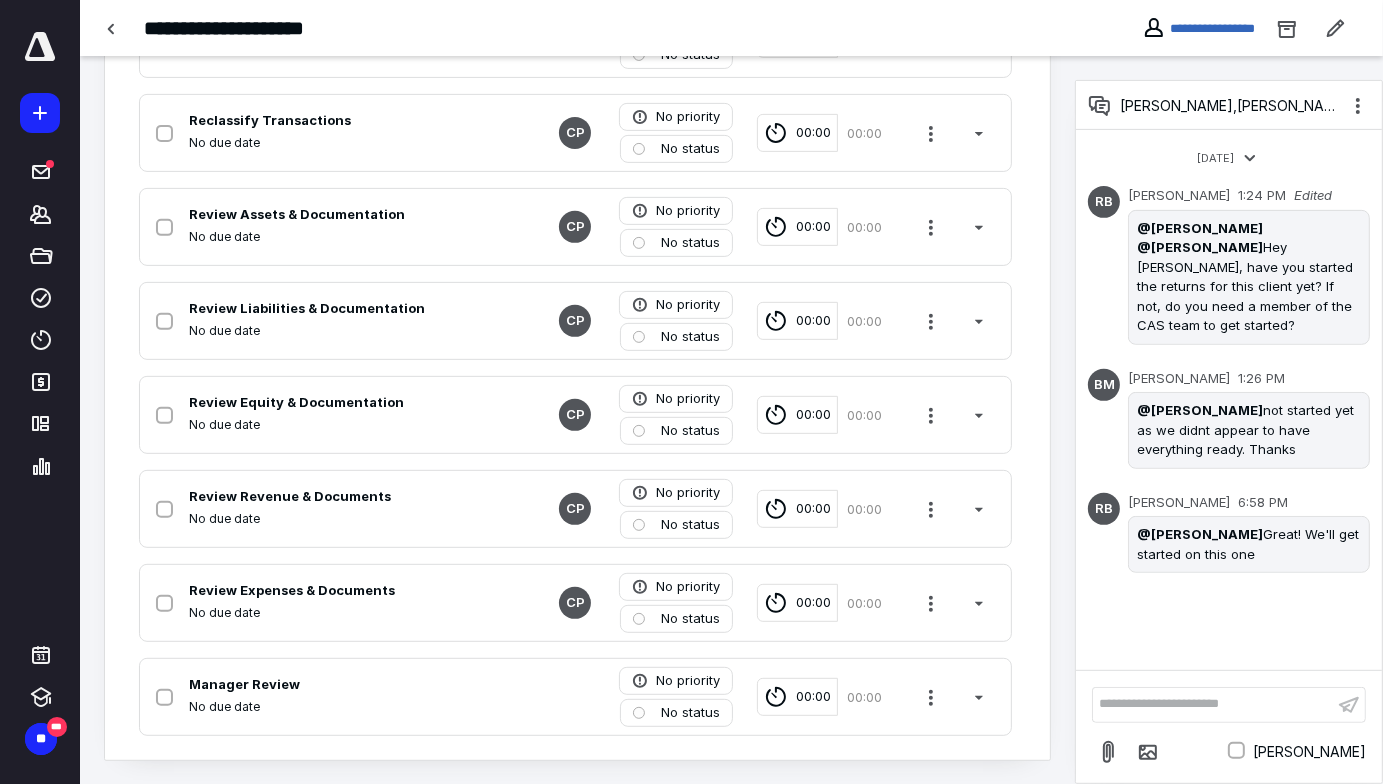 type 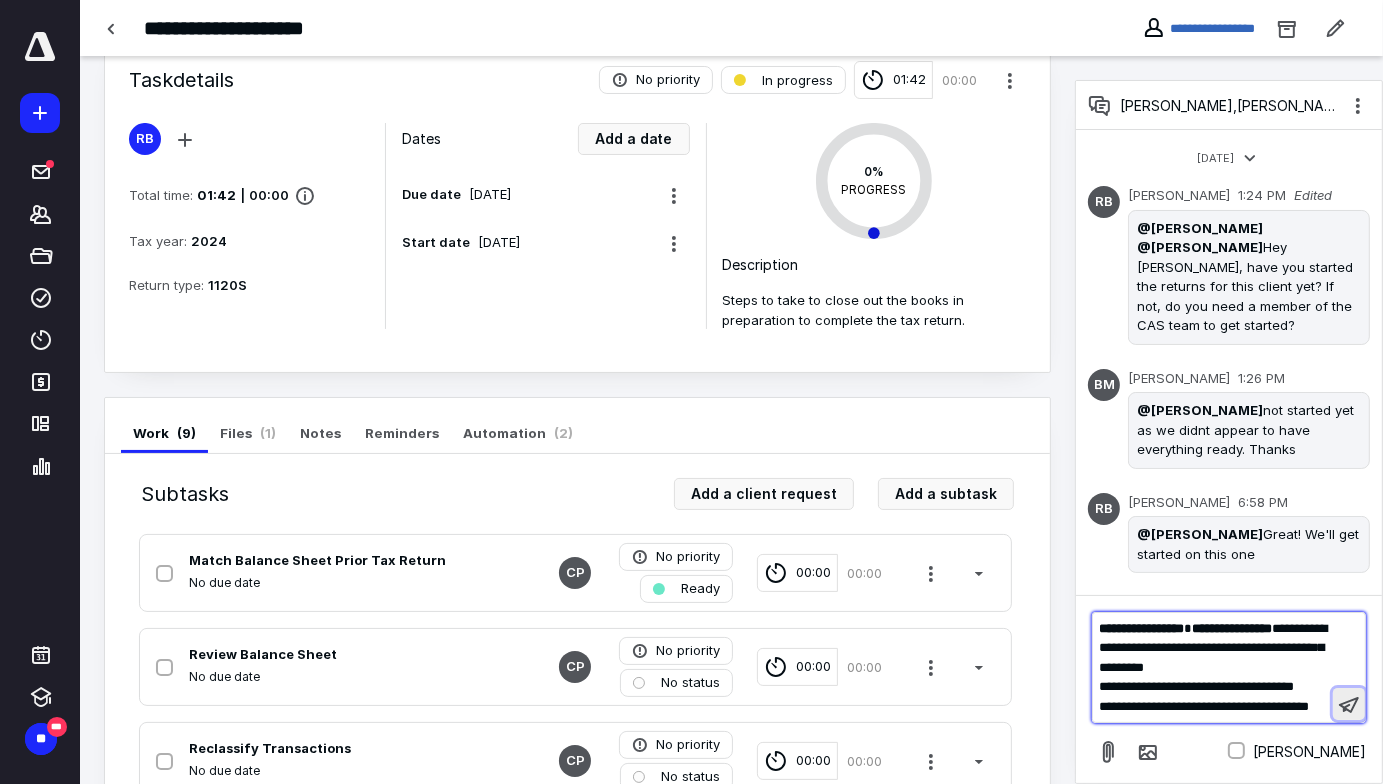 click at bounding box center [1349, 704] 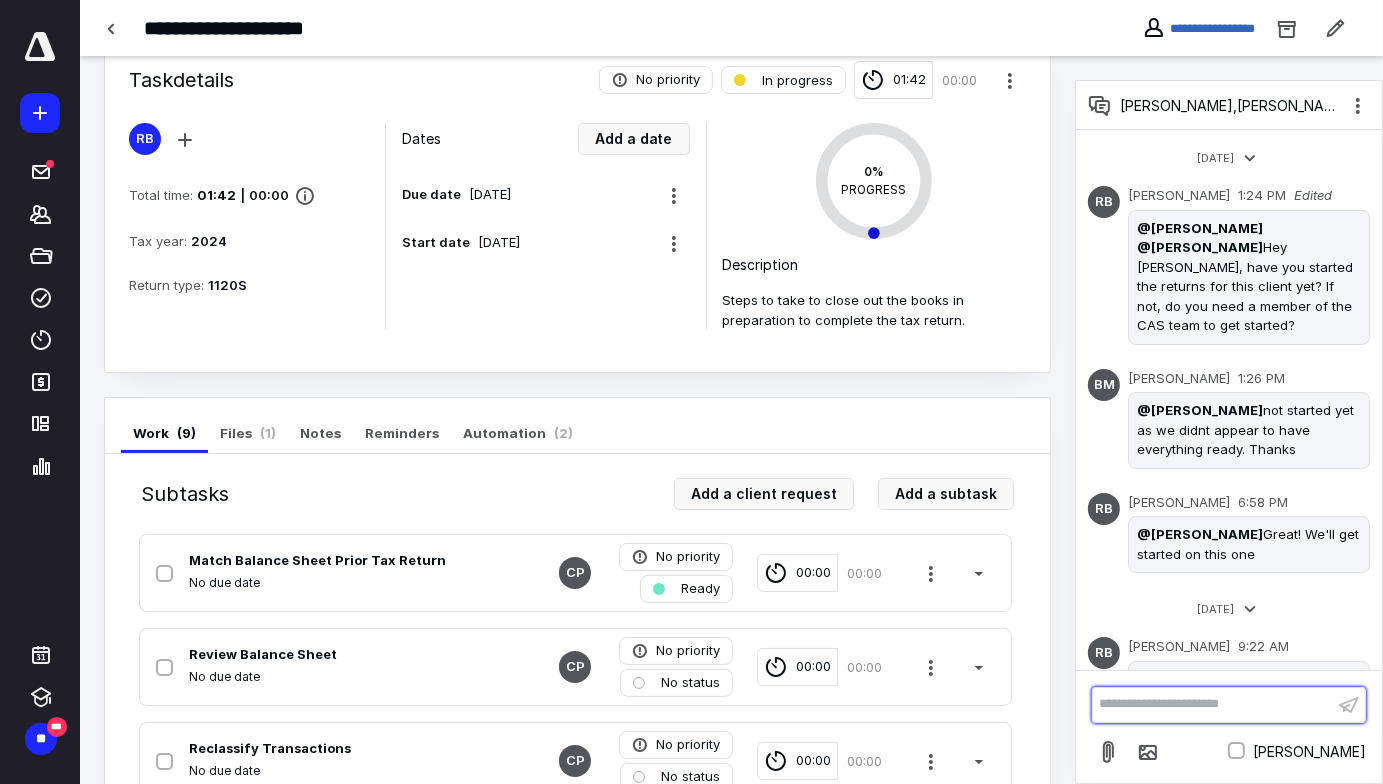 scroll, scrollTop: 181, scrollLeft: 0, axis: vertical 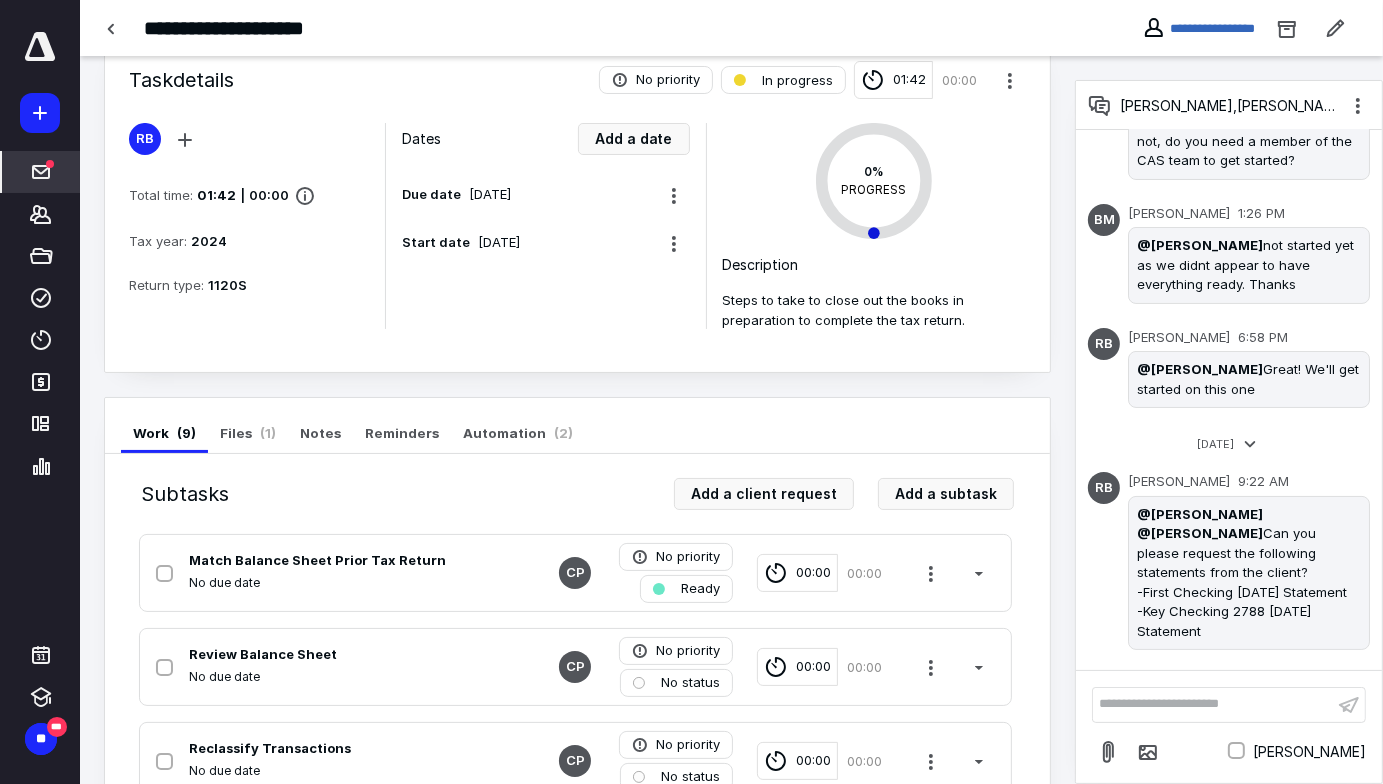 click on "*****" at bounding box center (41, 172) 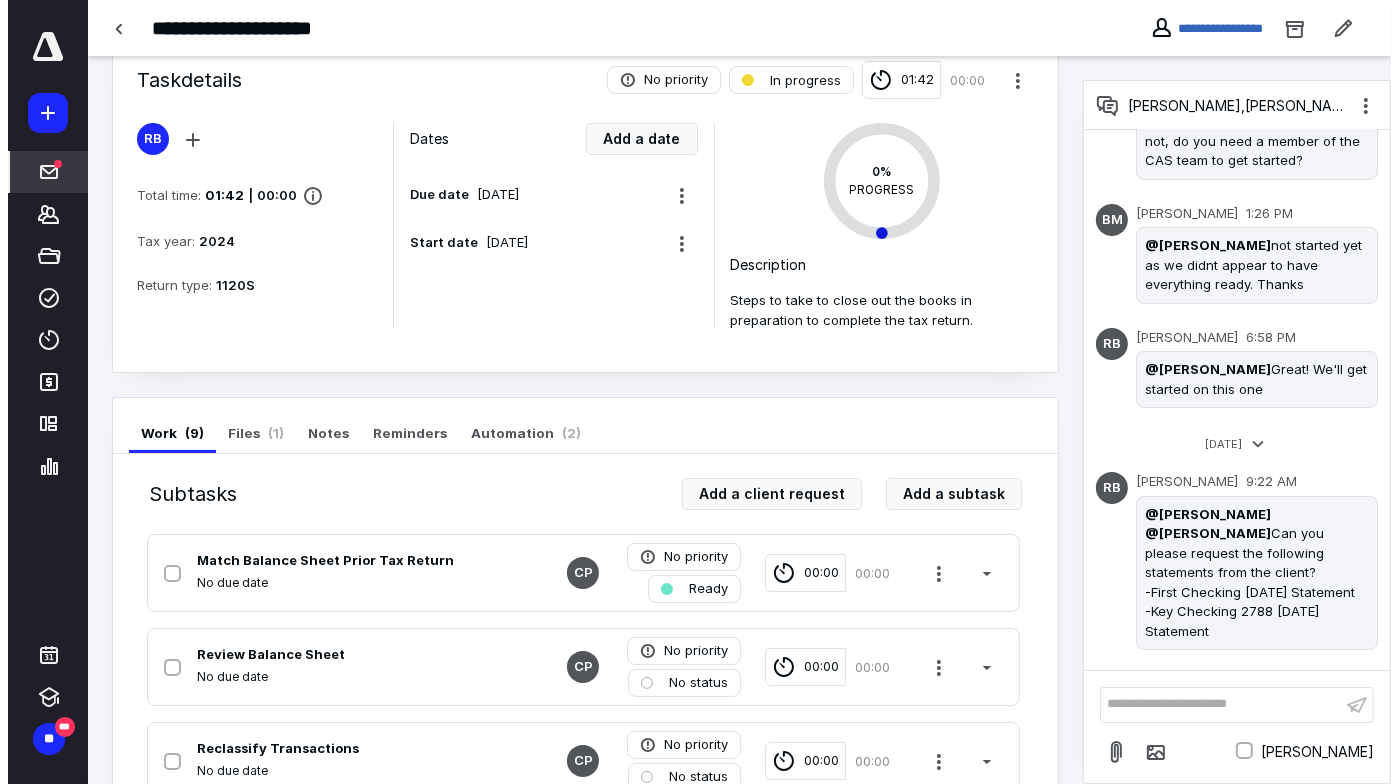 scroll, scrollTop: 0, scrollLeft: 0, axis: both 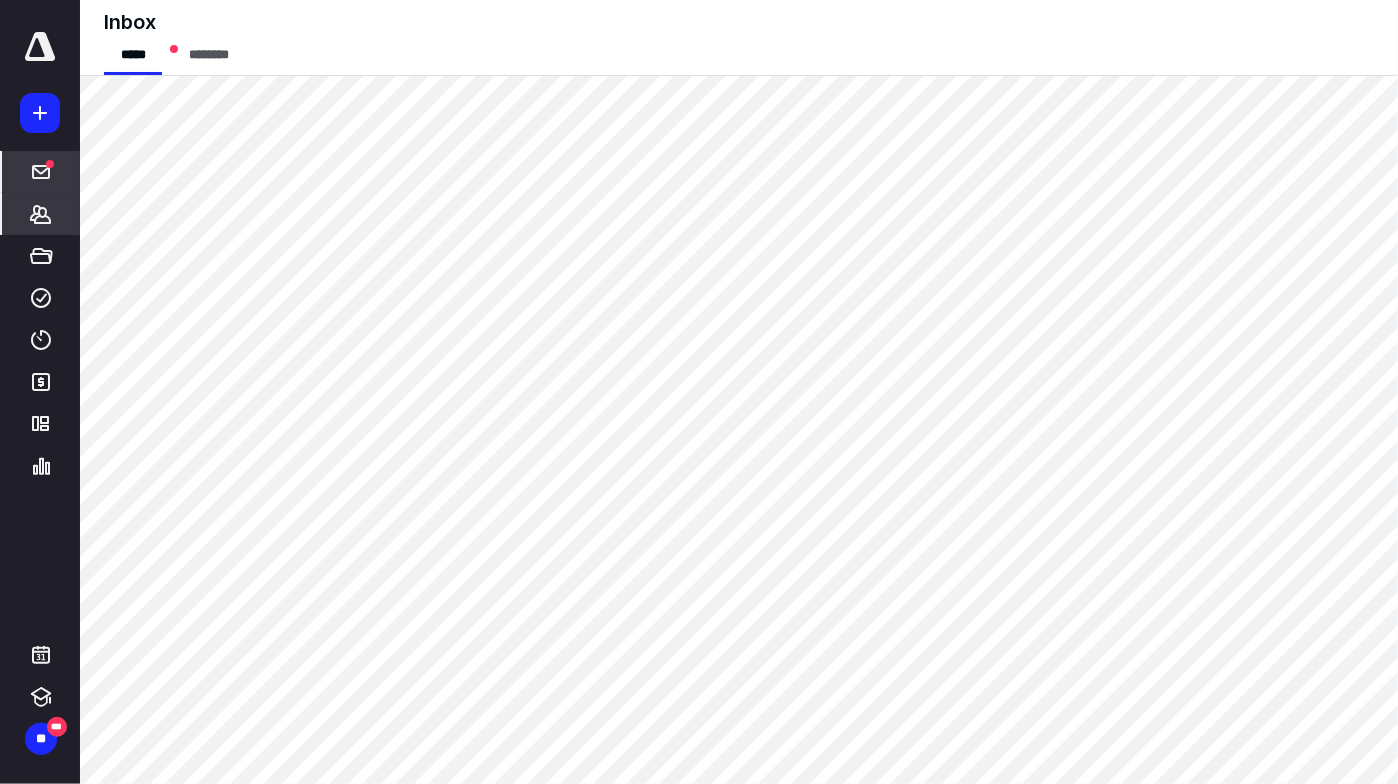 click on "*******" at bounding box center [41, 214] 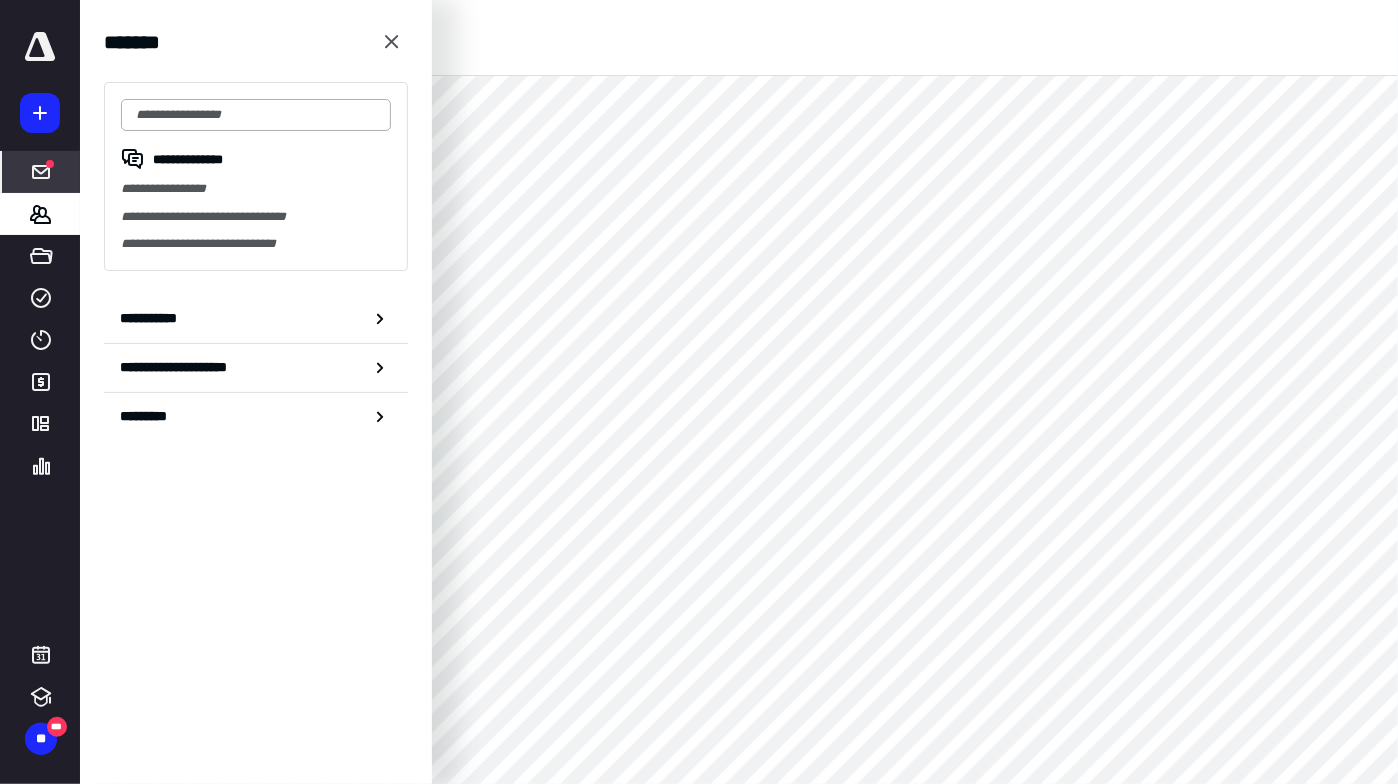 click at bounding box center [256, 115] 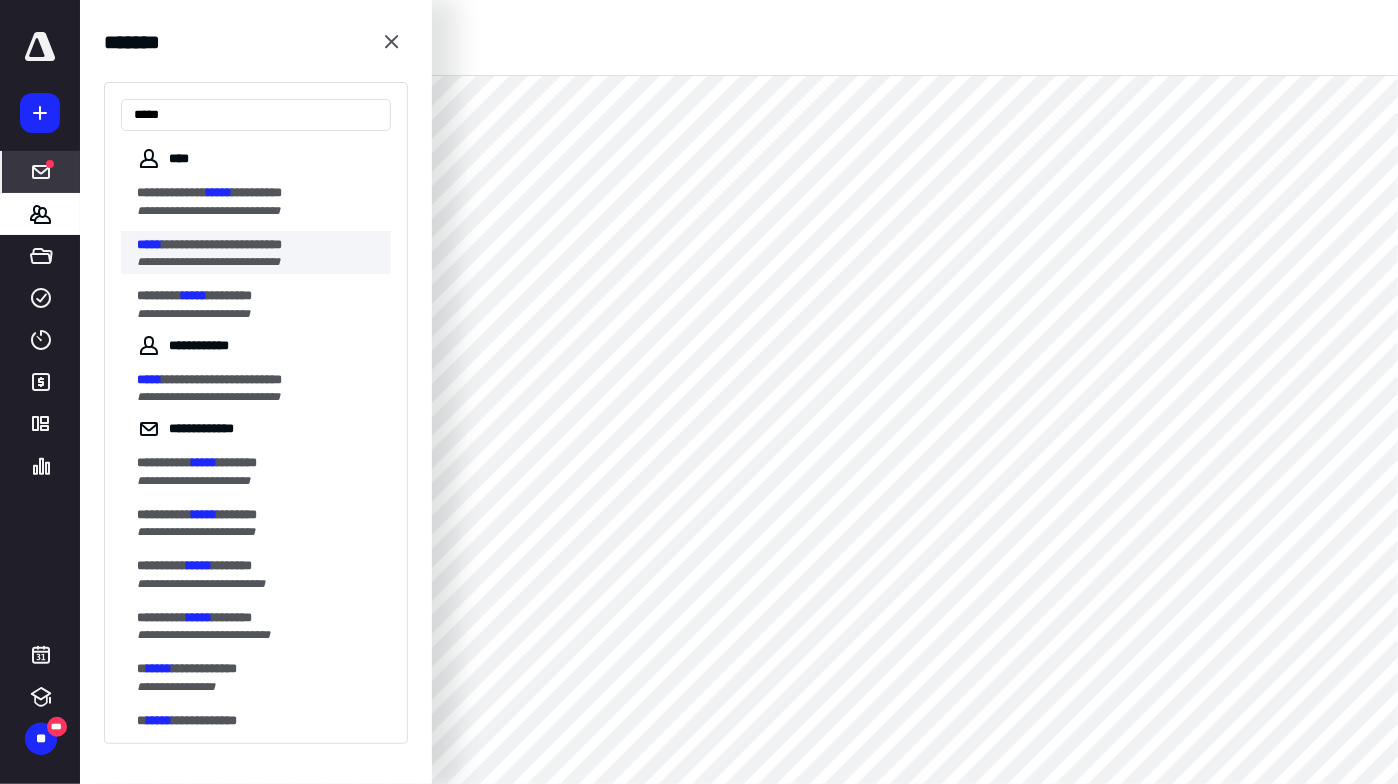 type on "*****" 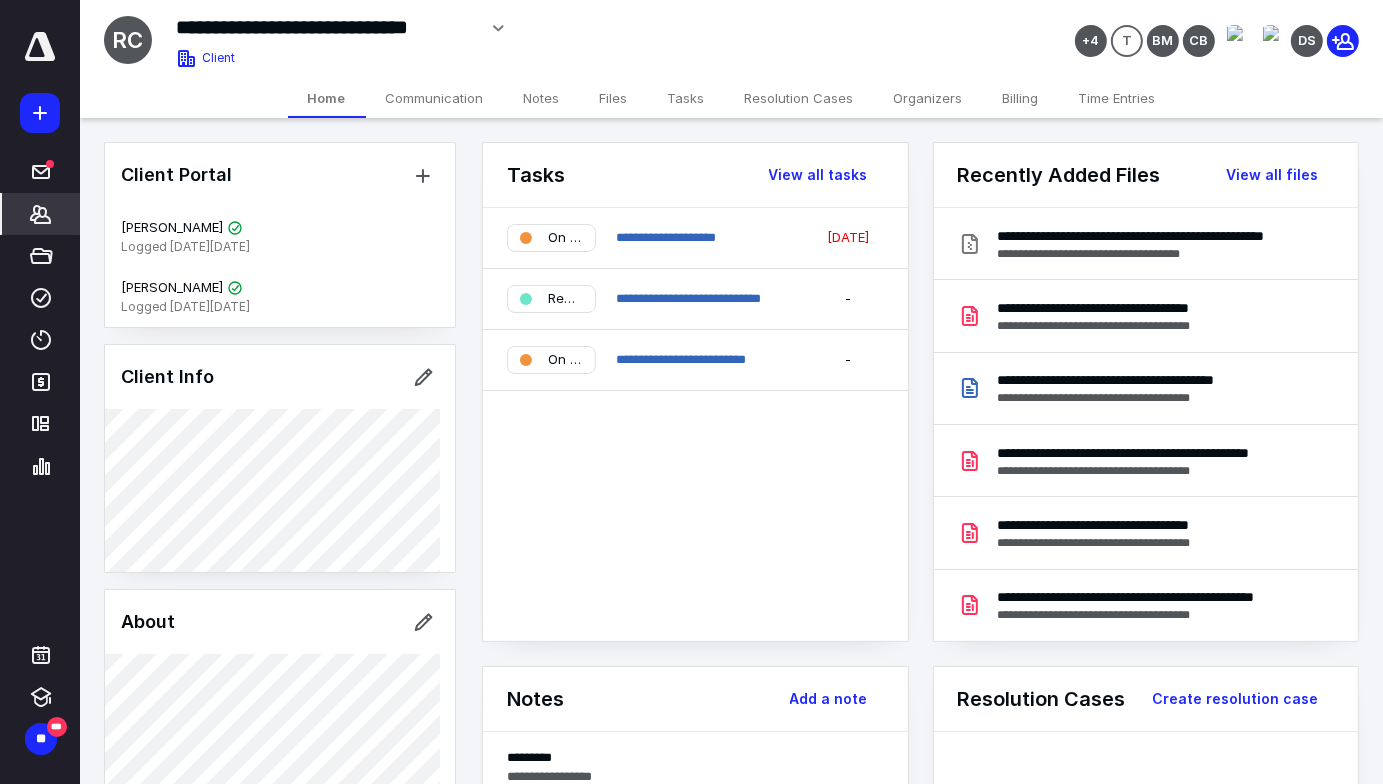click on "Files" at bounding box center [614, 98] 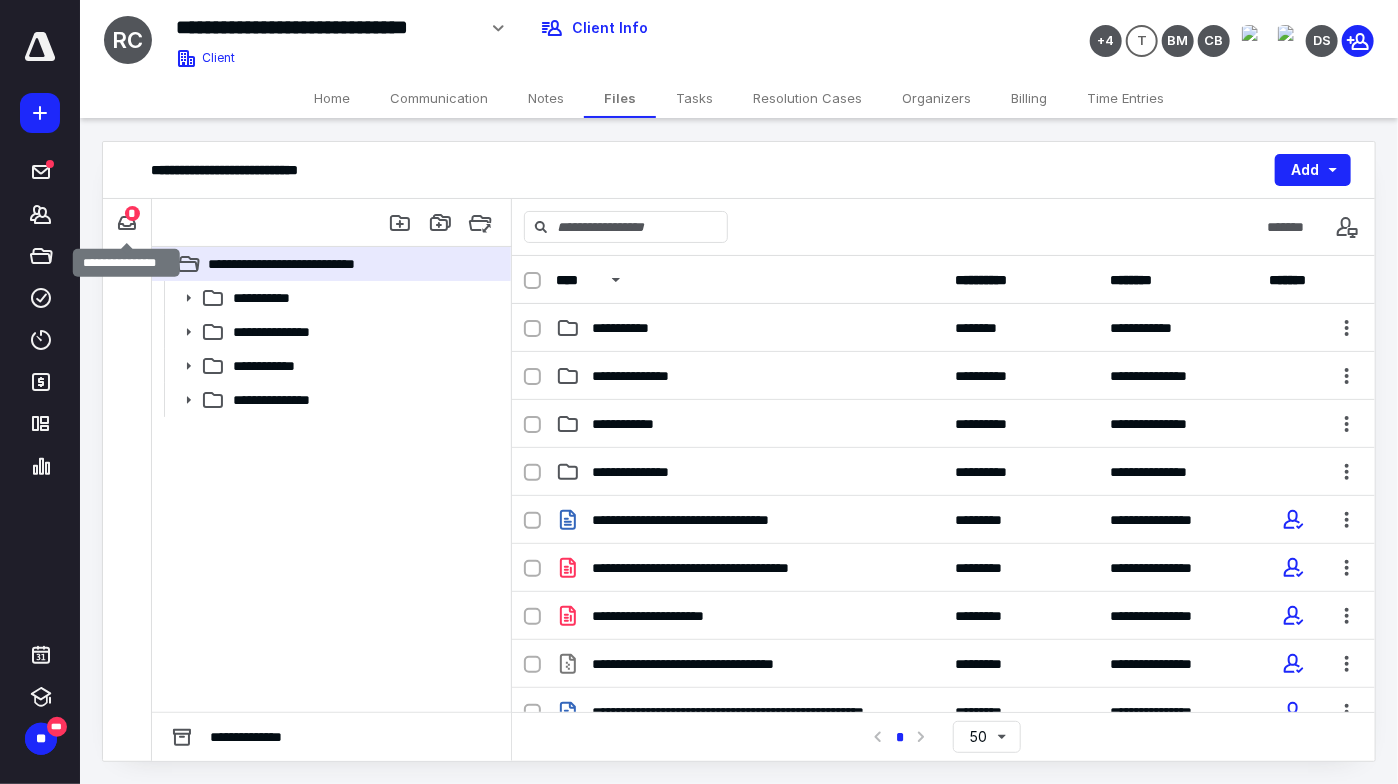 click on "*" at bounding box center (132, 213) 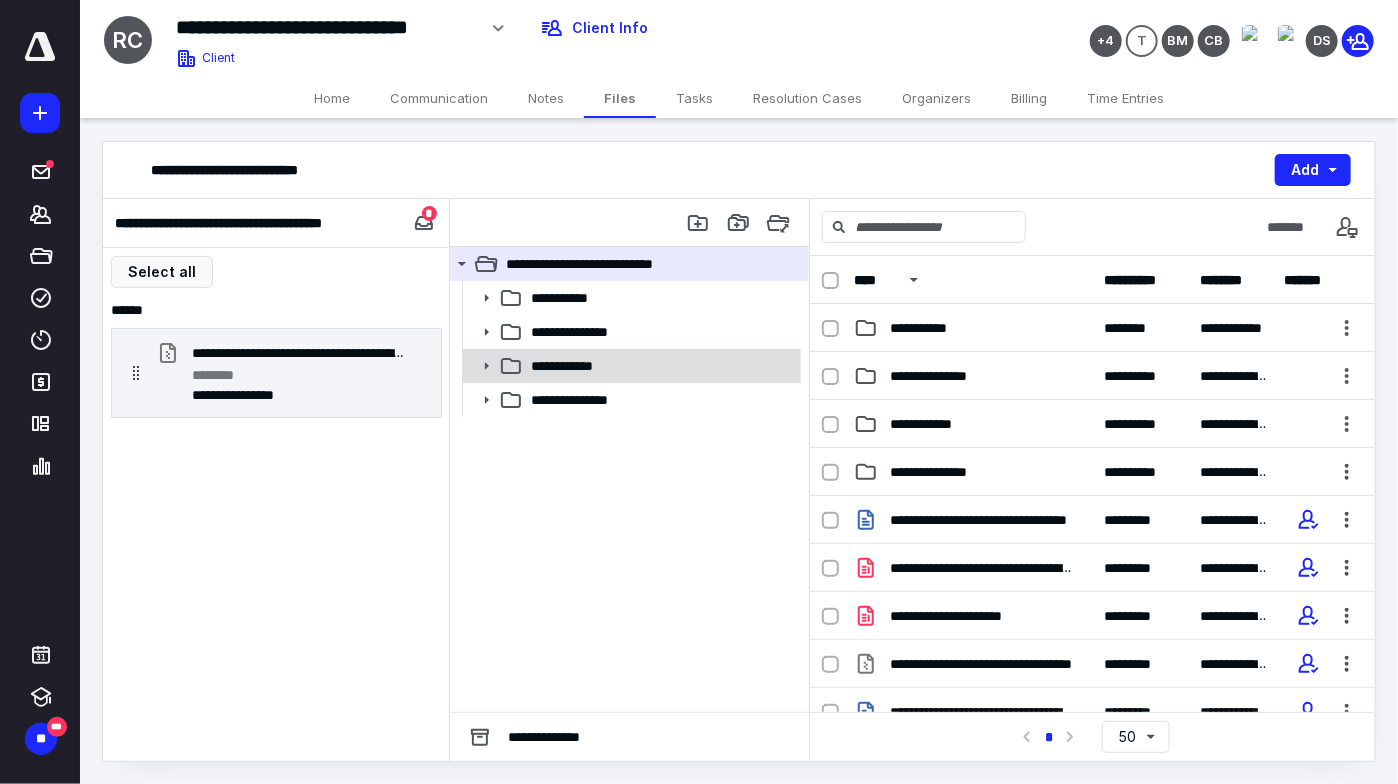 click 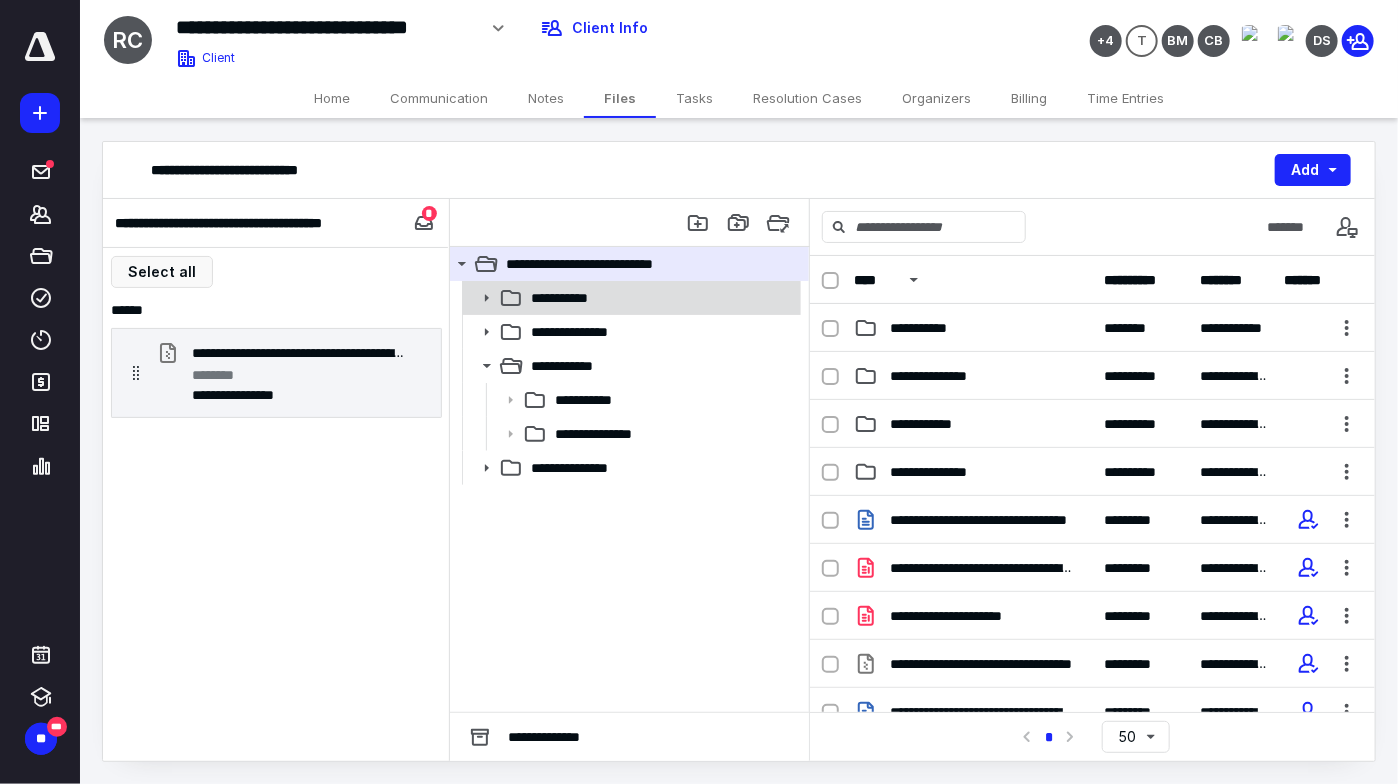 drag, startPoint x: 479, startPoint y: 297, endPoint x: 488, endPoint y: 307, distance: 13.453624 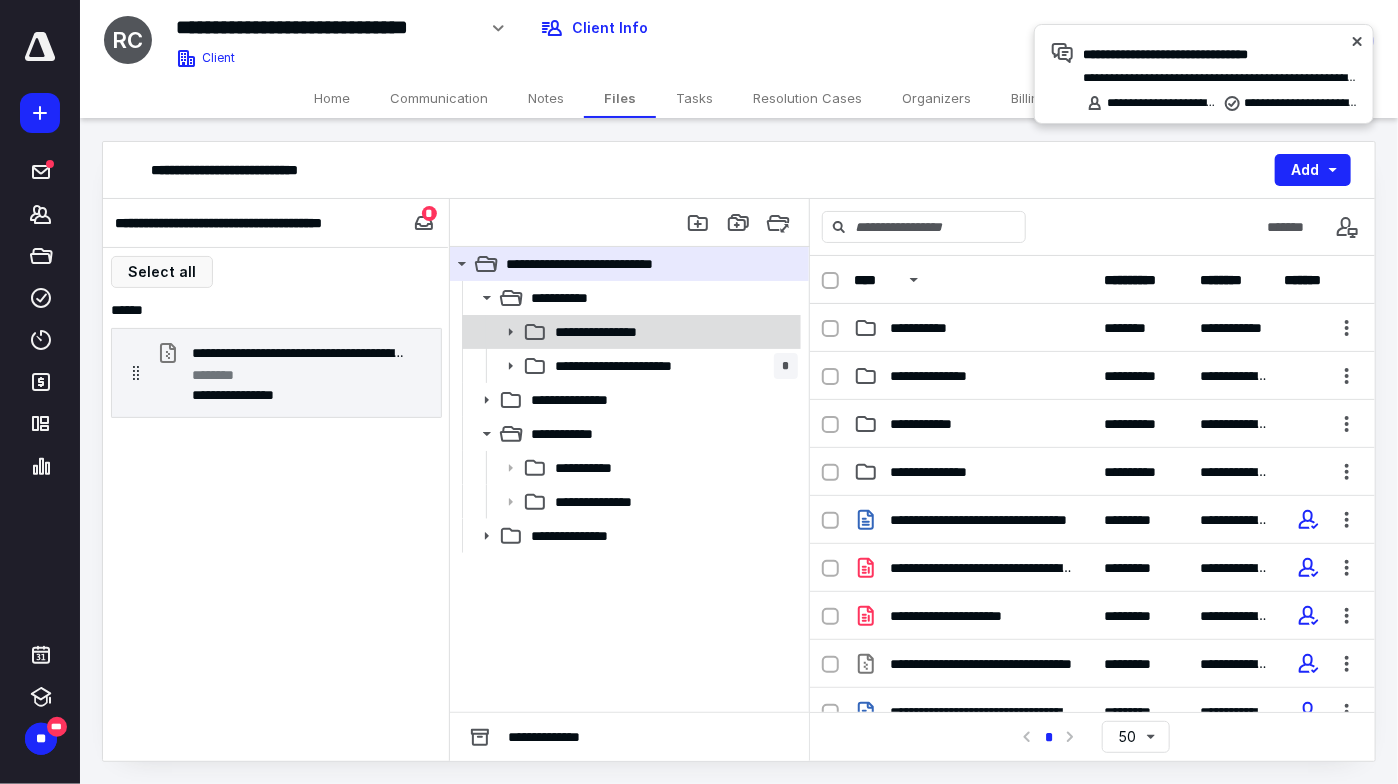 click 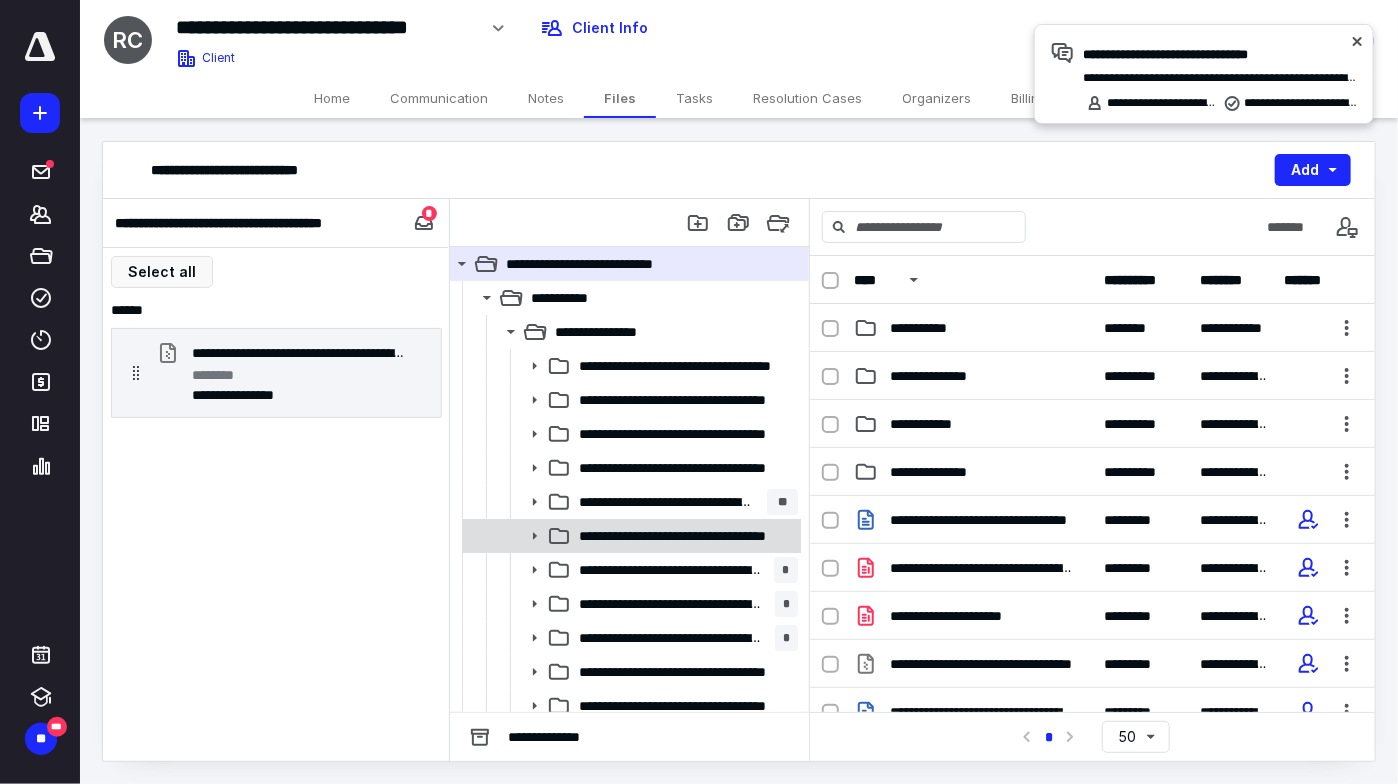 click on "**********" at bounding box center [682, 536] 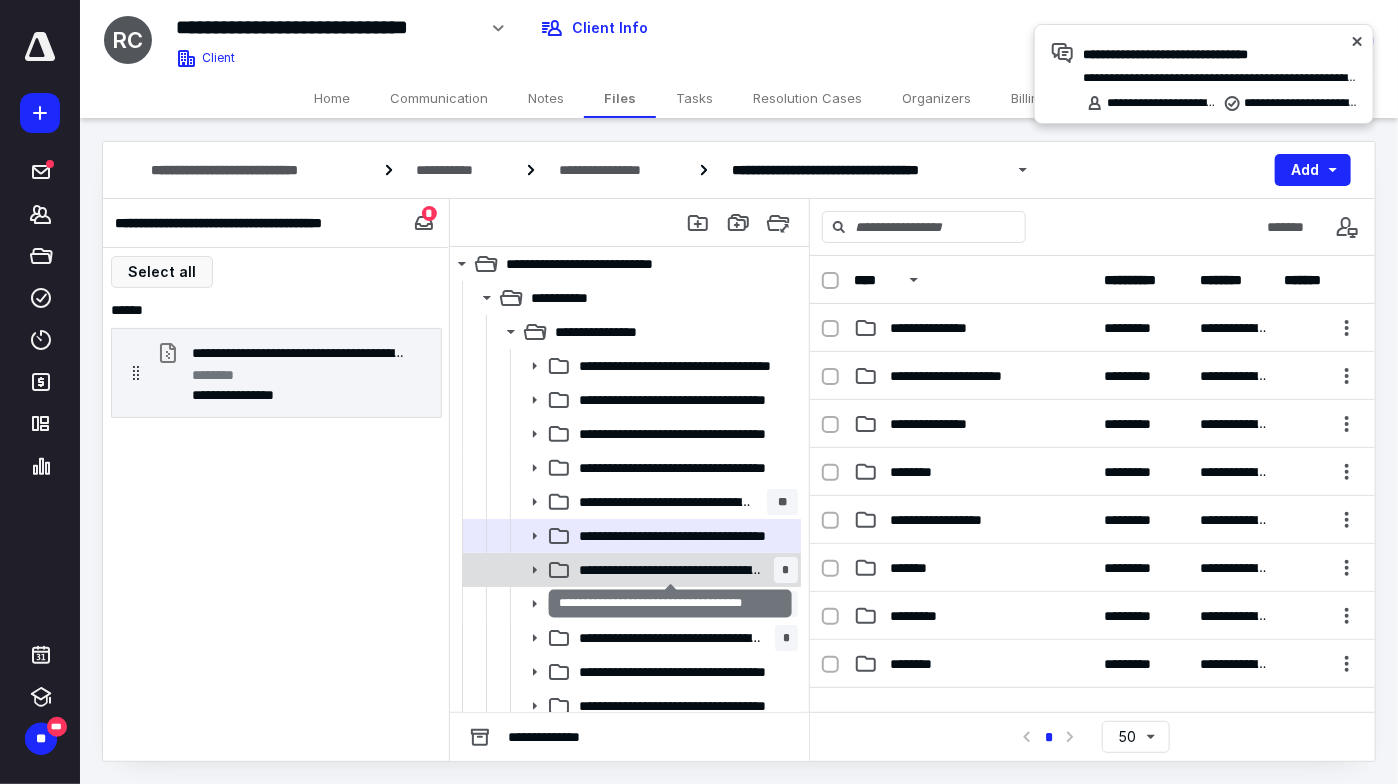 click on "**********" at bounding box center [670, 570] 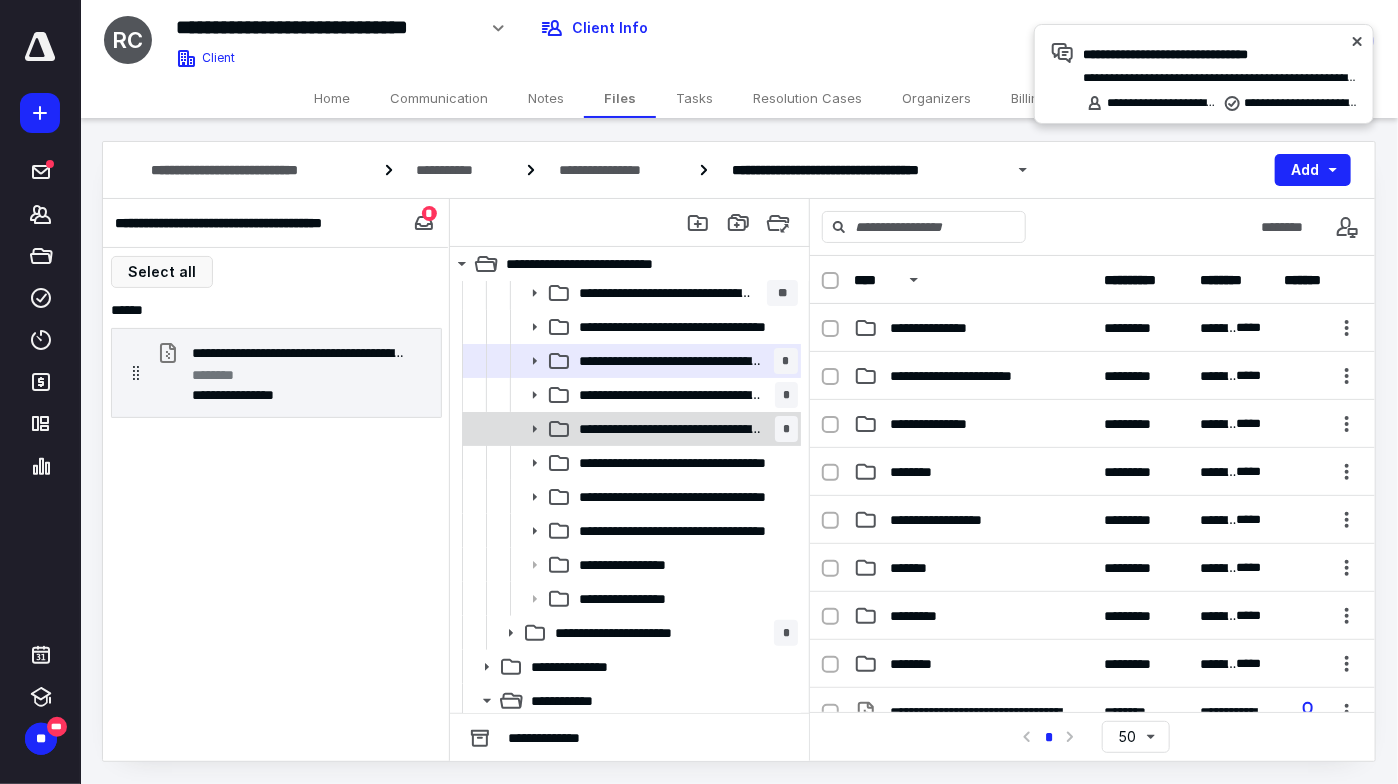 scroll, scrollTop: 233, scrollLeft: 0, axis: vertical 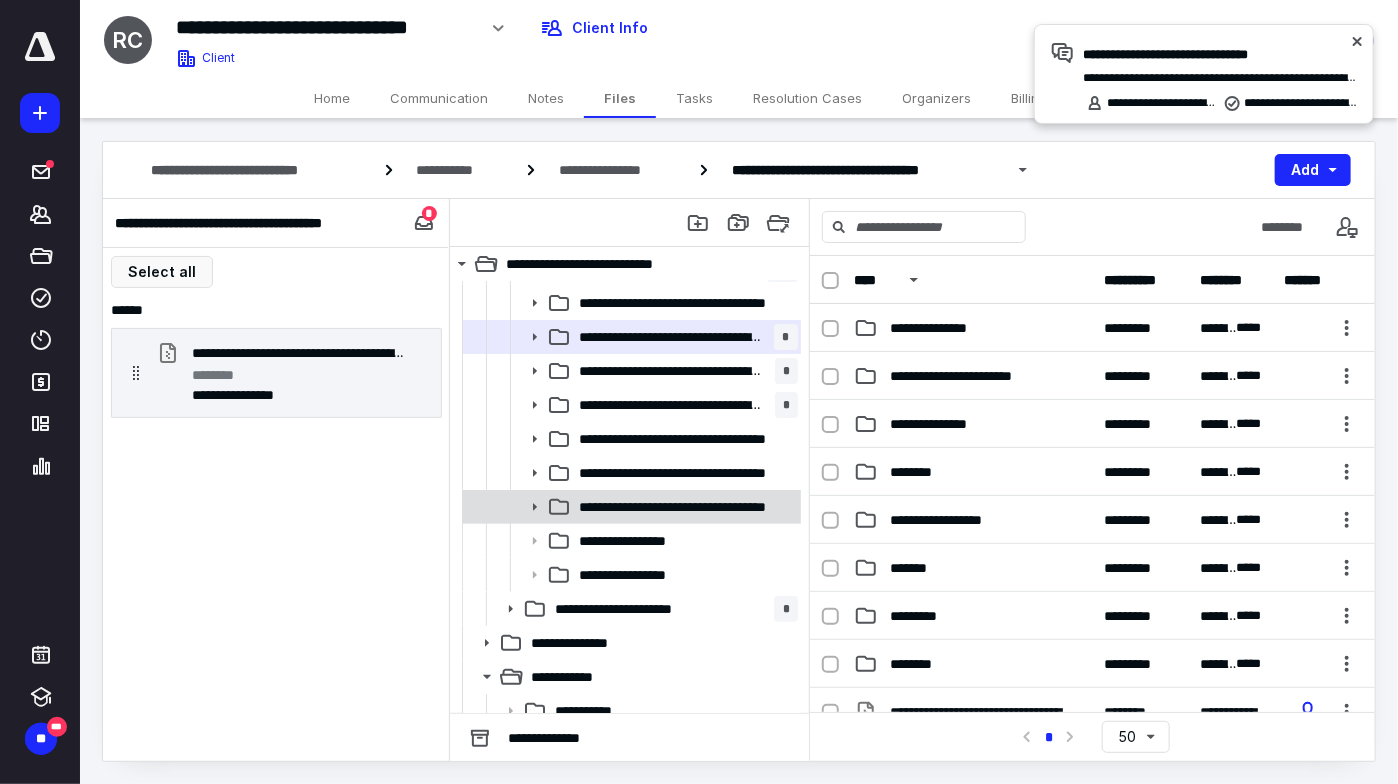 click on "**********" at bounding box center [630, 507] 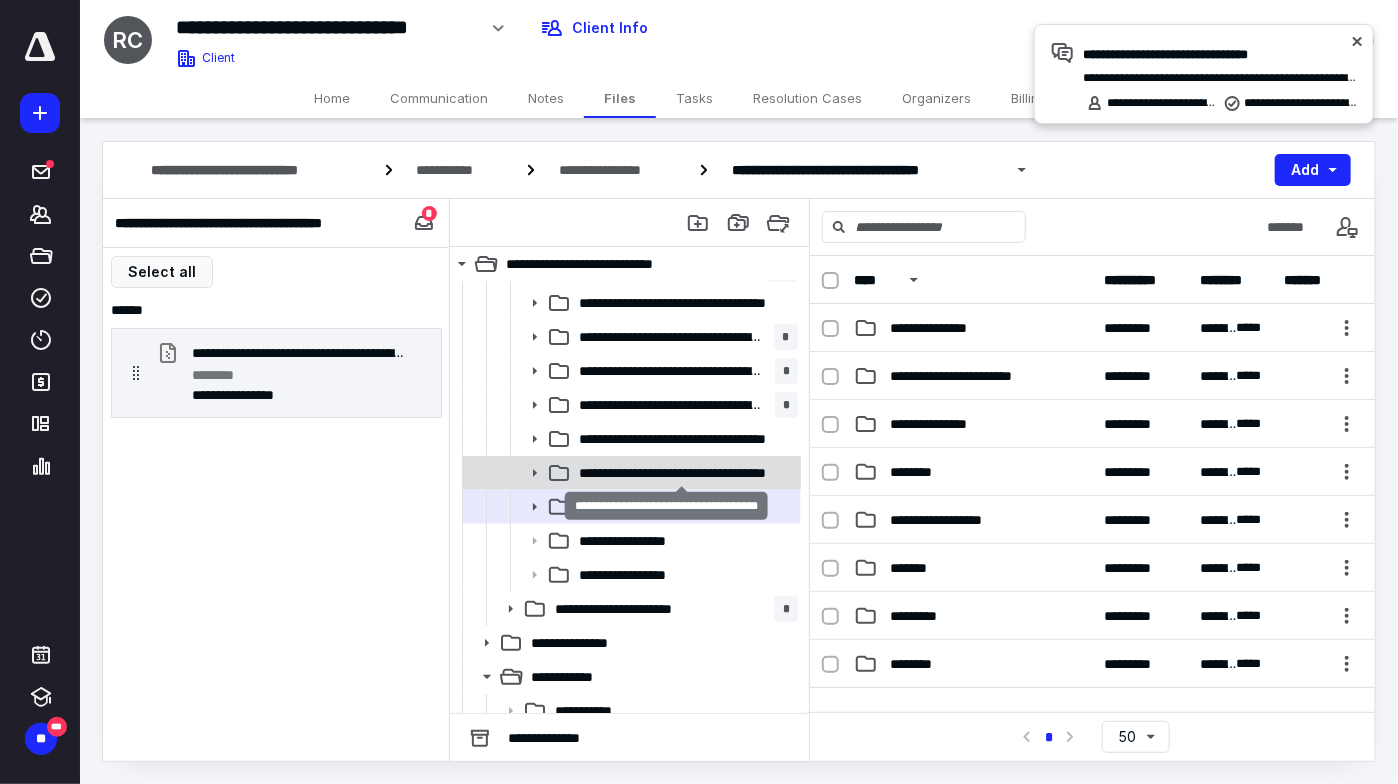 click on "**********" at bounding box center (682, 473) 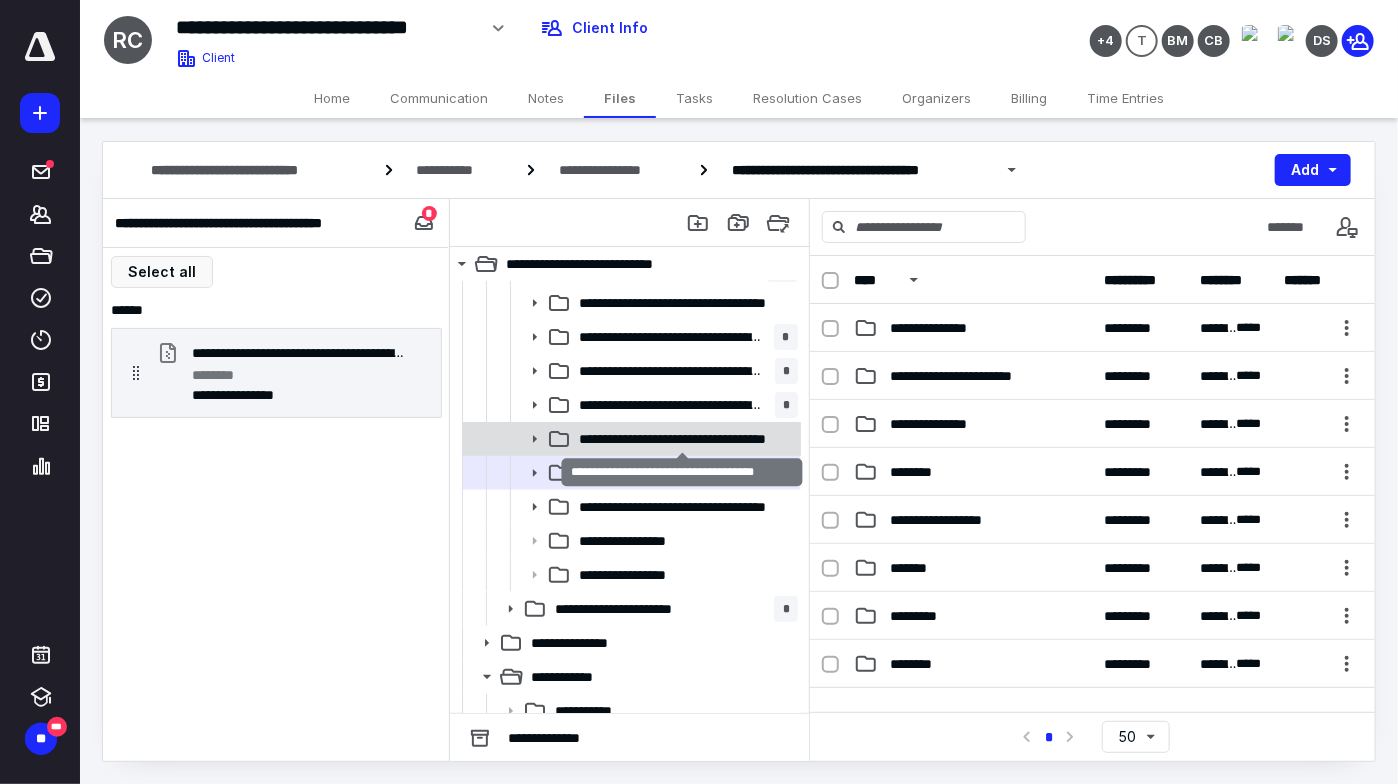click on "**********" at bounding box center (682, 439) 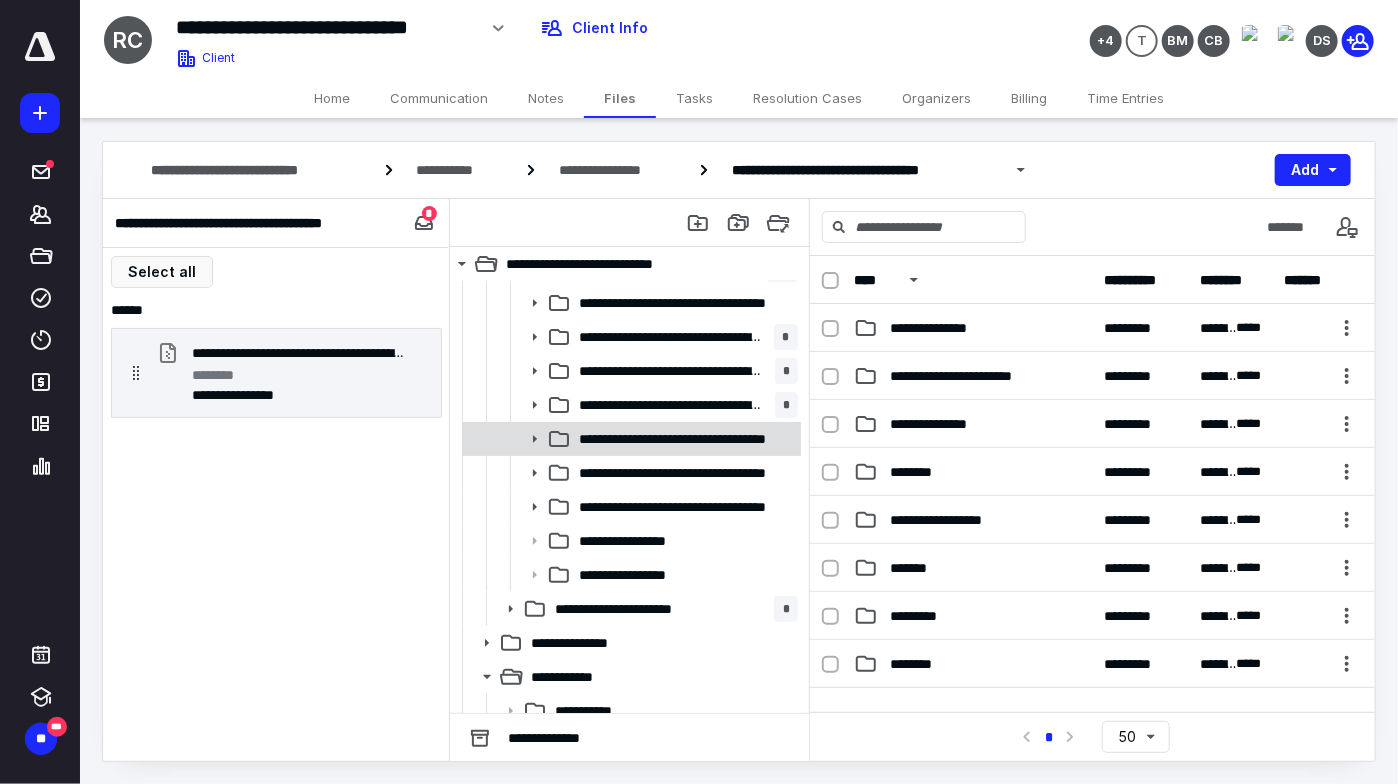 click 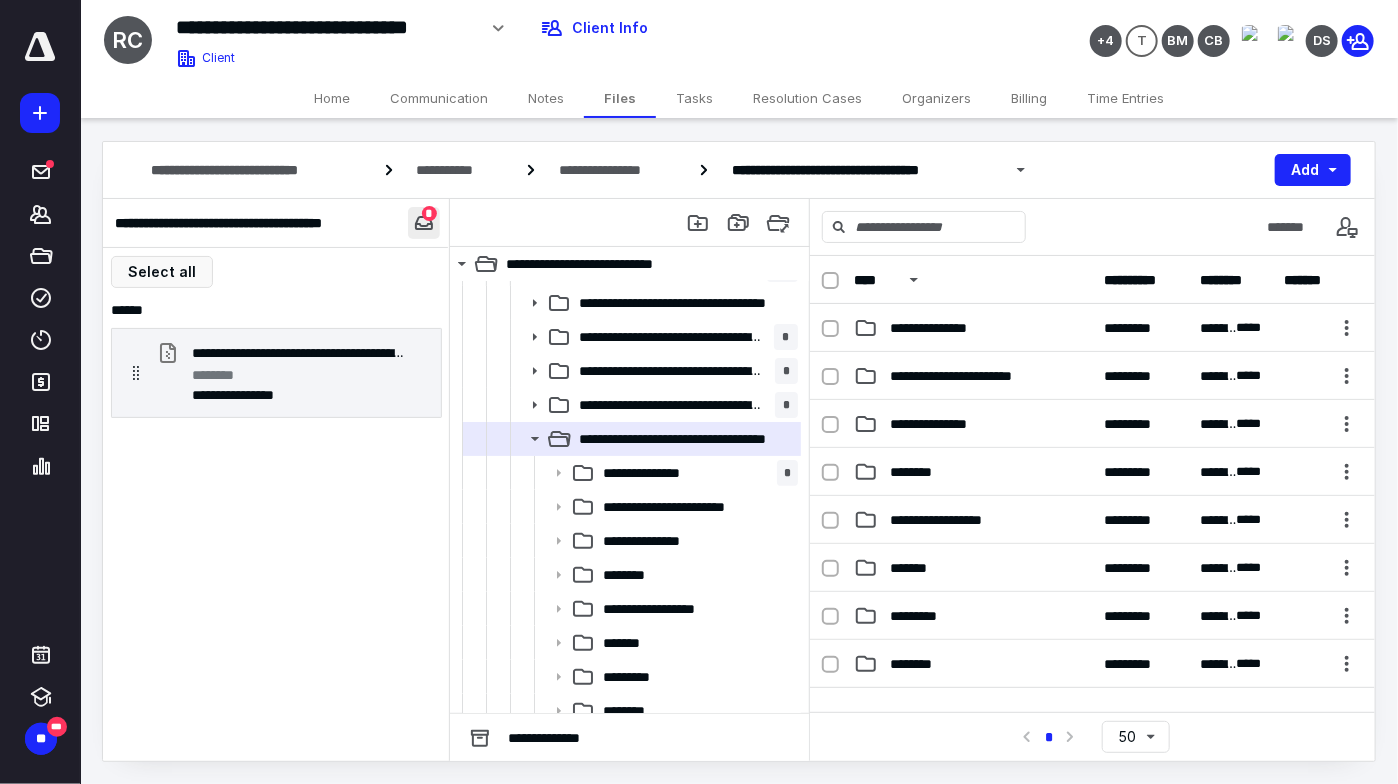 click at bounding box center (424, 223) 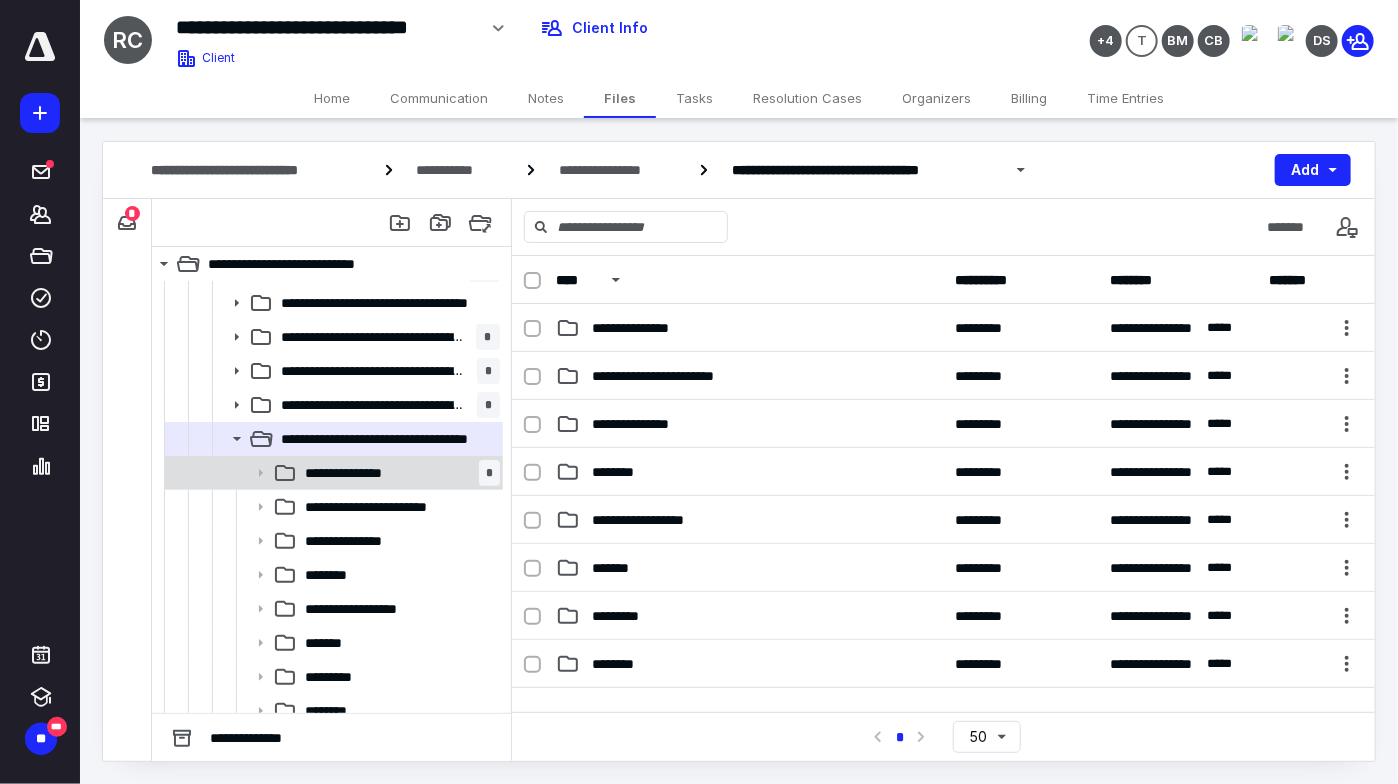 click on "**********" at bounding box center (361, 473) 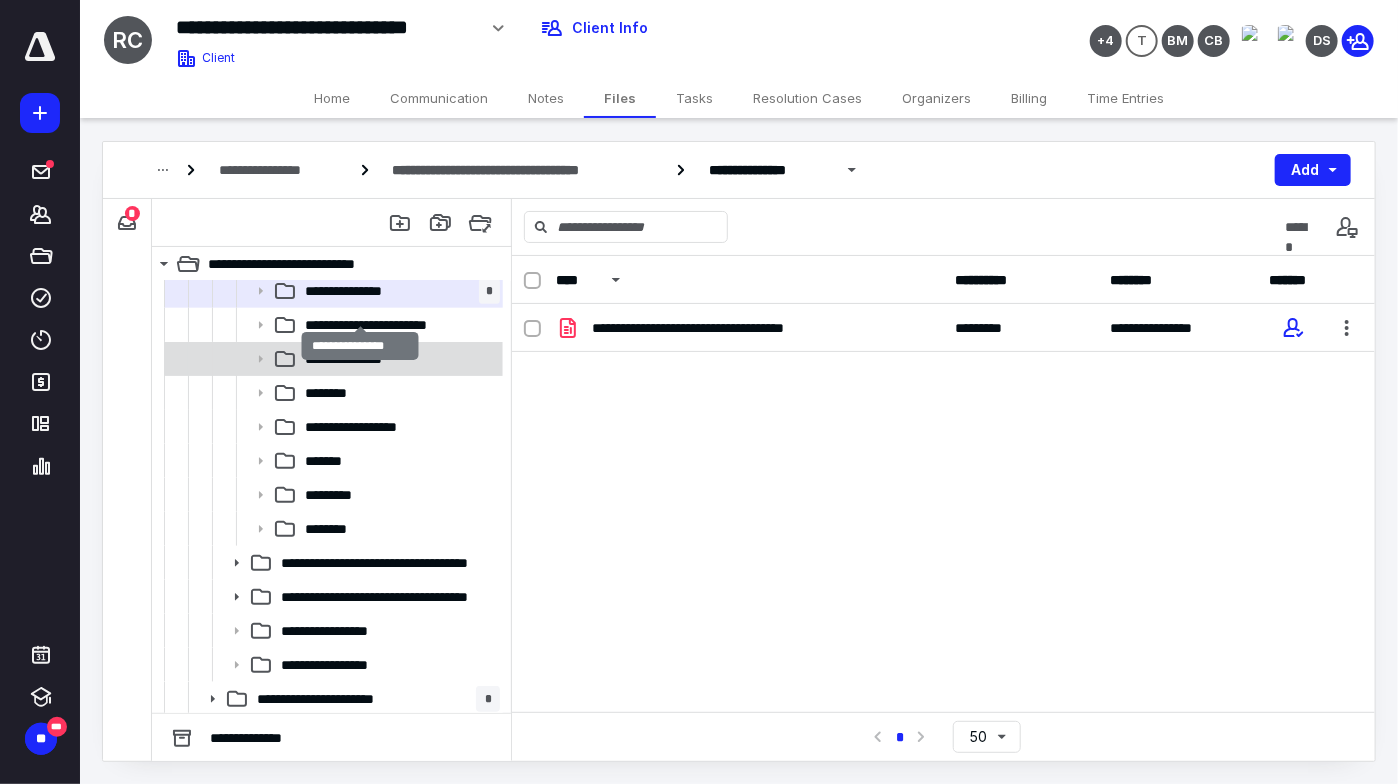 scroll, scrollTop: 466, scrollLeft: 0, axis: vertical 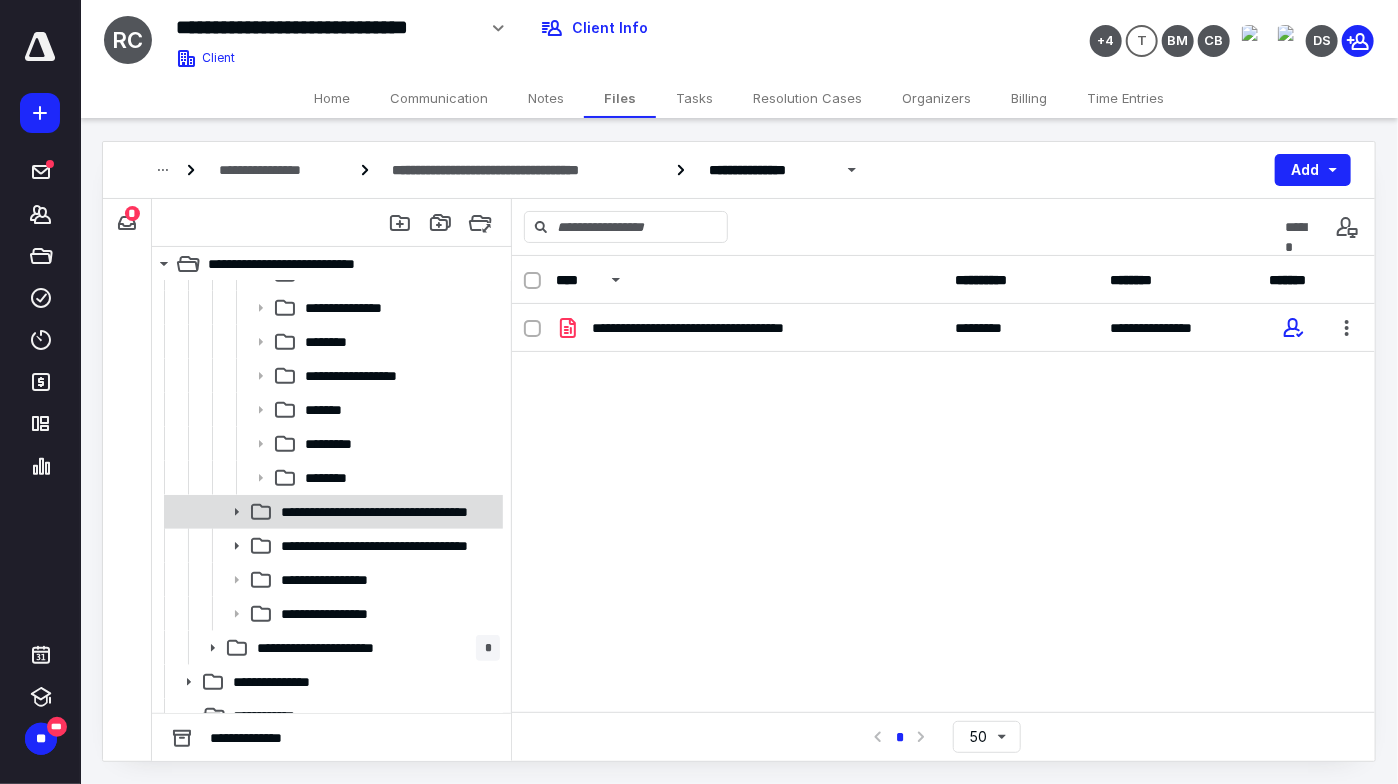 click 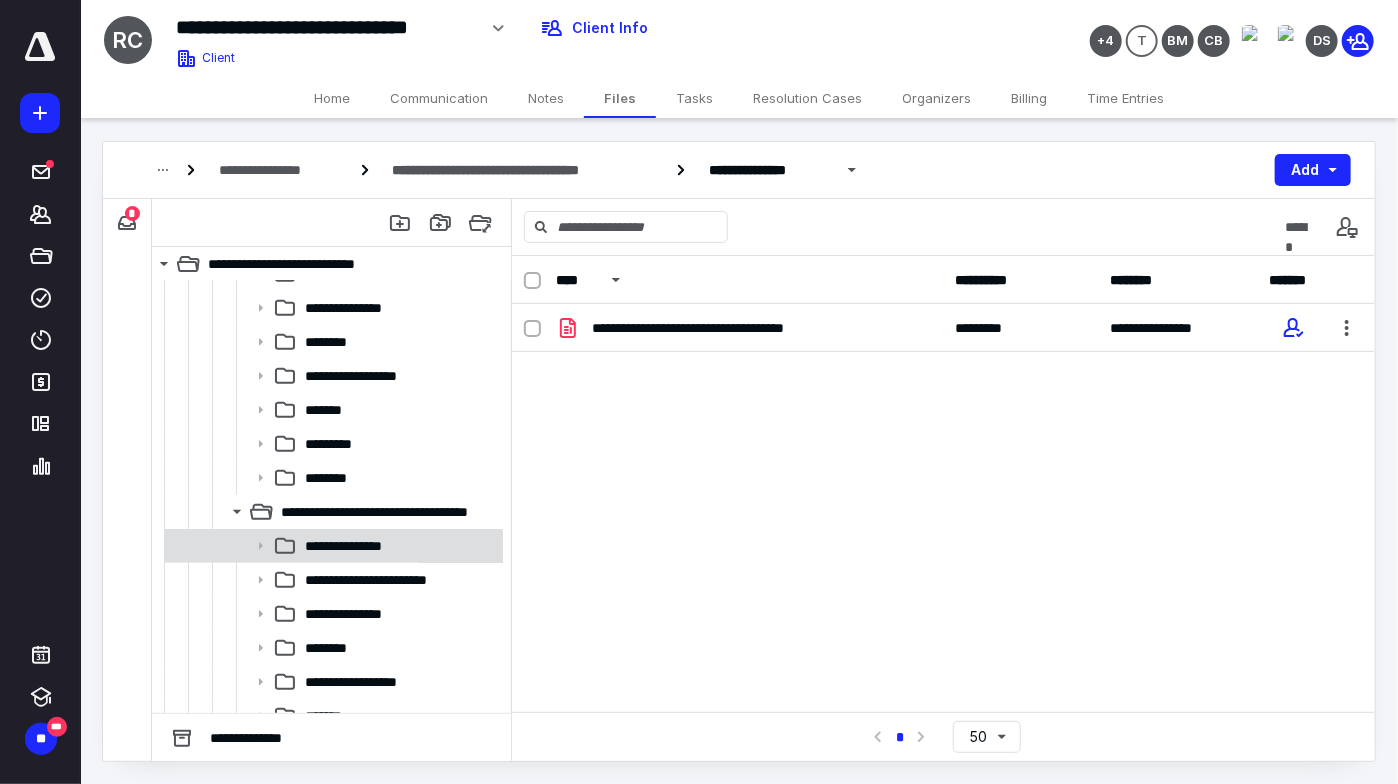 click on "**********" at bounding box center [332, 546] 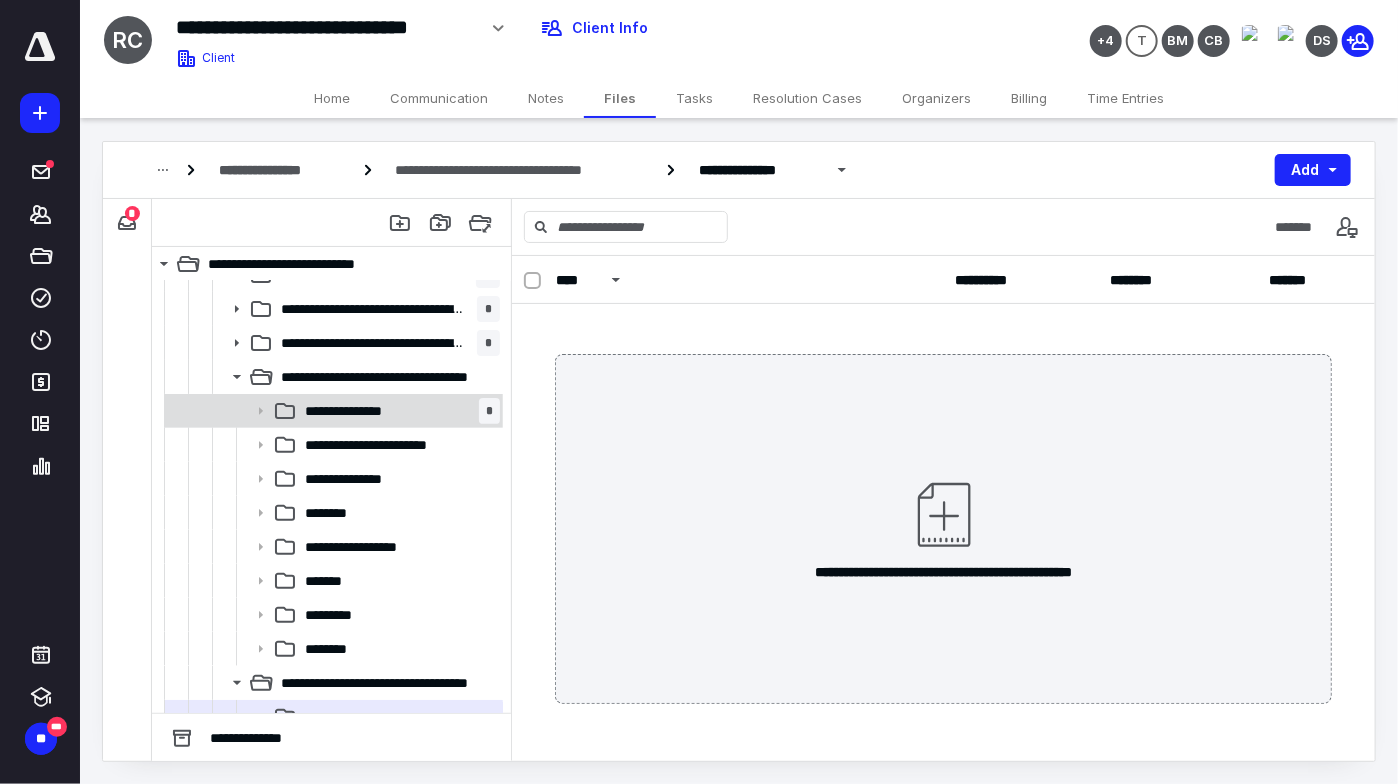 scroll, scrollTop: 233, scrollLeft: 0, axis: vertical 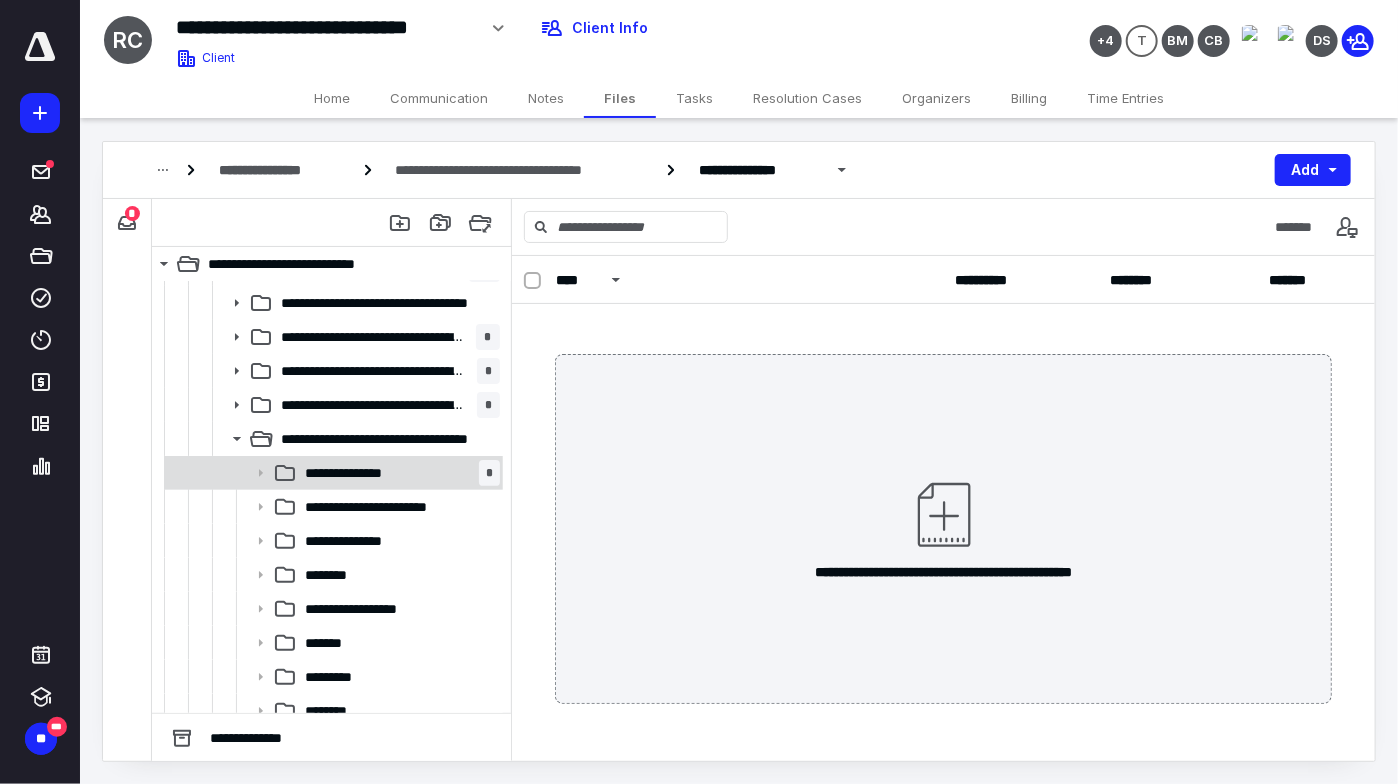 click on "**********" at bounding box center (398, 473) 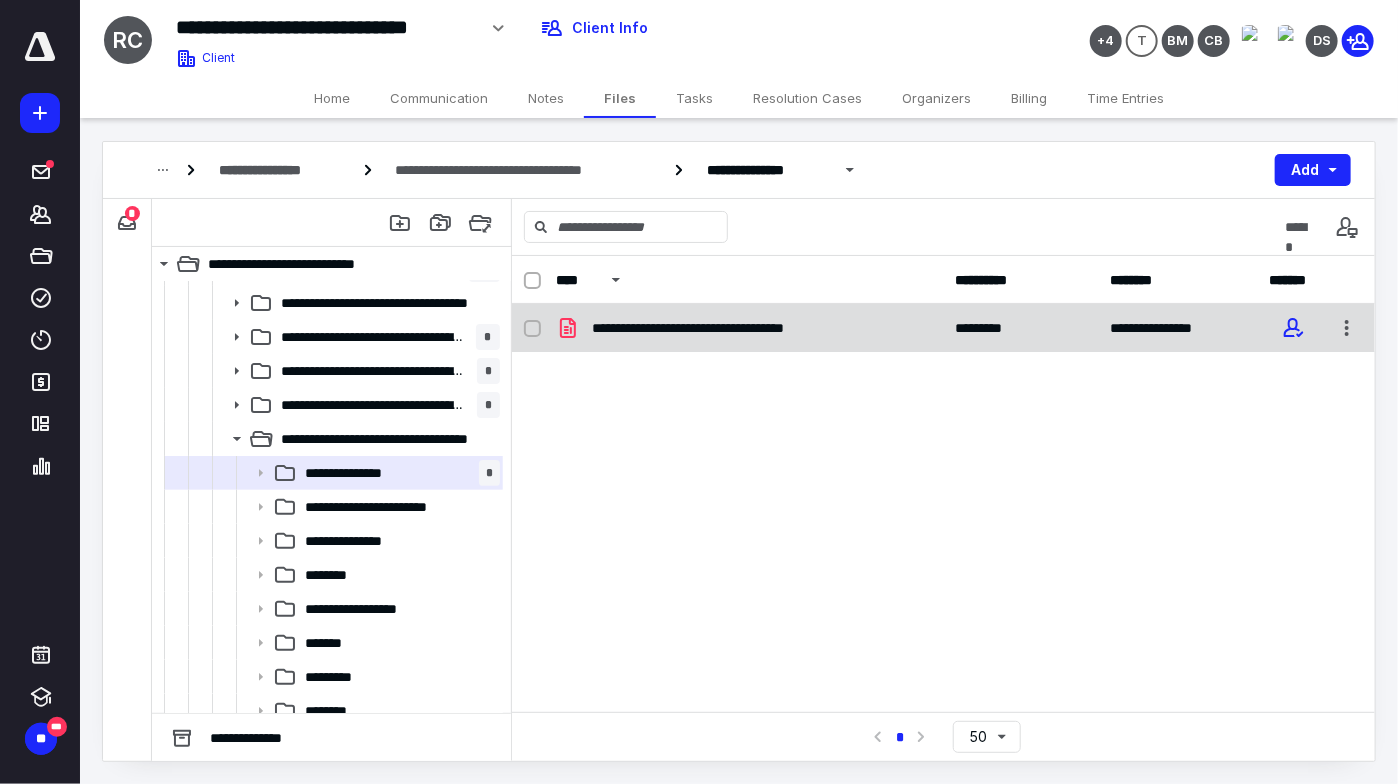 click on "**********" at bounding box center [737, 328] 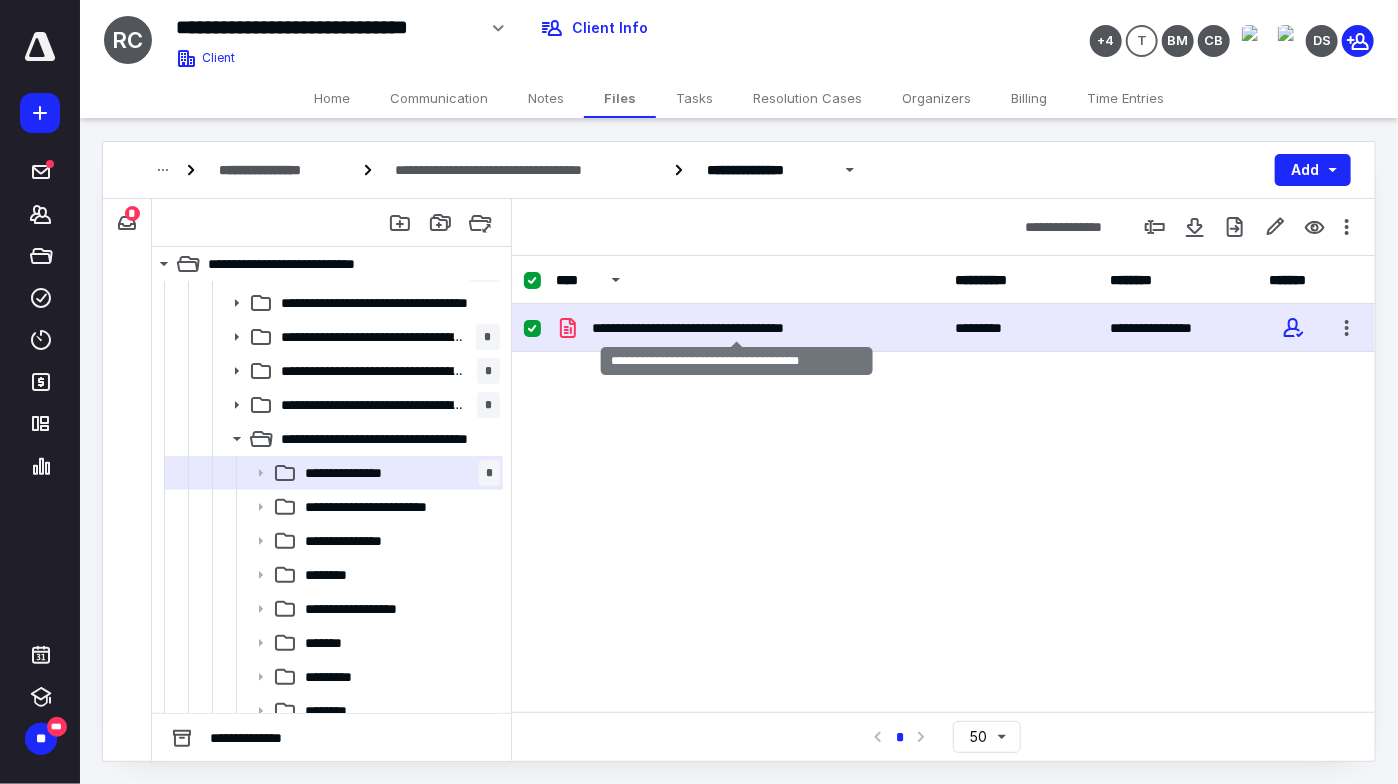 click on "**********" at bounding box center [737, 328] 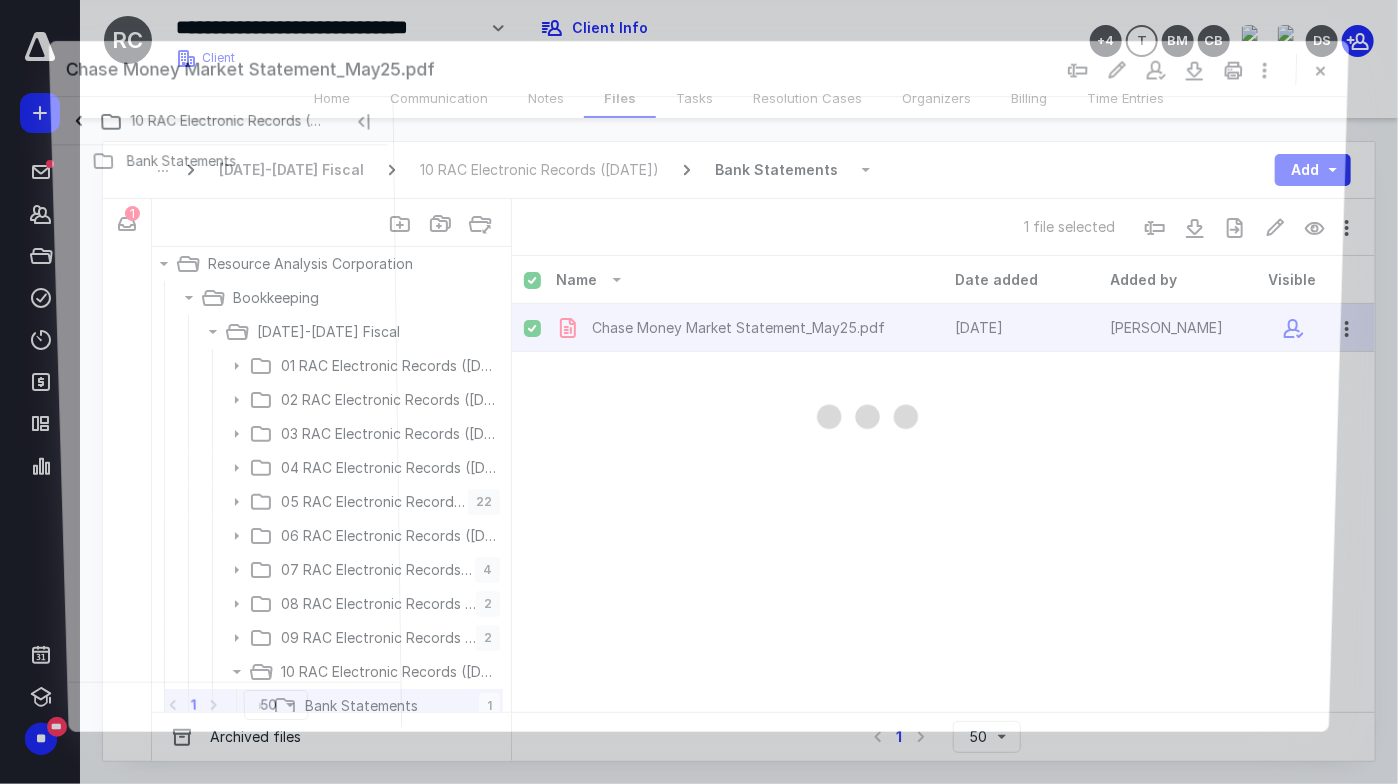 scroll, scrollTop: 233, scrollLeft: 0, axis: vertical 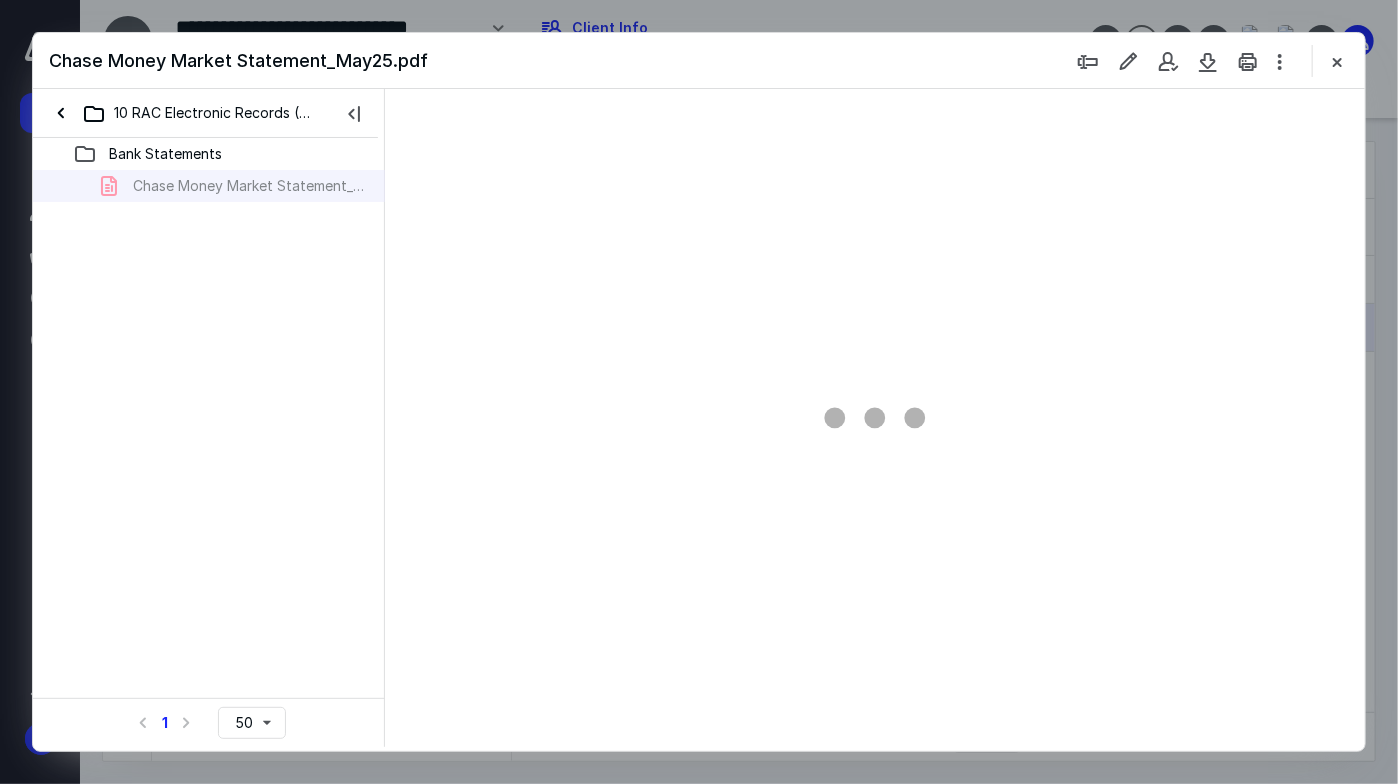 type on "73" 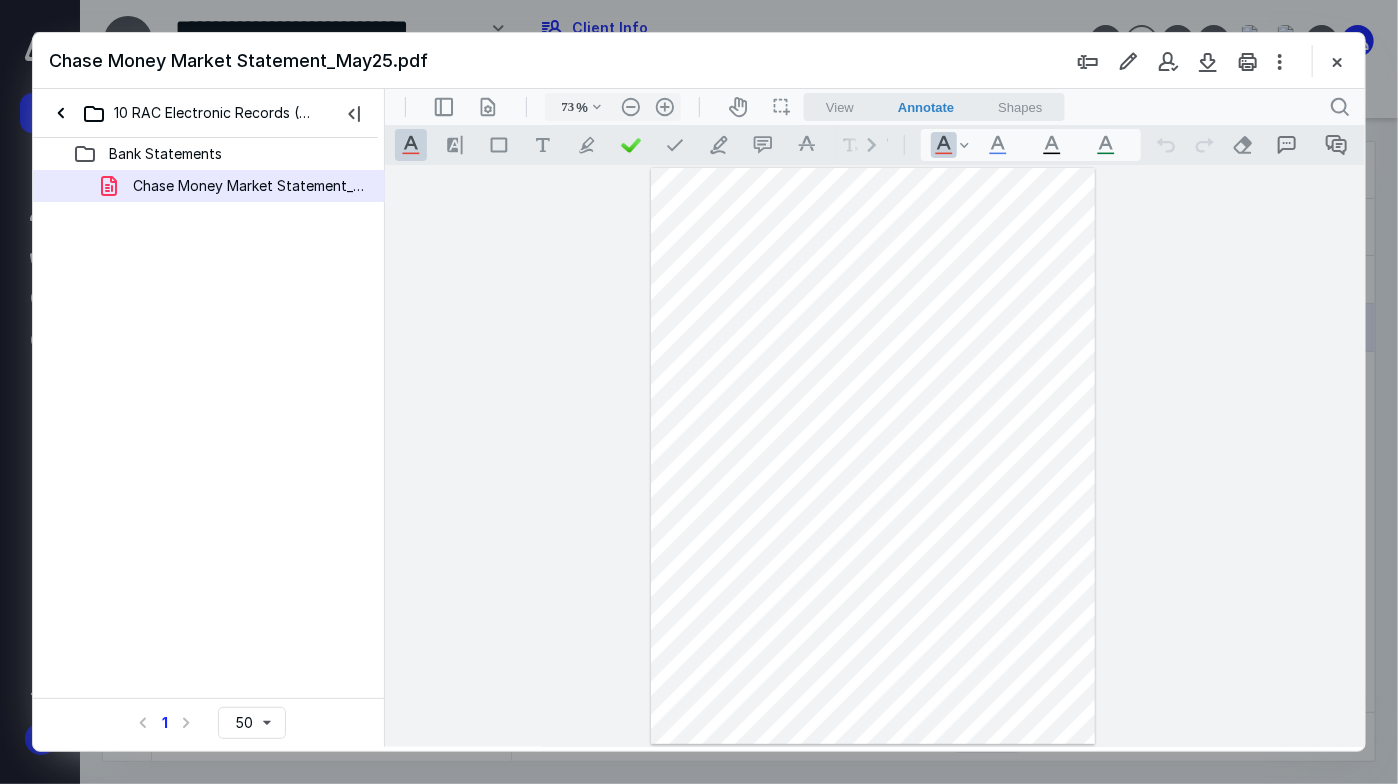 click on "**********" at bounding box center [874, 455] 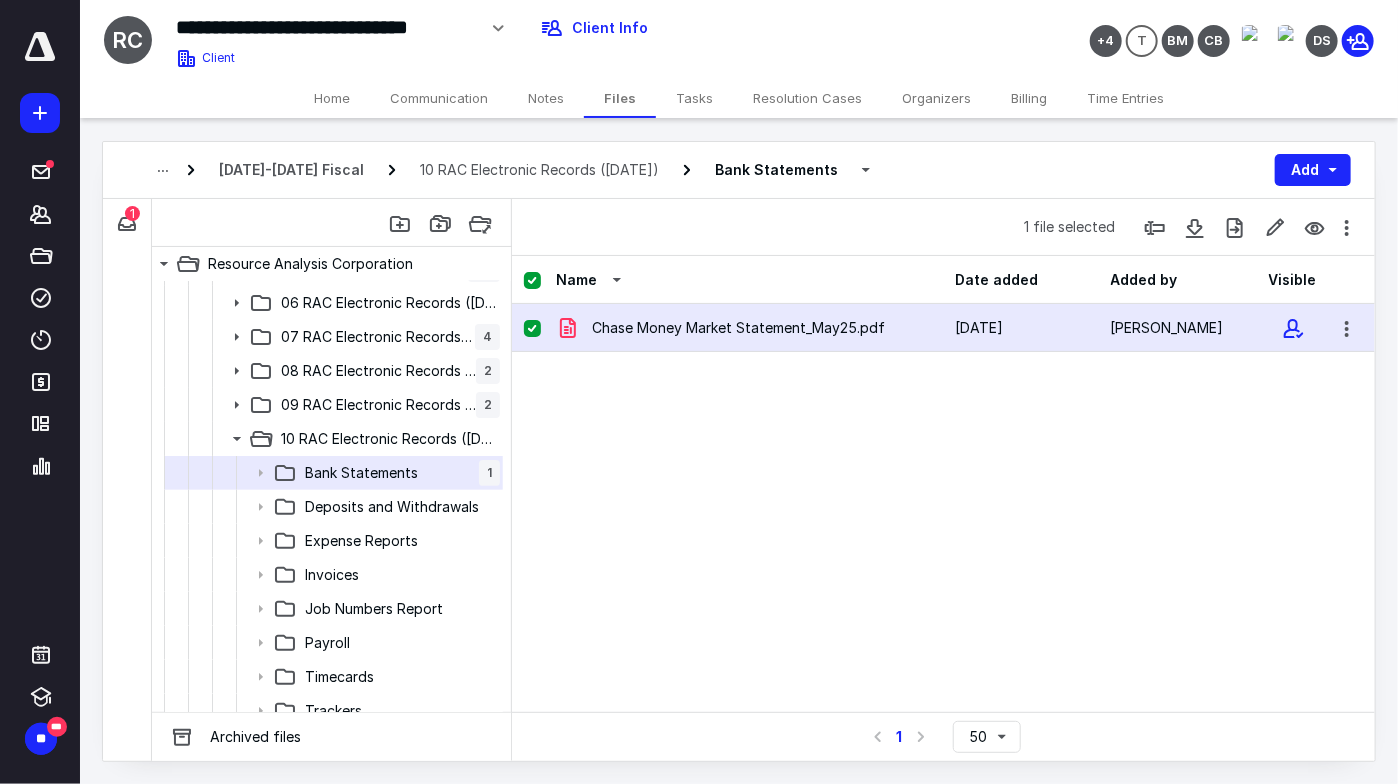 click on "Chase Money Market Statement_May25.pdf [DATE] [PERSON_NAME]" at bounding box center (943, 454) 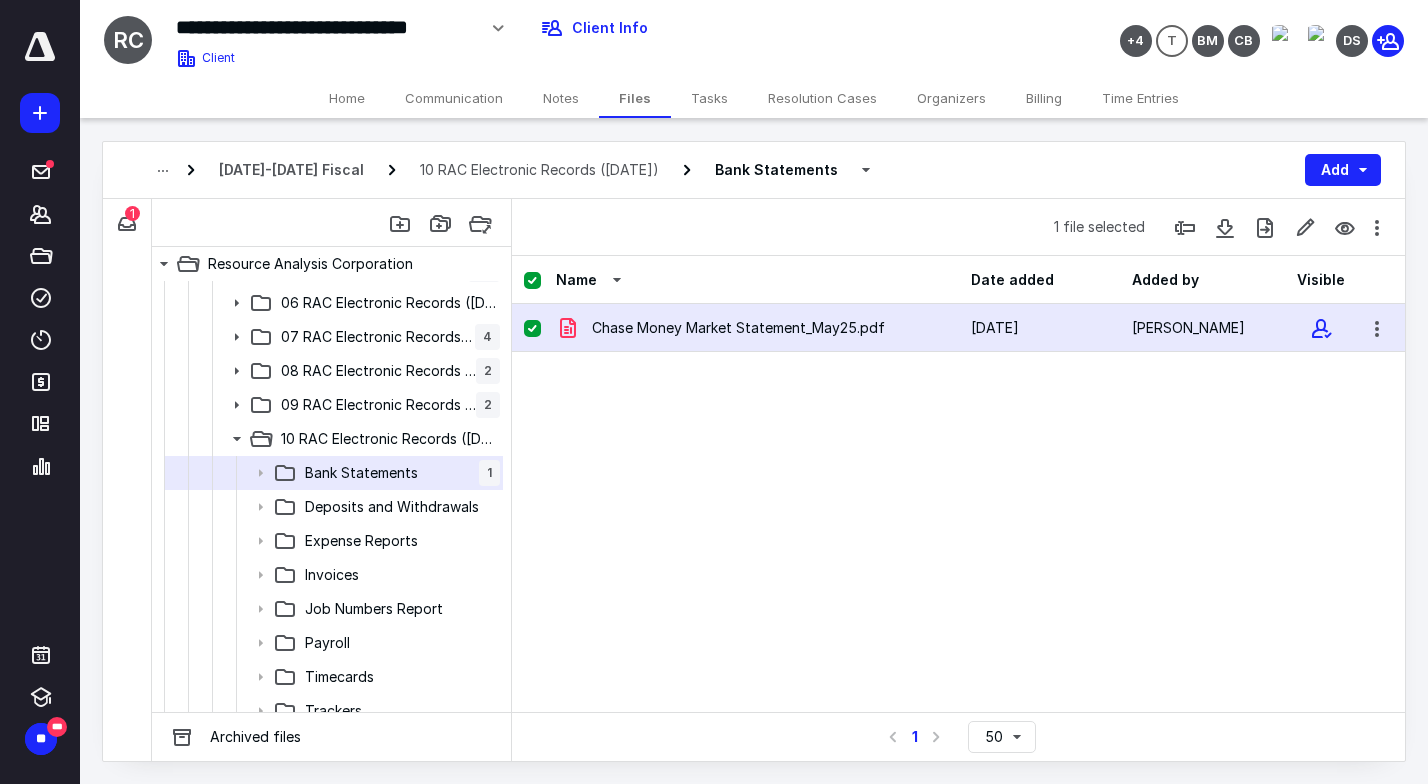 click on "File Inbox: Resource Analysis Corporation 1" at bounding box center (127, 223) 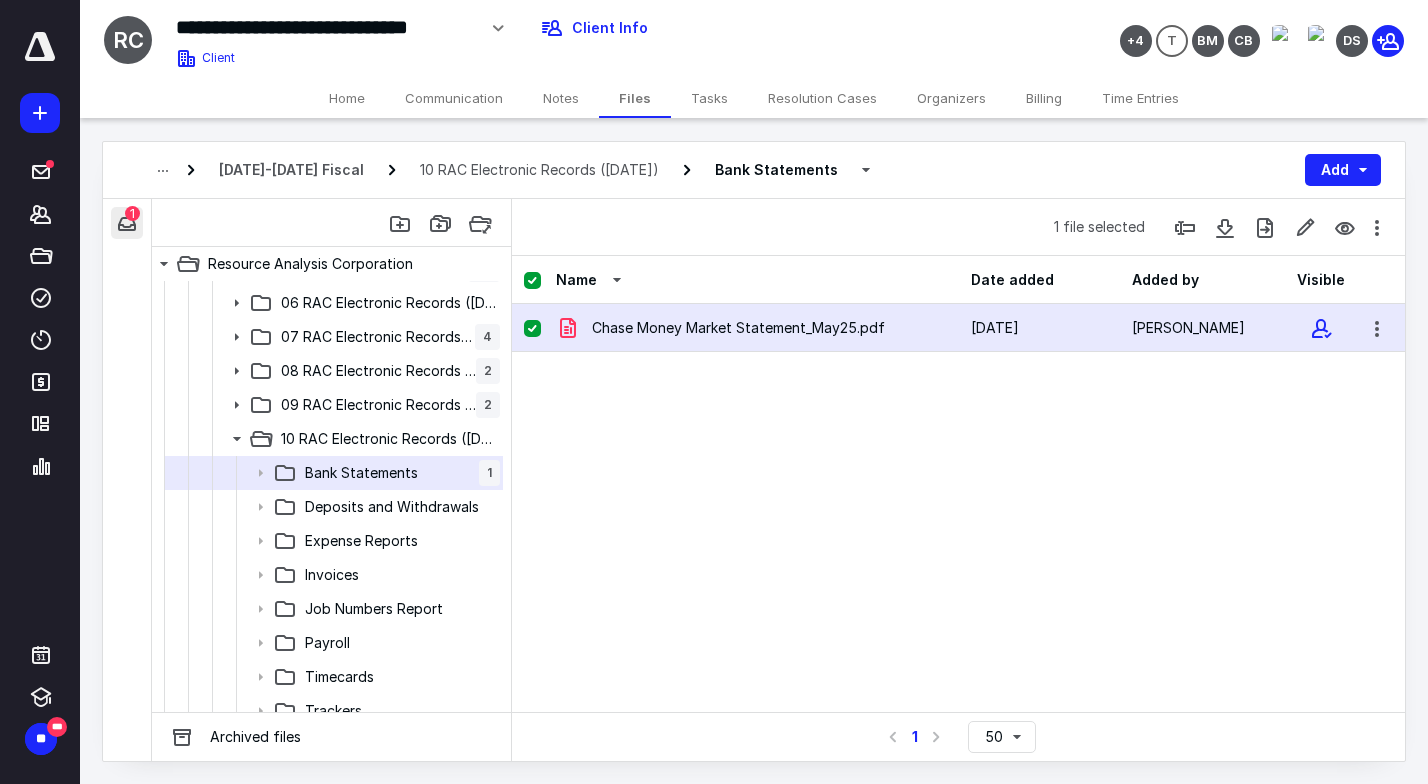 click at bounding box center (127, 223) 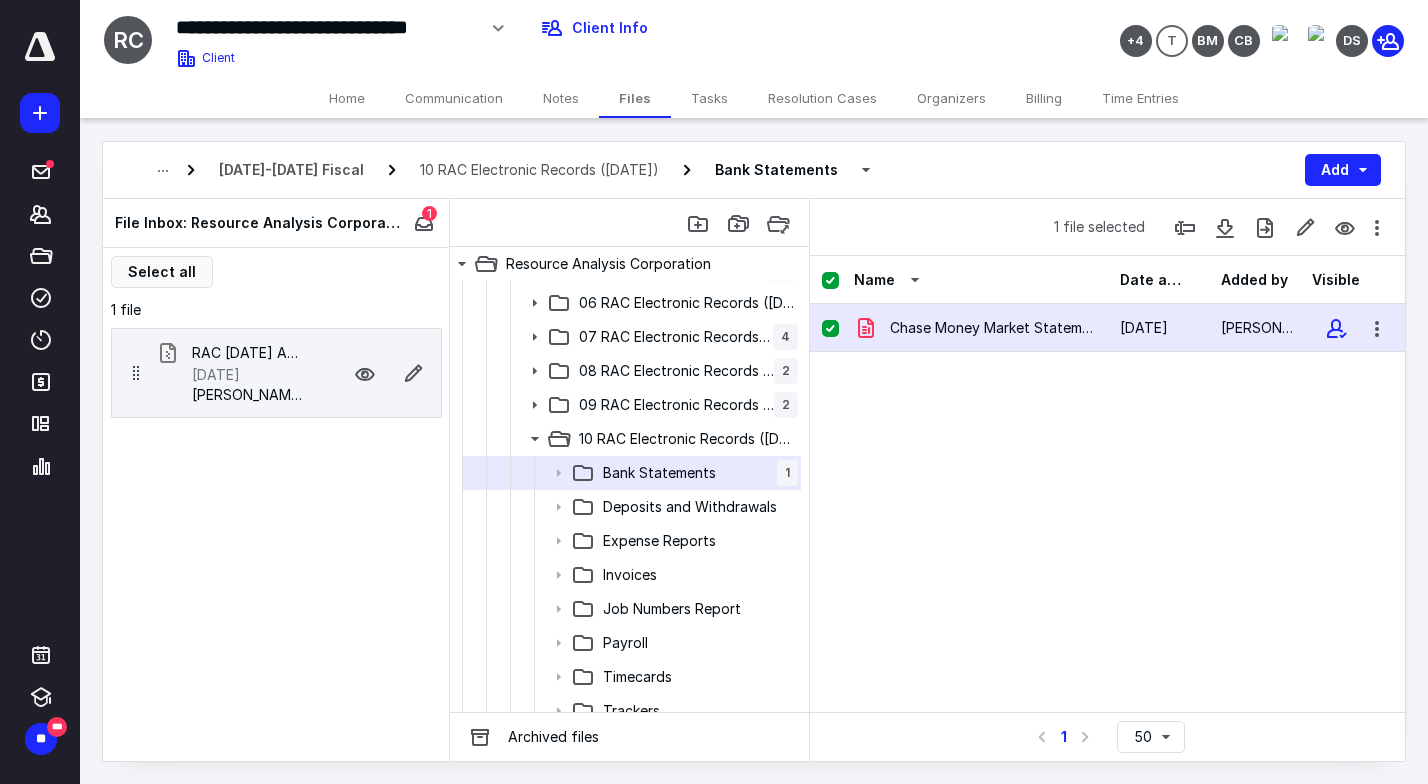 click on "[DATE]" at bounding box center [248, 375] 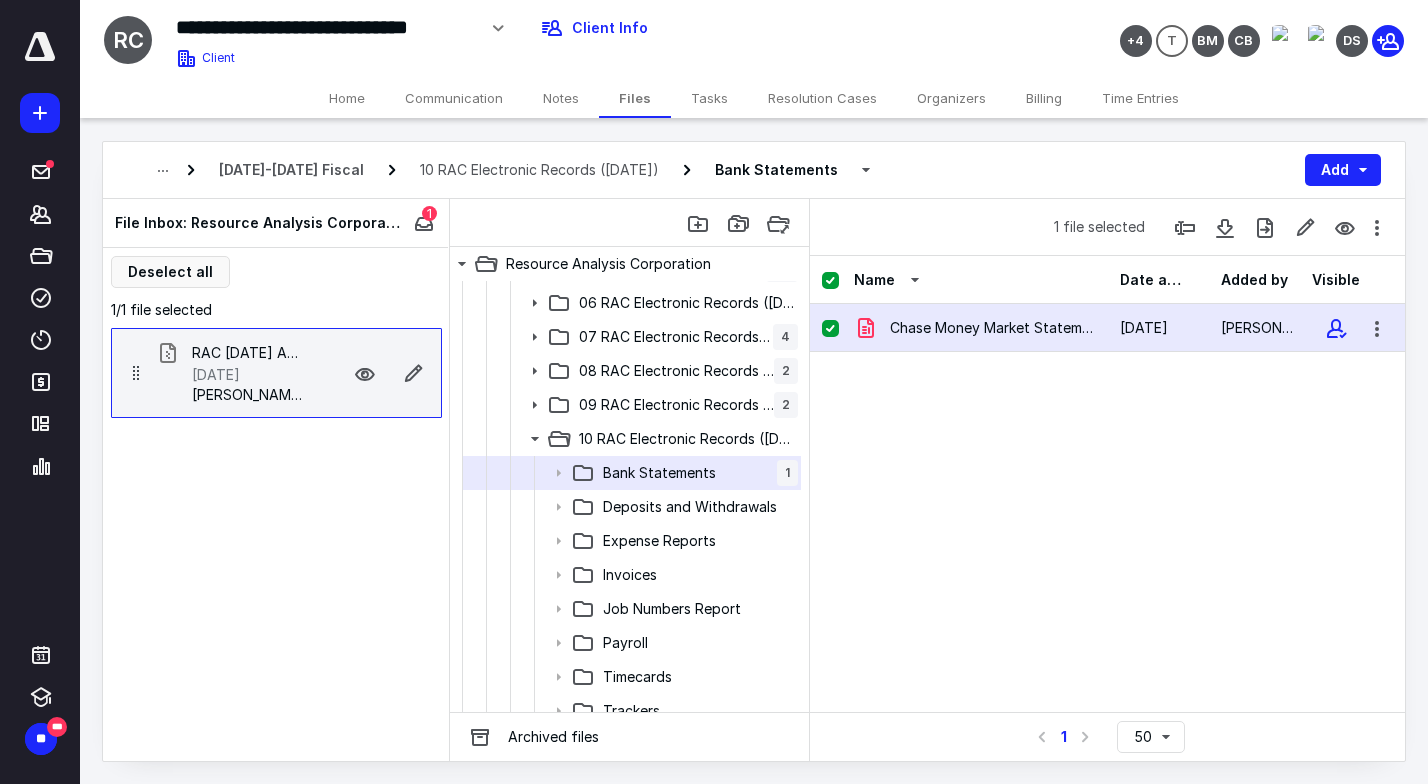 click on "RAC [DATE] Accounting Records and RR_RE Inputs.zip [DATE] [PERSON_NAME]" at bounding box center [276, 373] 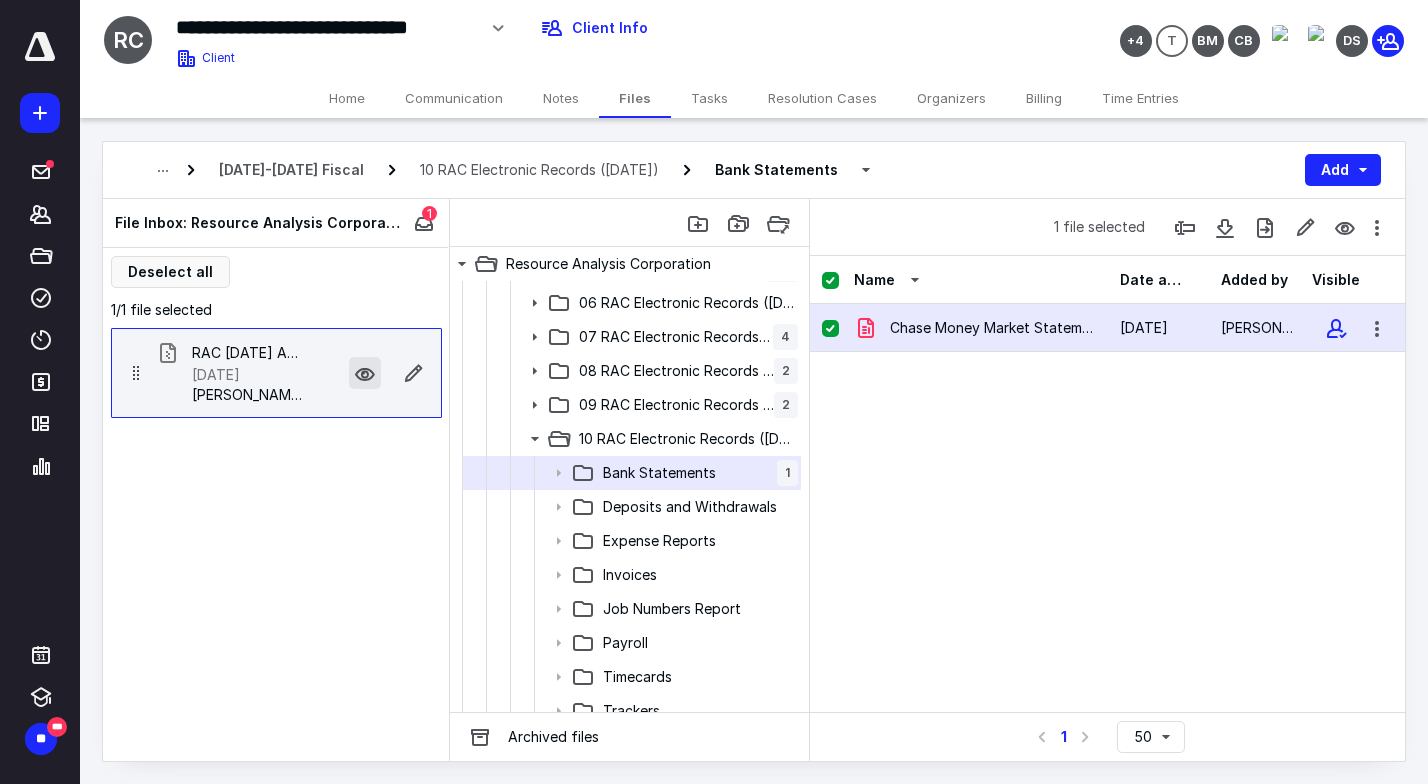 click at bounding box center [365, 373] 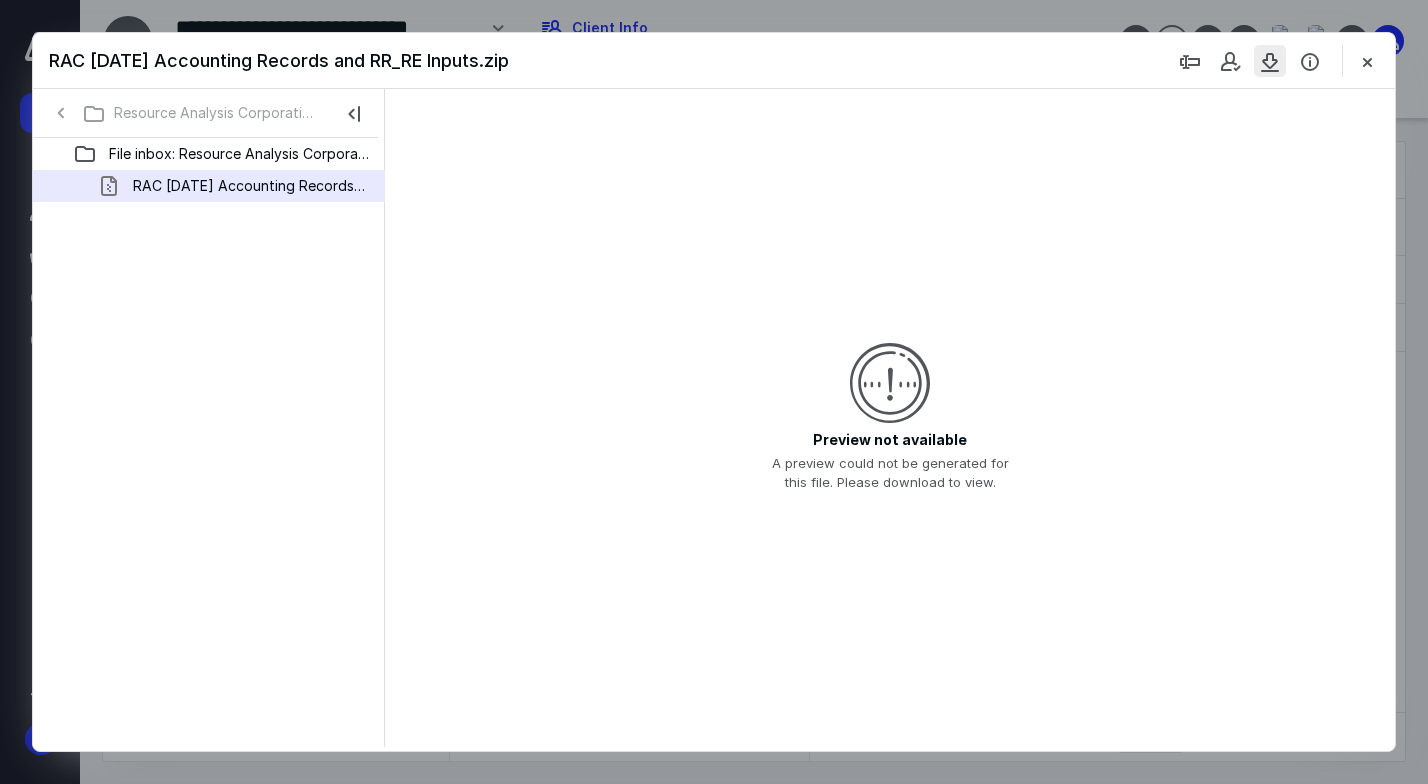 click at bounding box center (1270, 61) 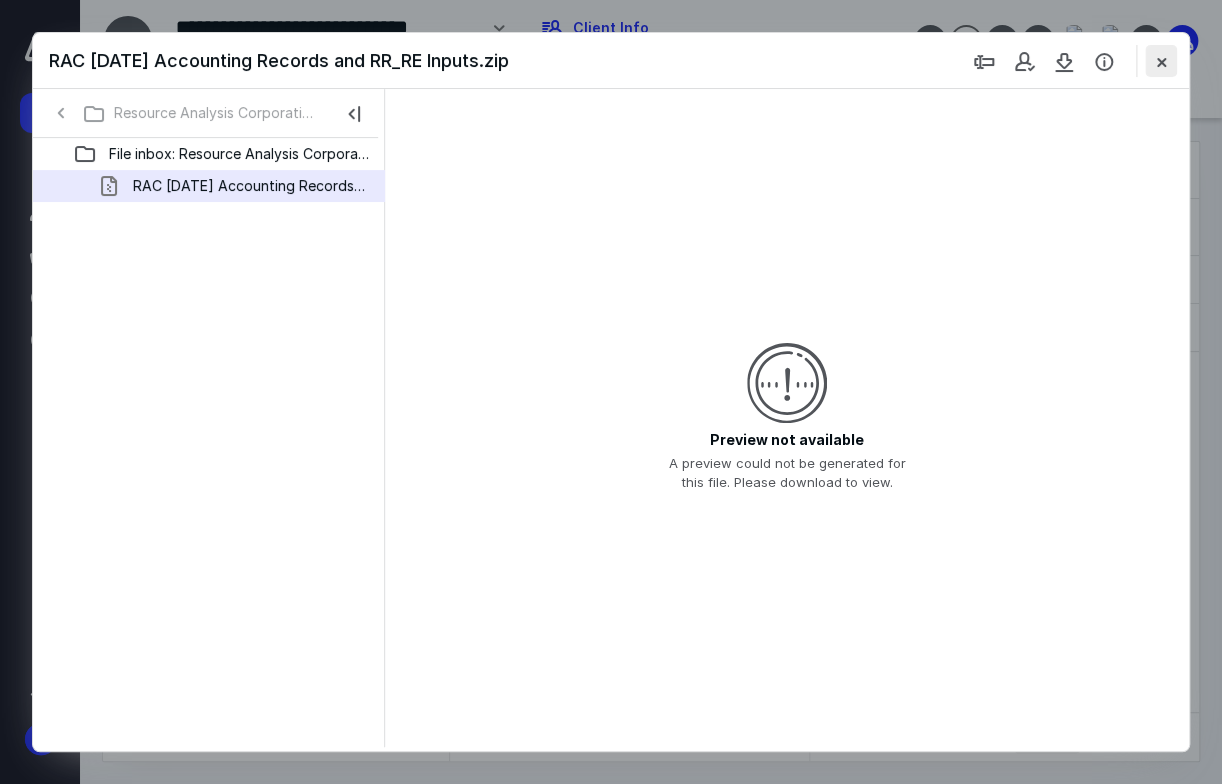 click at bounding box center (1161, 61) 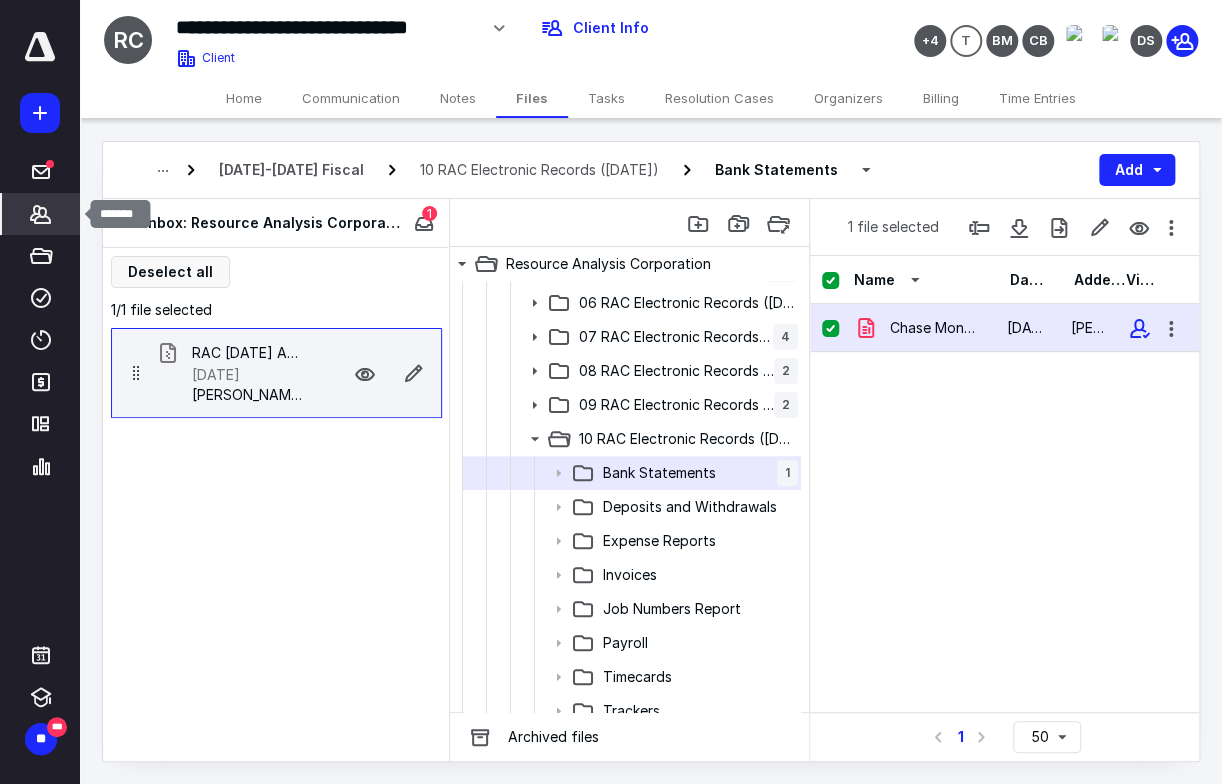 click 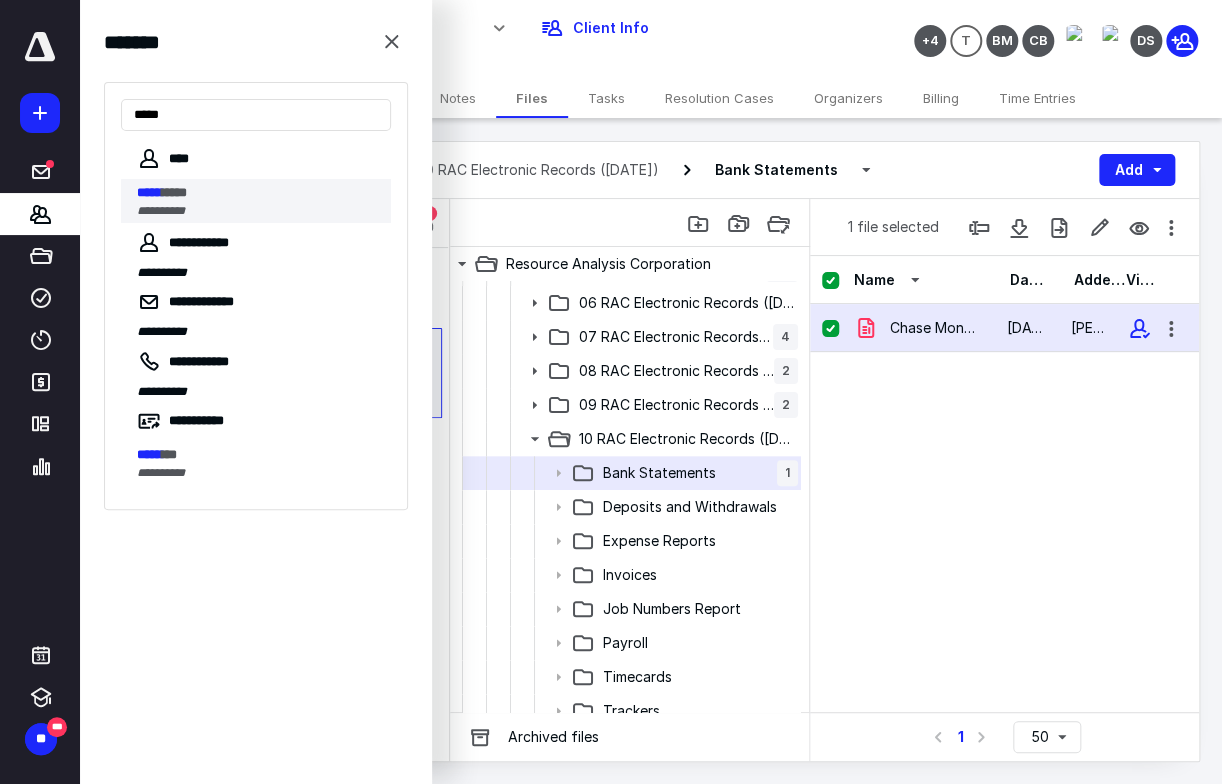 type on "*****" 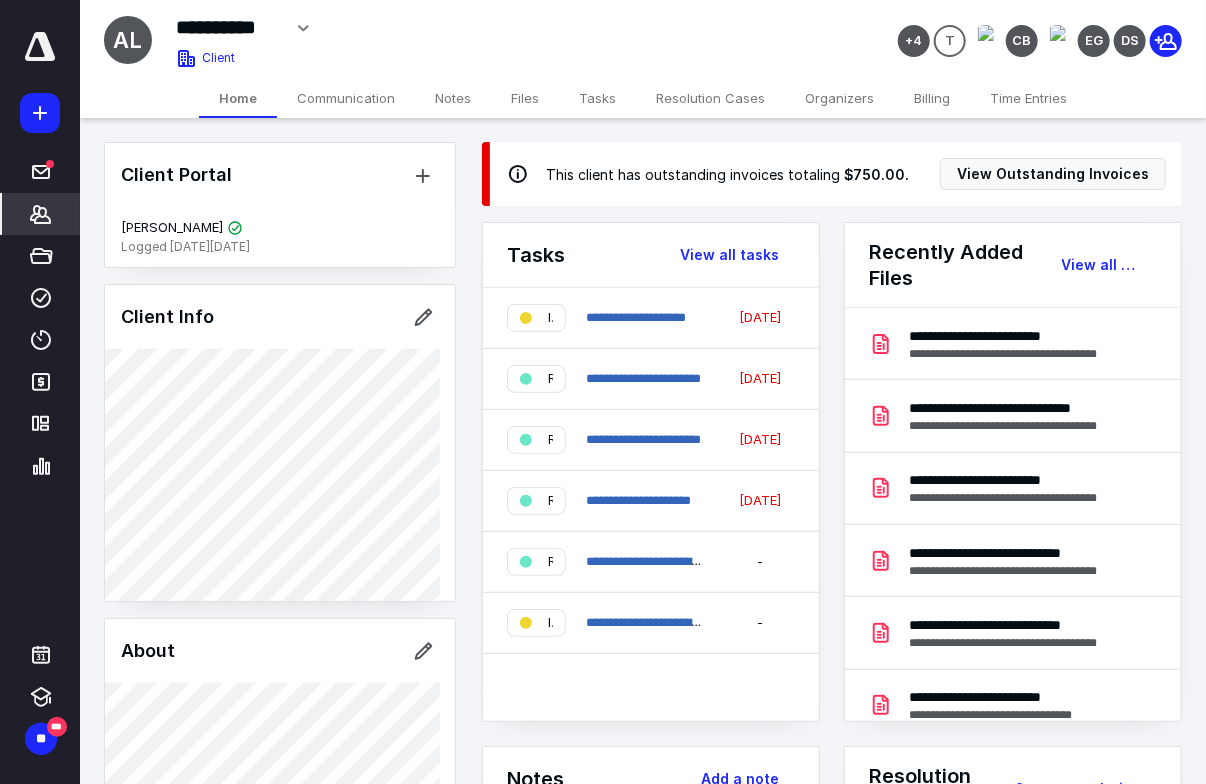 click on "Files" at bounding box center (525, 98) 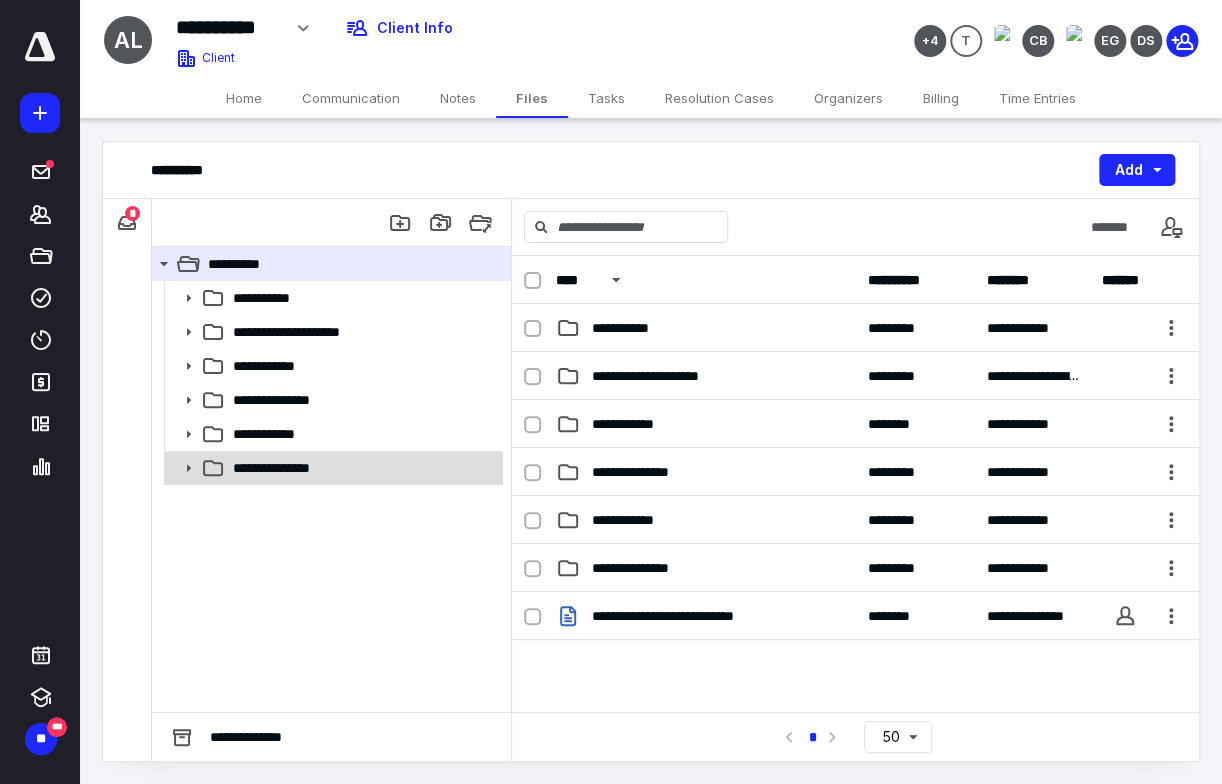 click 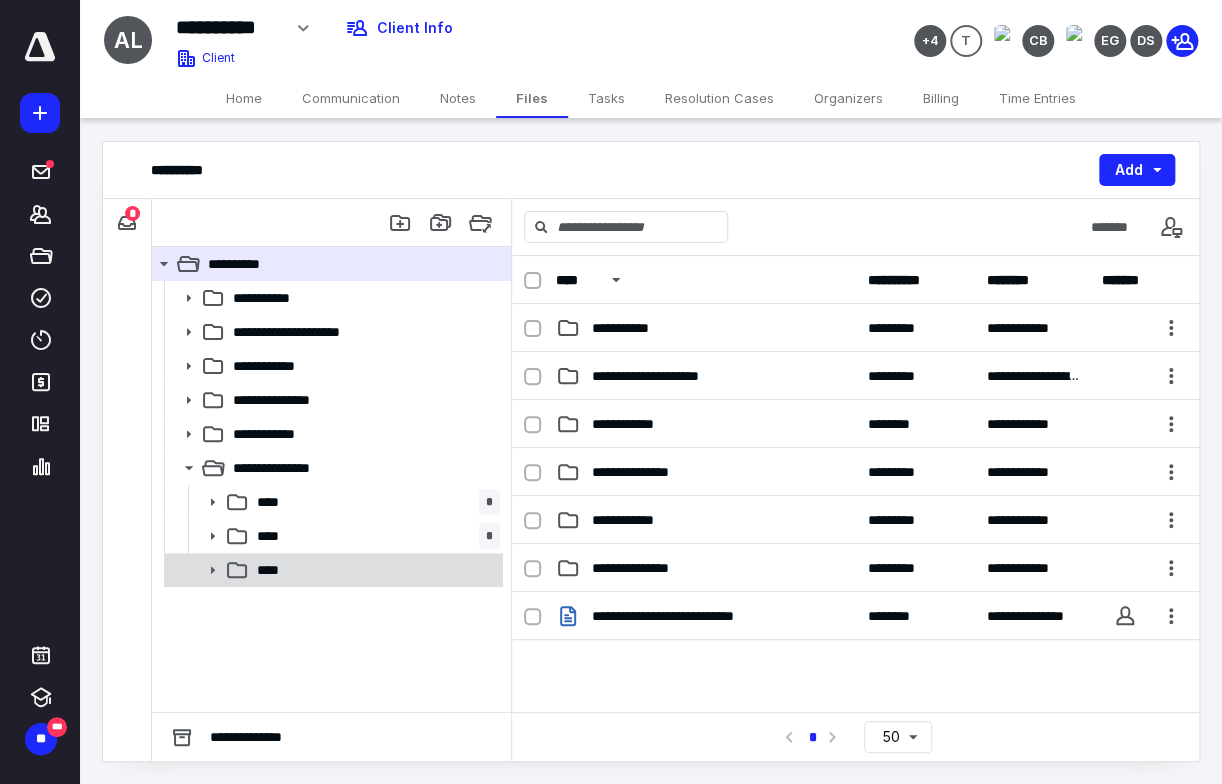 click 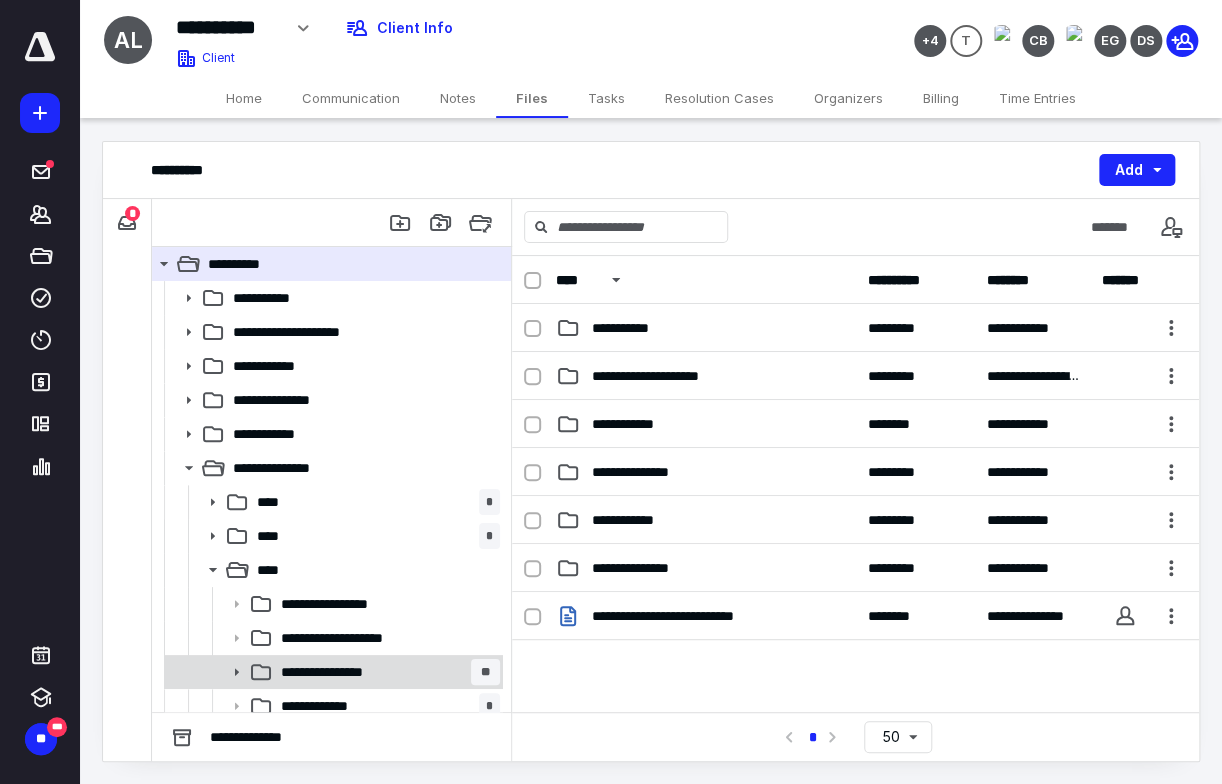 click on "**********" at bounding box center [344, 672] 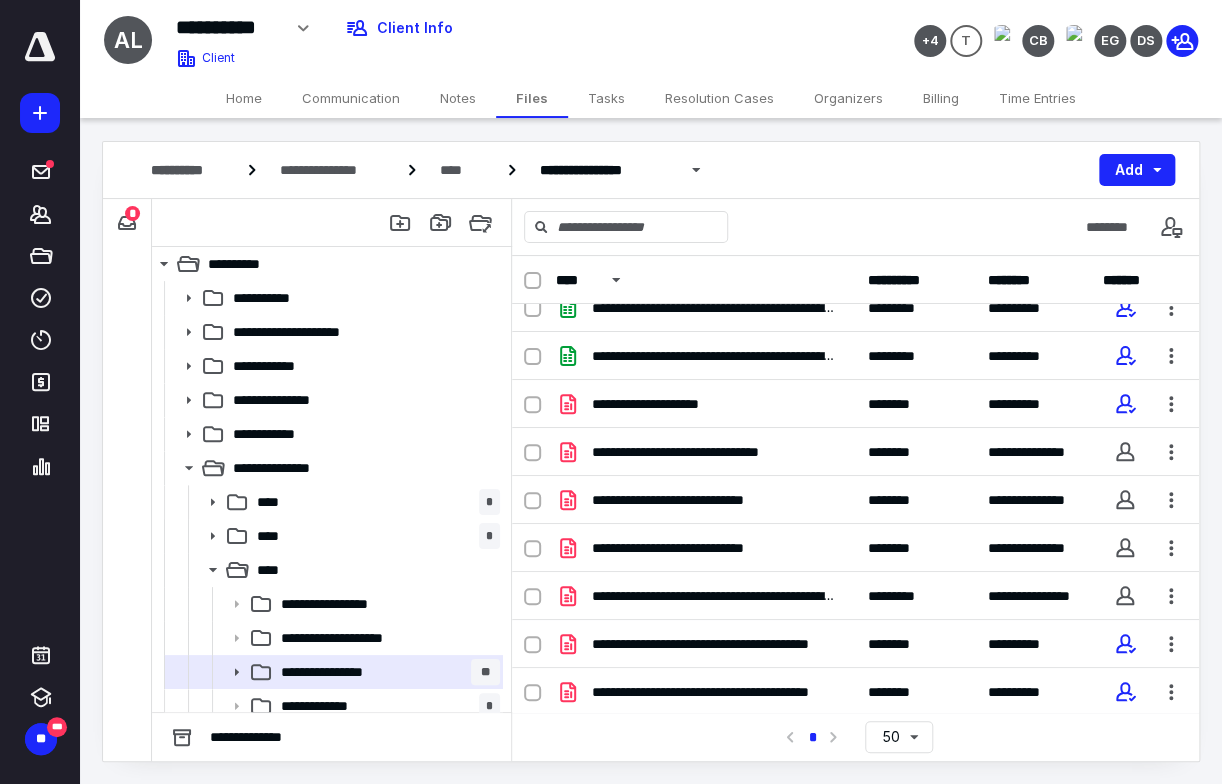scroll, scrollTop: 0, scrollLeft: 0, axis: both 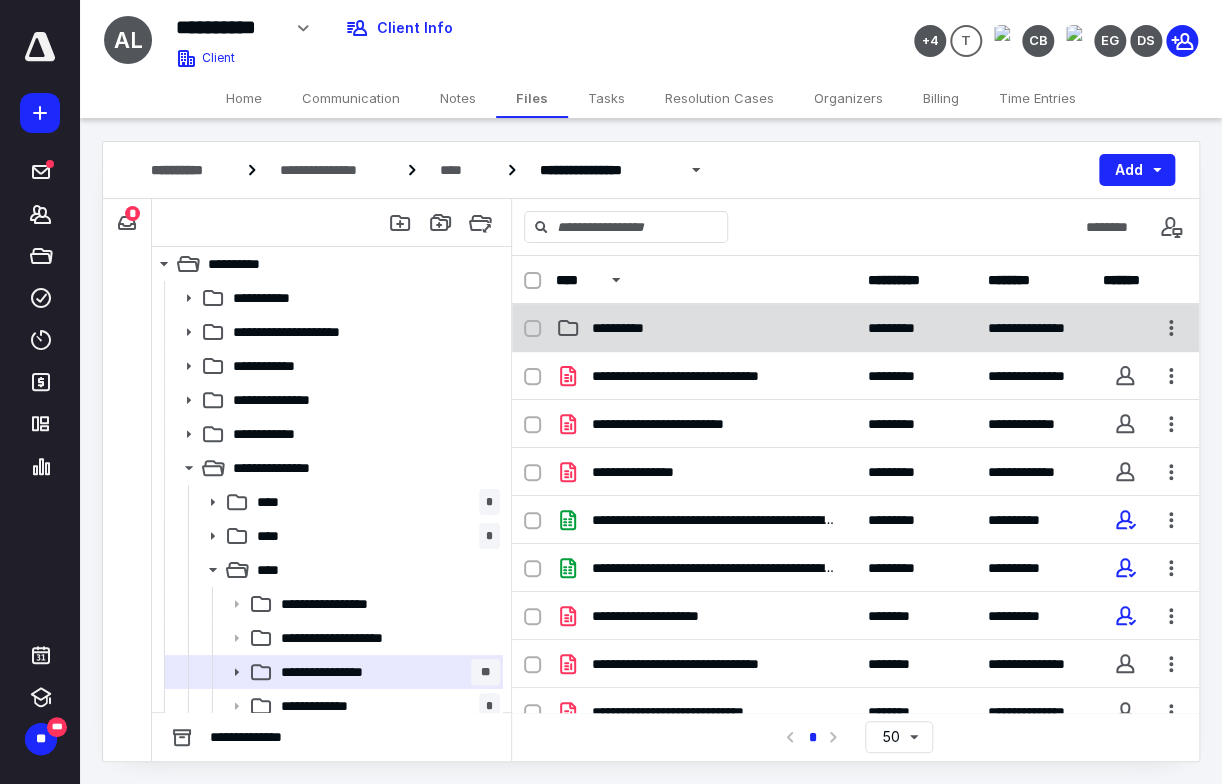 click on "**********" at bounding box center (629, 328) 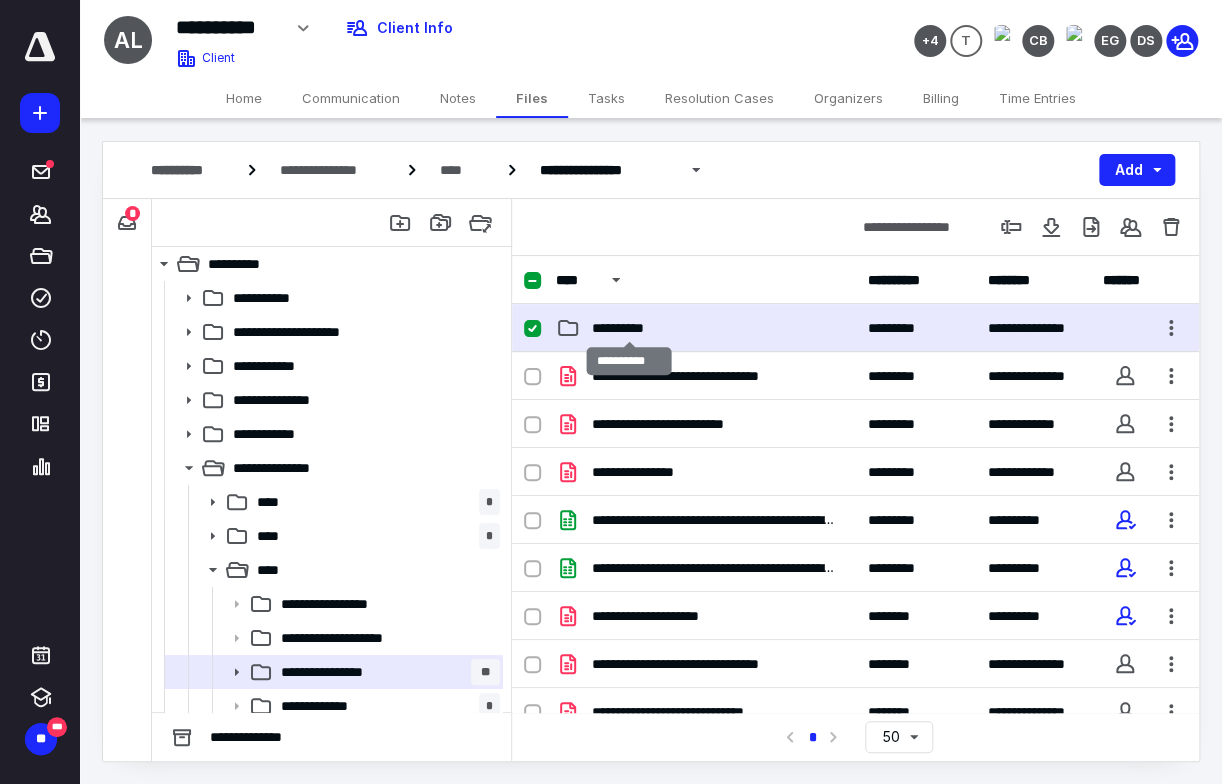 click on "**********" at bounding box center (629, 328) 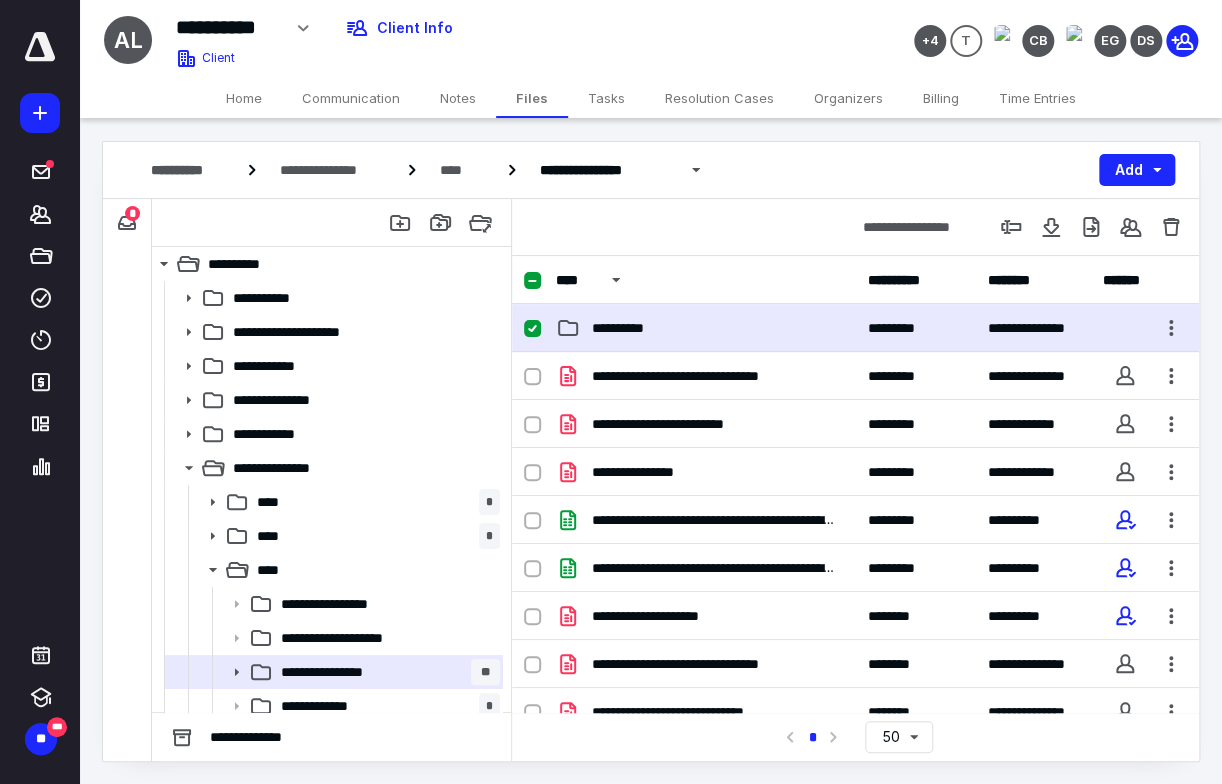 click on "**********" at bounding box center [706, 328] 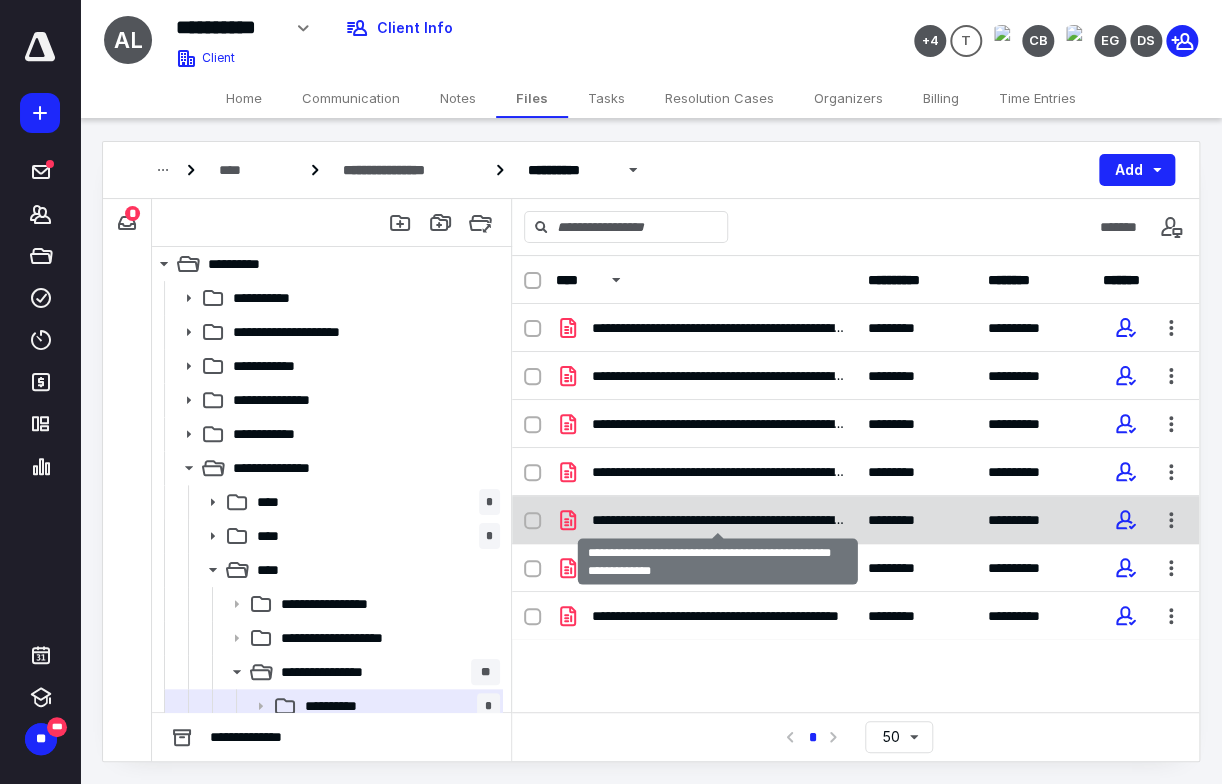 click on "**********" at bounding box center (718, 520) 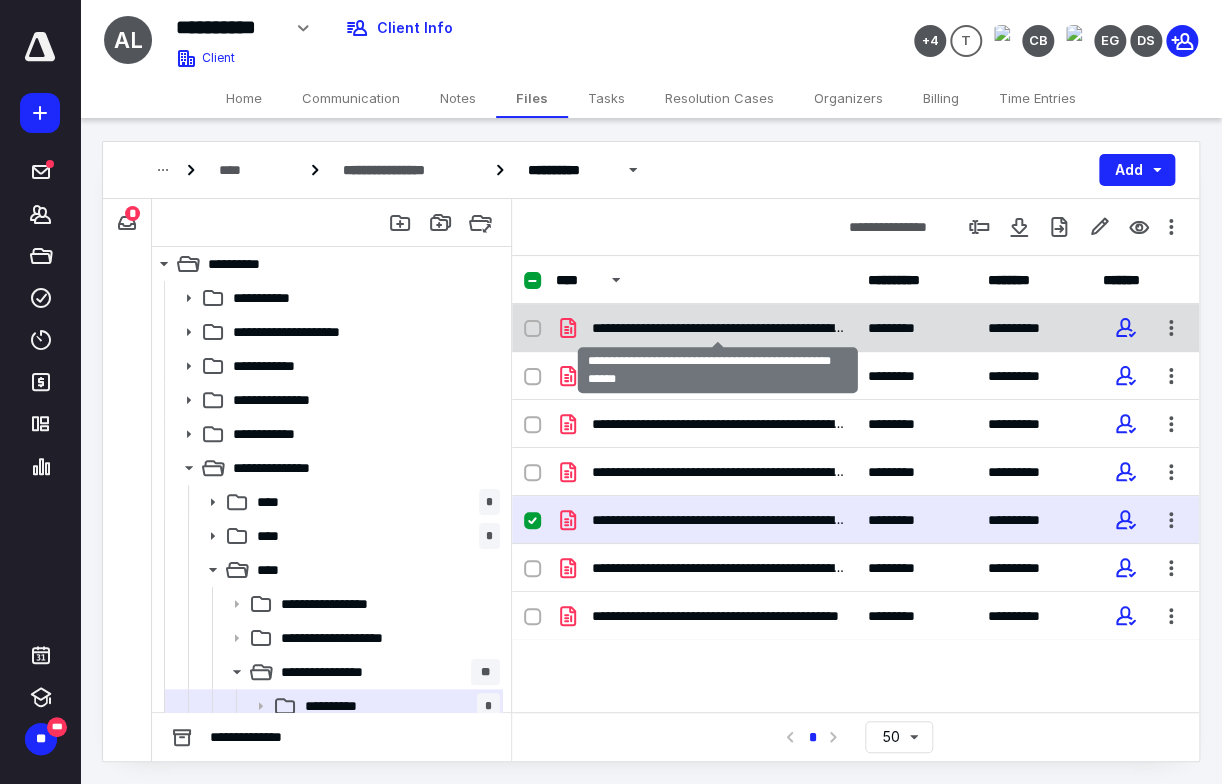click on "**********" at bounding box center [718, 328] 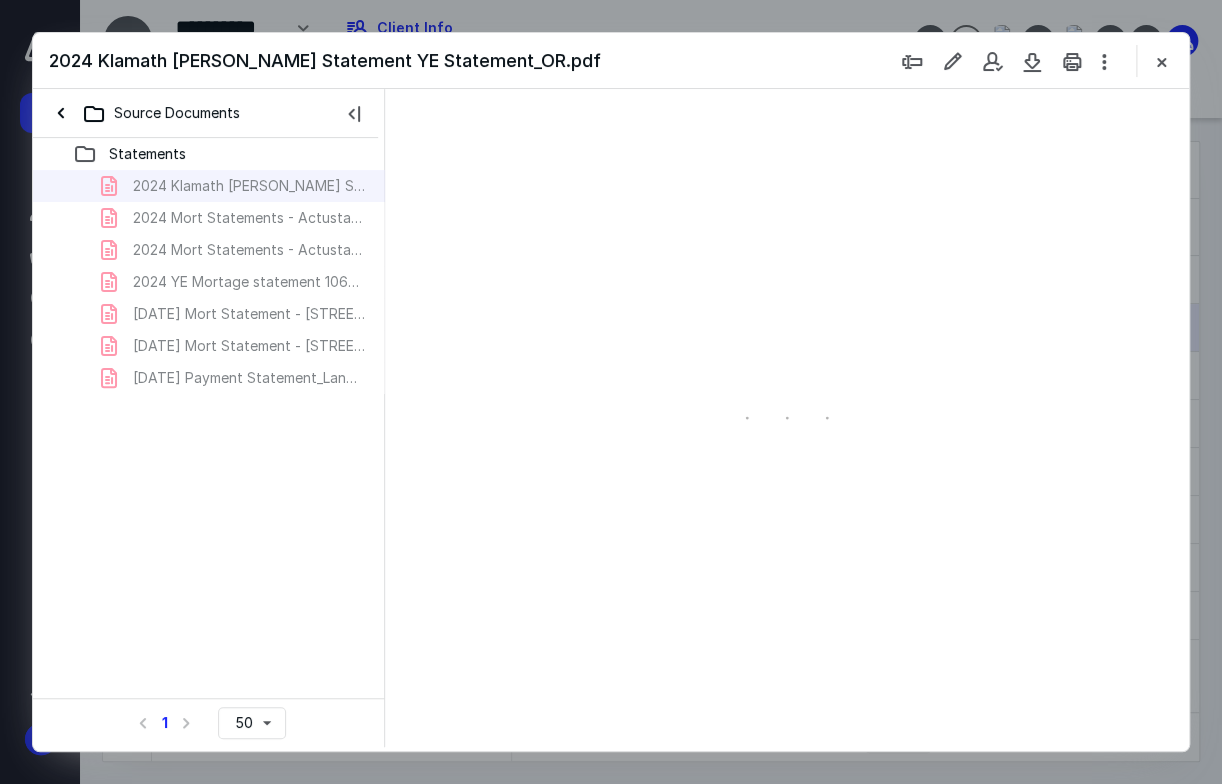 scroll, scrollTop: 0, scrollLeft: 0, axis: both 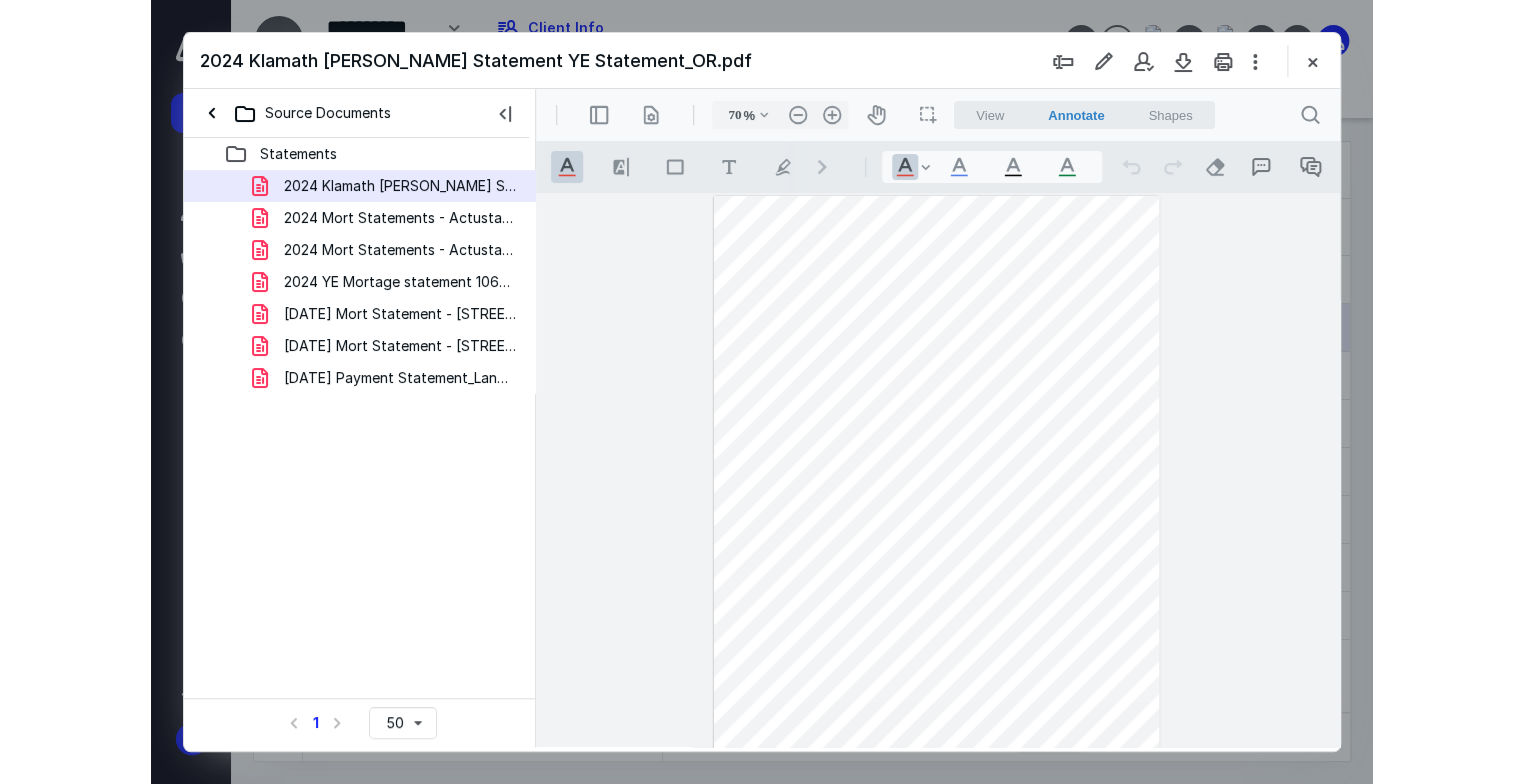 type on "73" 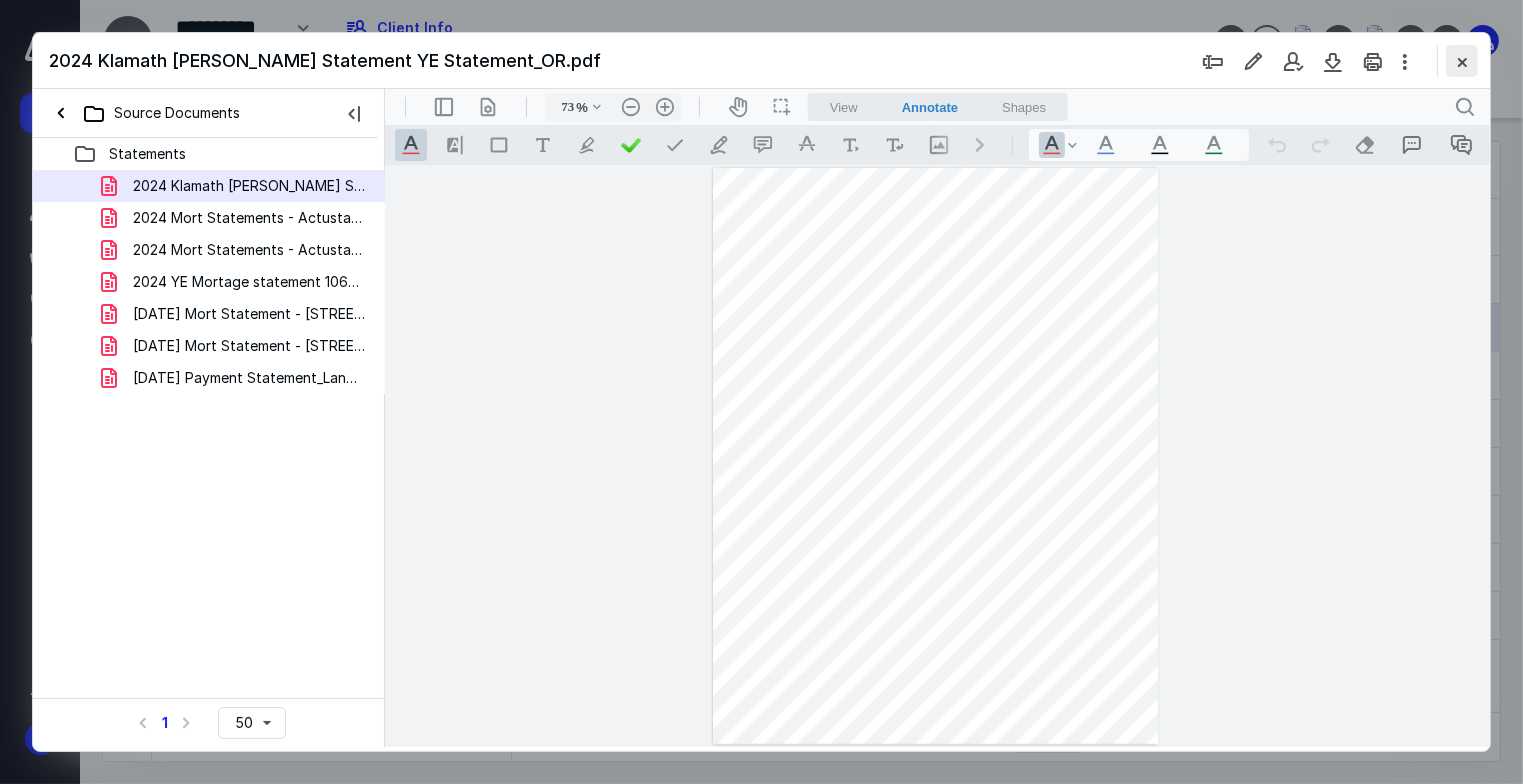 click at bounding box center (1462, 61) 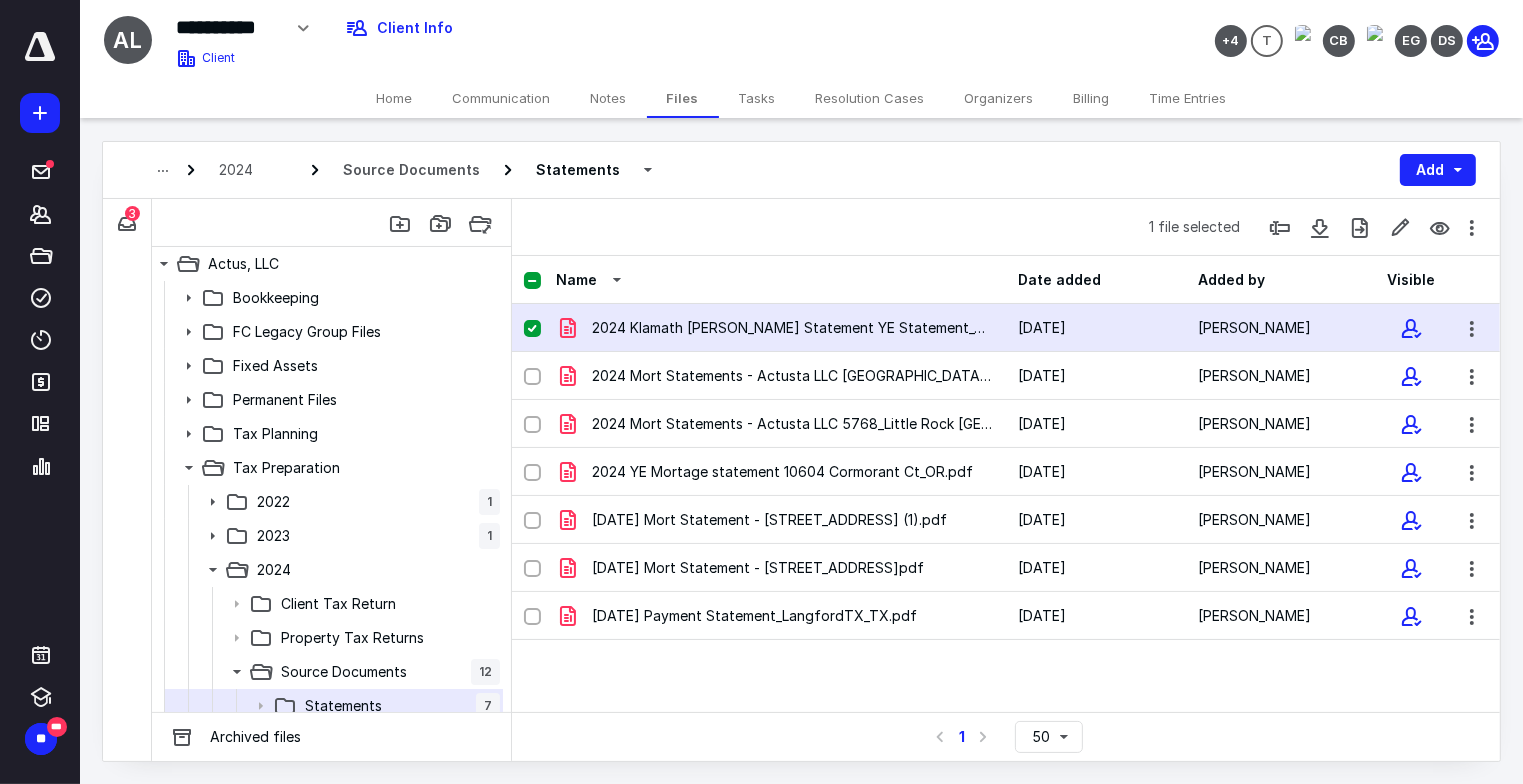click on "Home" at bounding box center (395, 98) 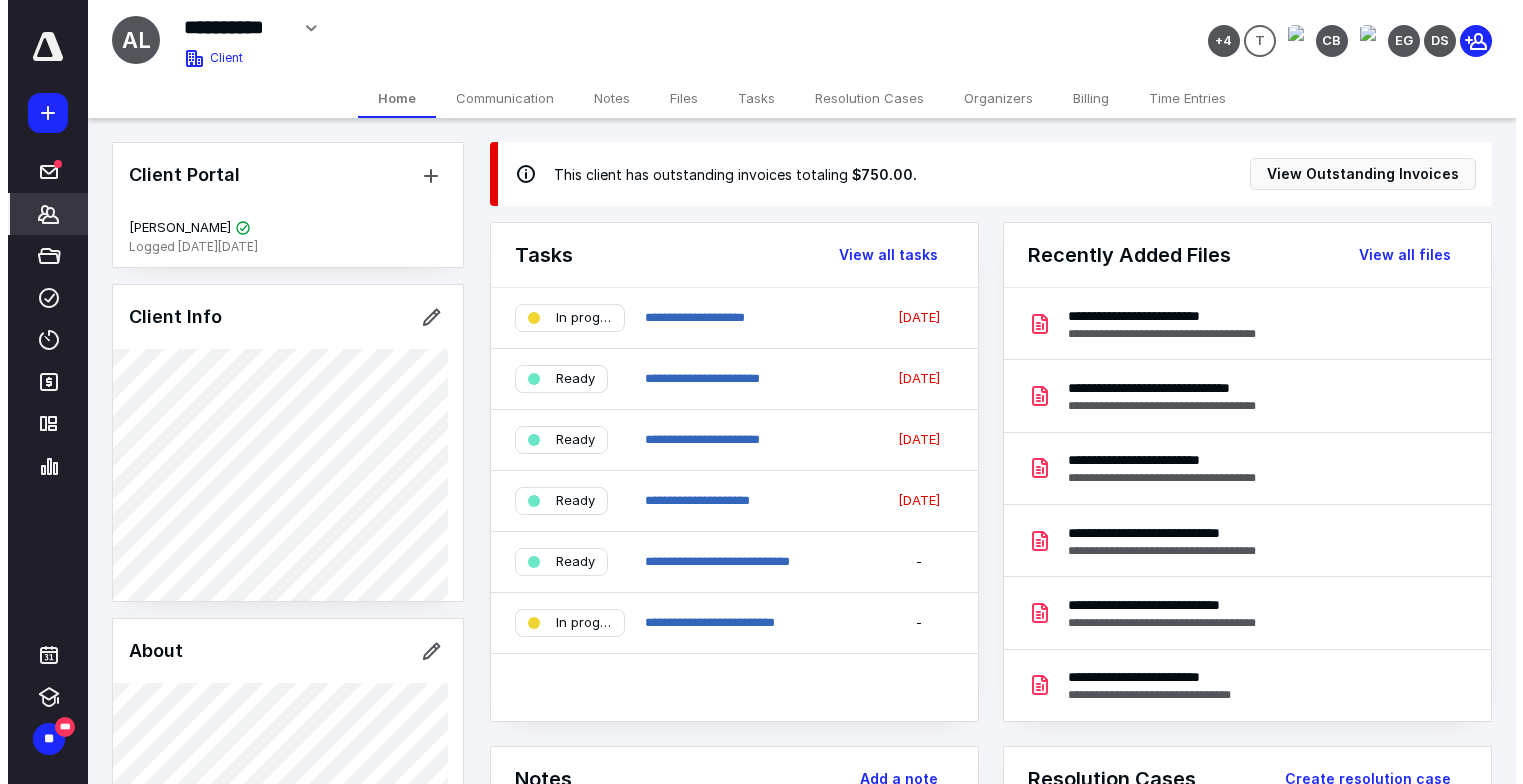 scroll, scrollTop: 1115, scrollLeft: 0, axis: vertical 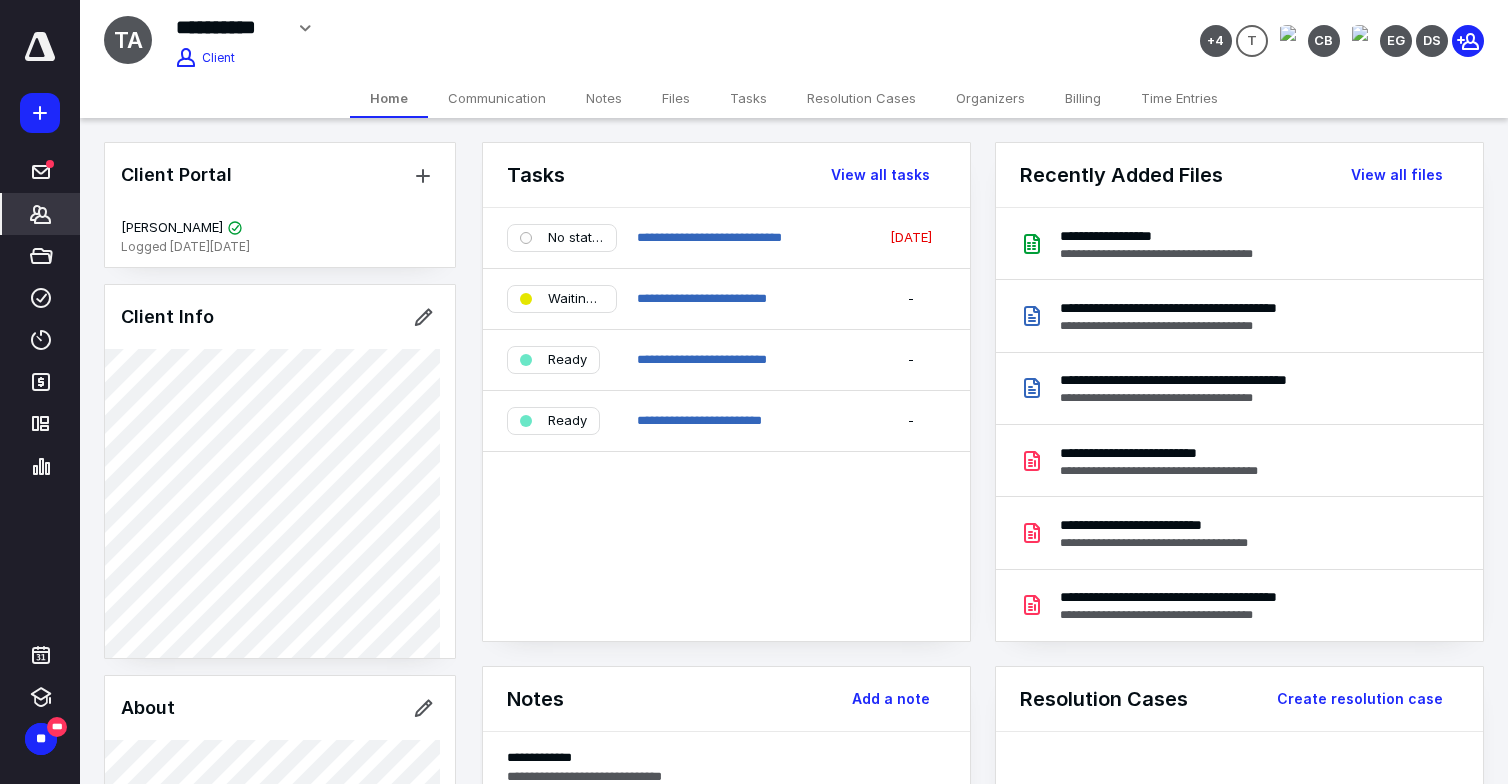 click on "Files" at bounding box center (676, 98) 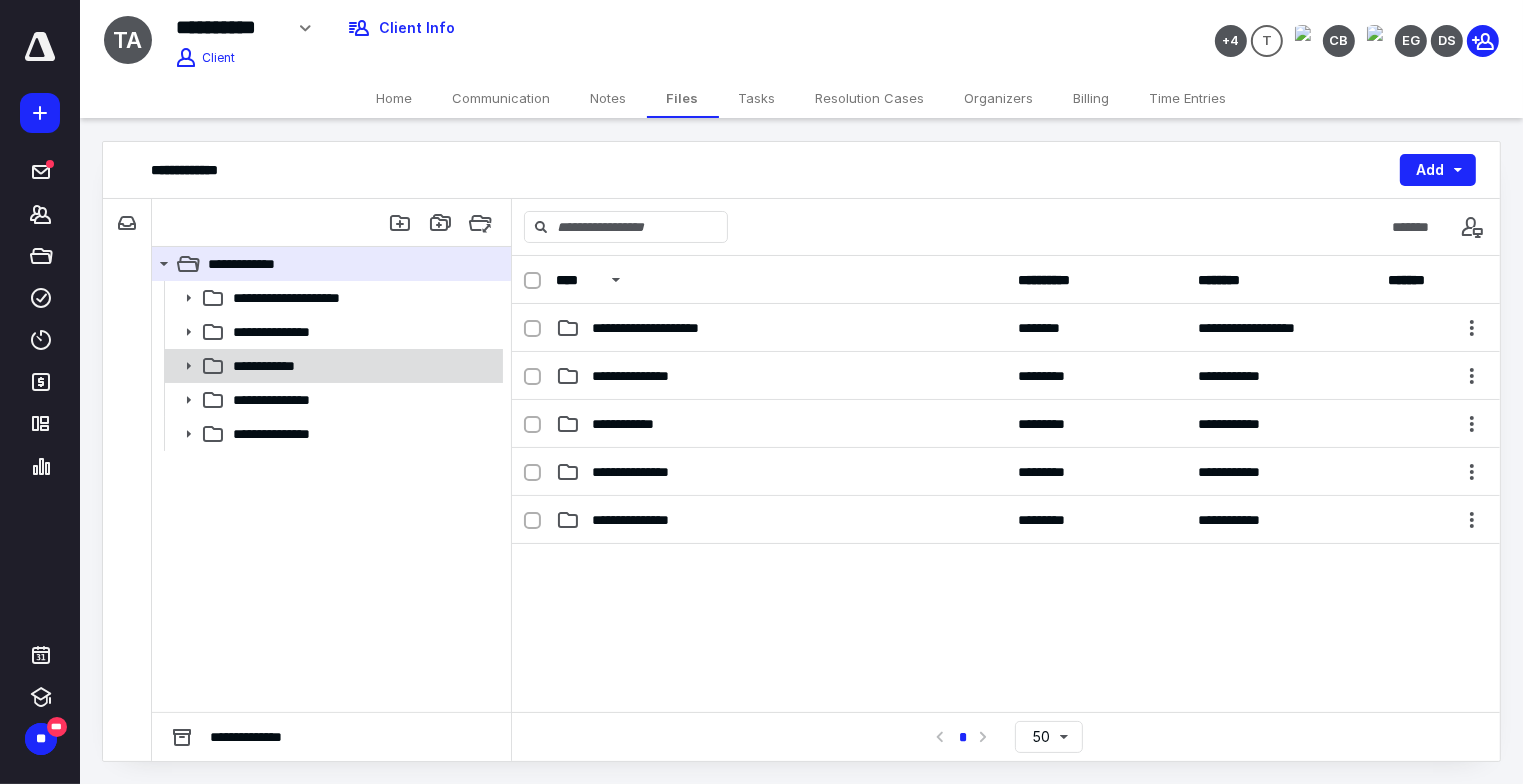 click 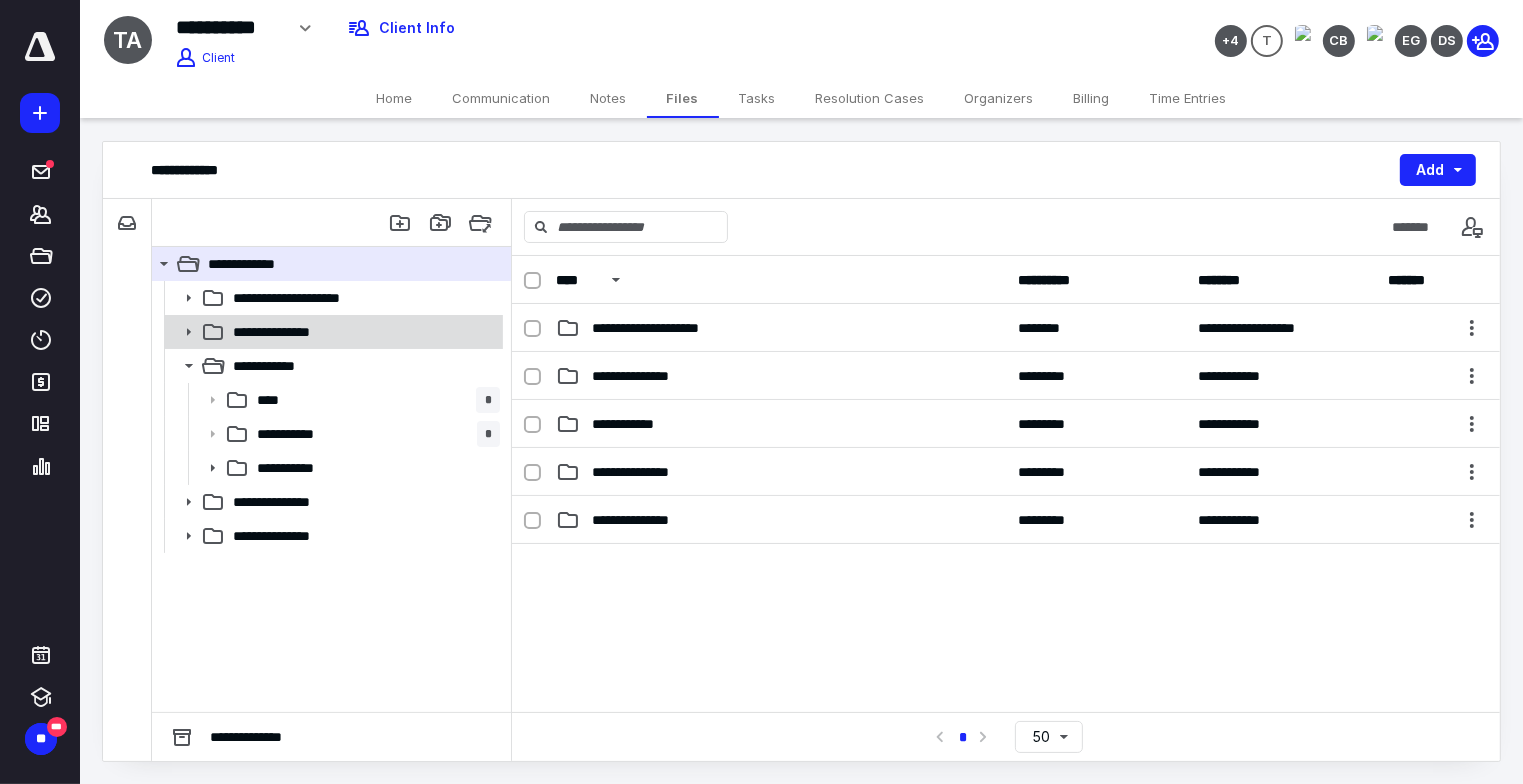 click 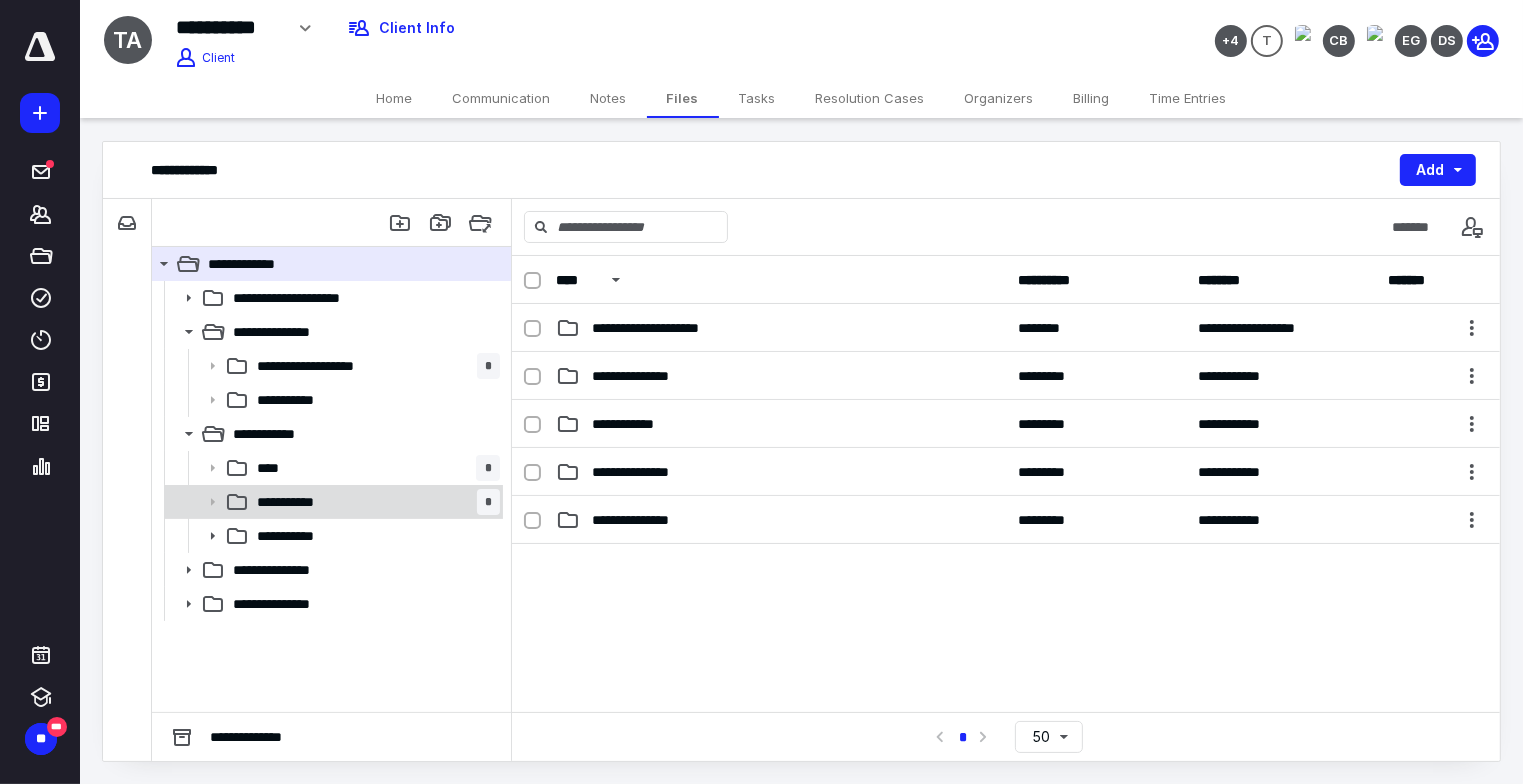 click on "**********" at bounding box center (332, 502) 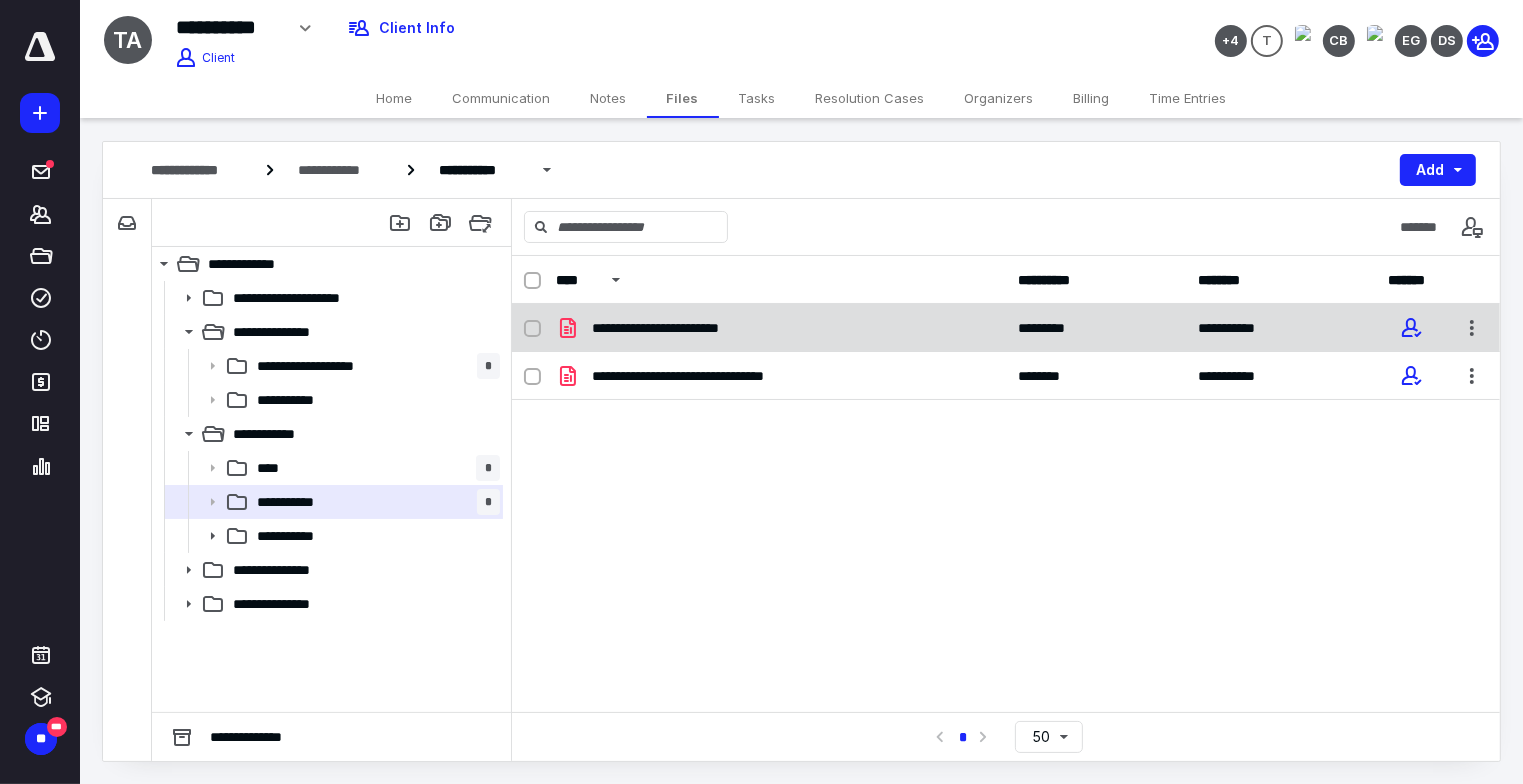 click on "**********" at bounding box center [1006, 328] 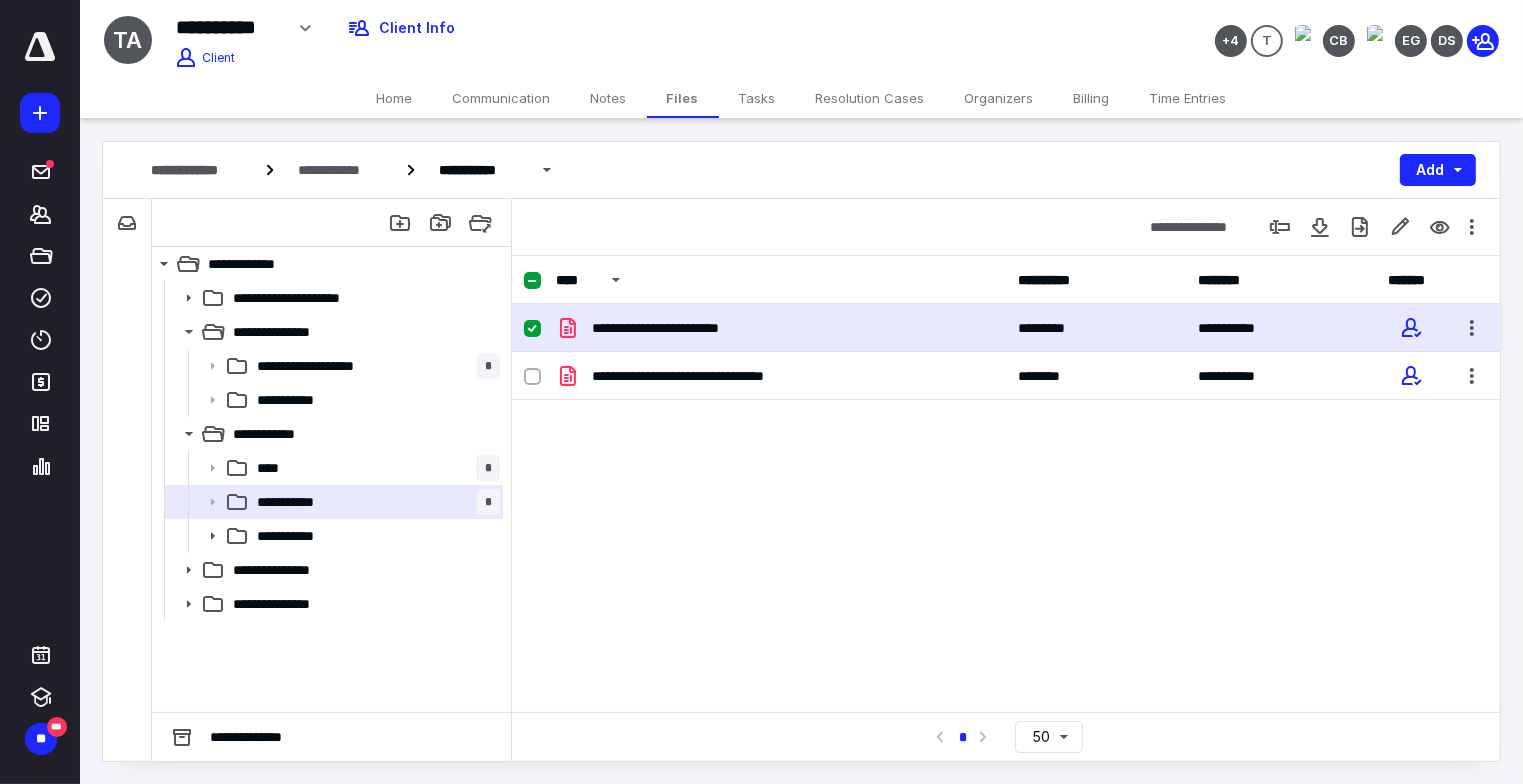 click on "**********" at bounding box center (1006, 328) 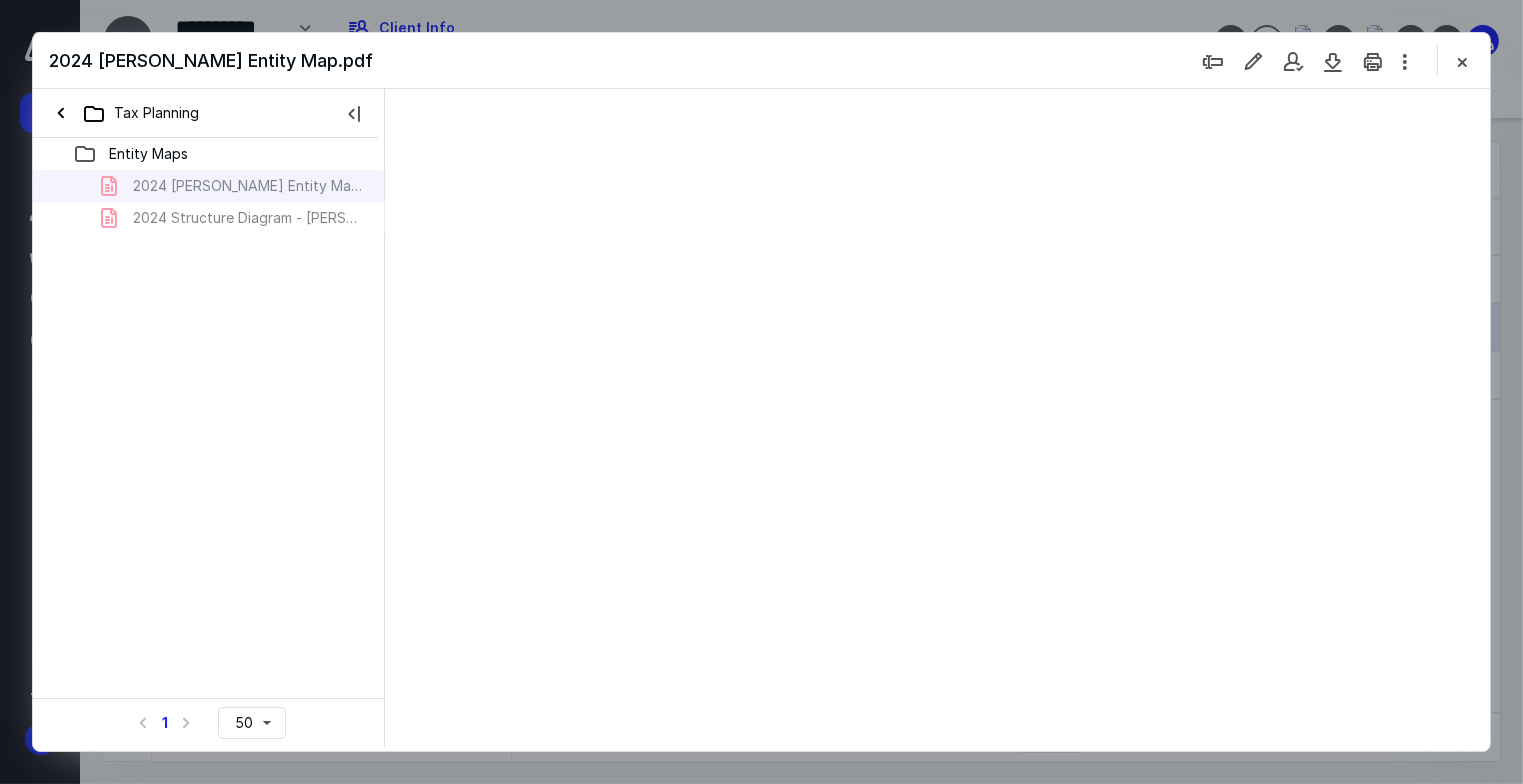 scroll, scrollTop: 0, scrollLeft: 0, axis: both 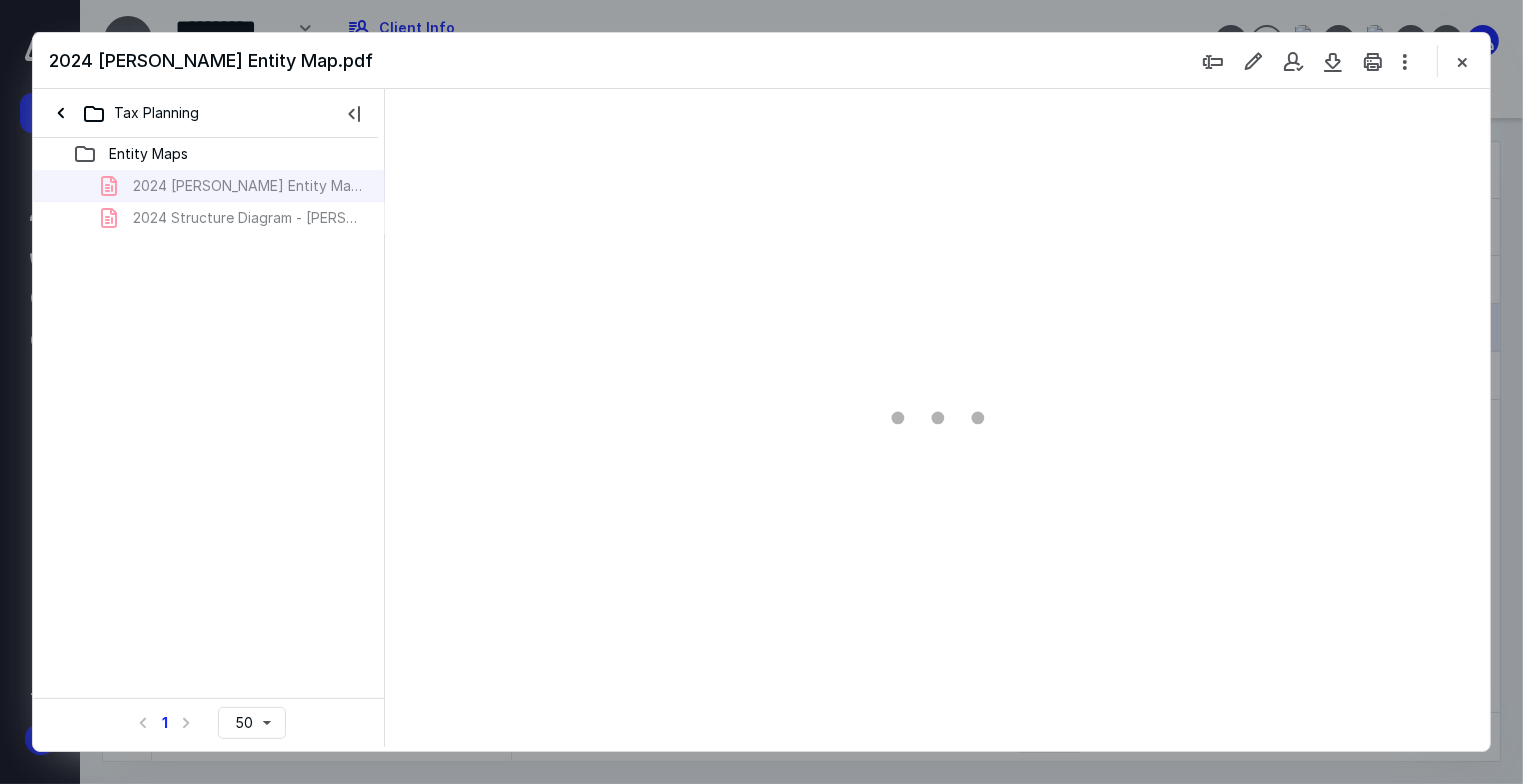 type on "94" 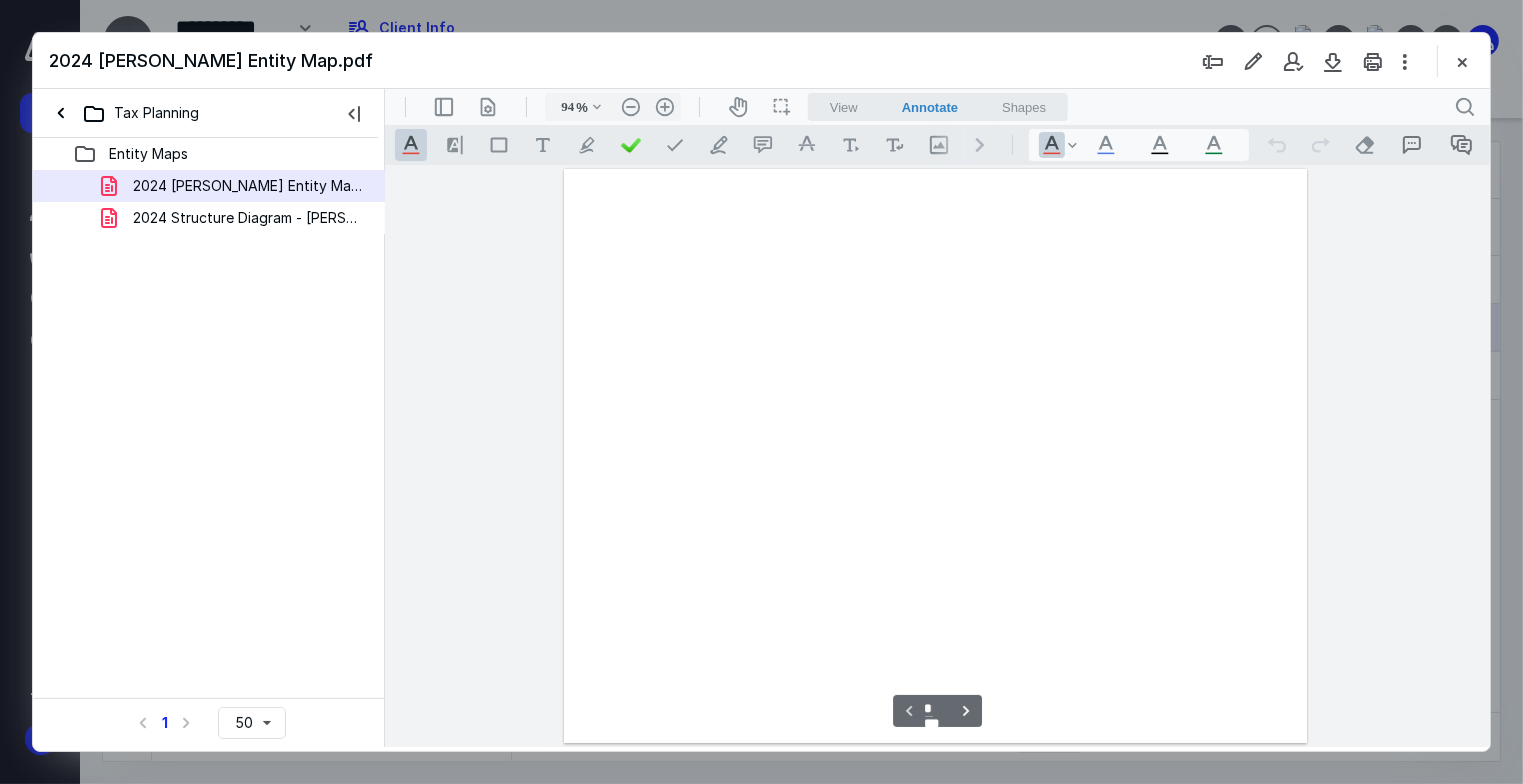 scroll, scrollTop: 80, scrollLeft: 0, axis: vertical 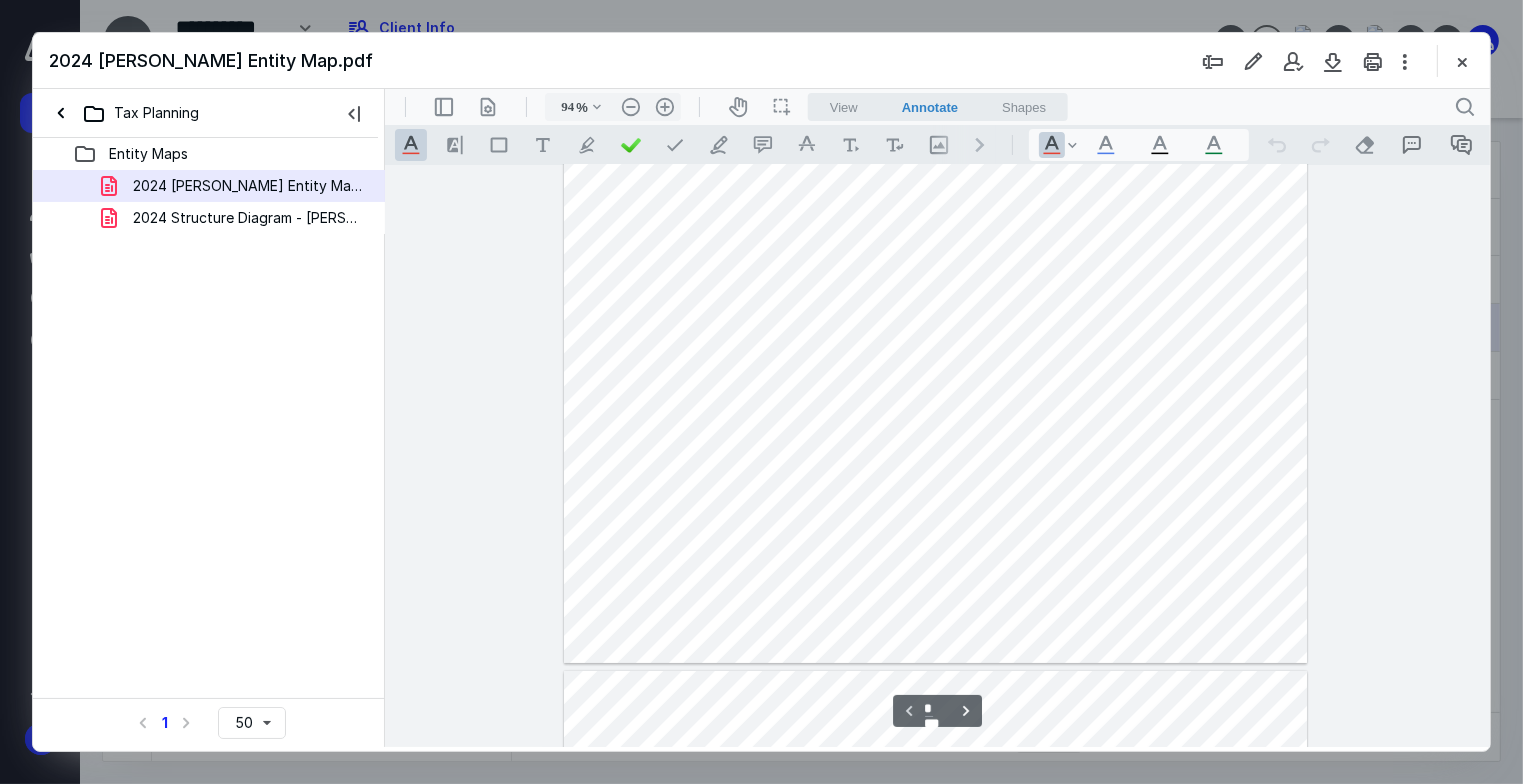 type on "*" 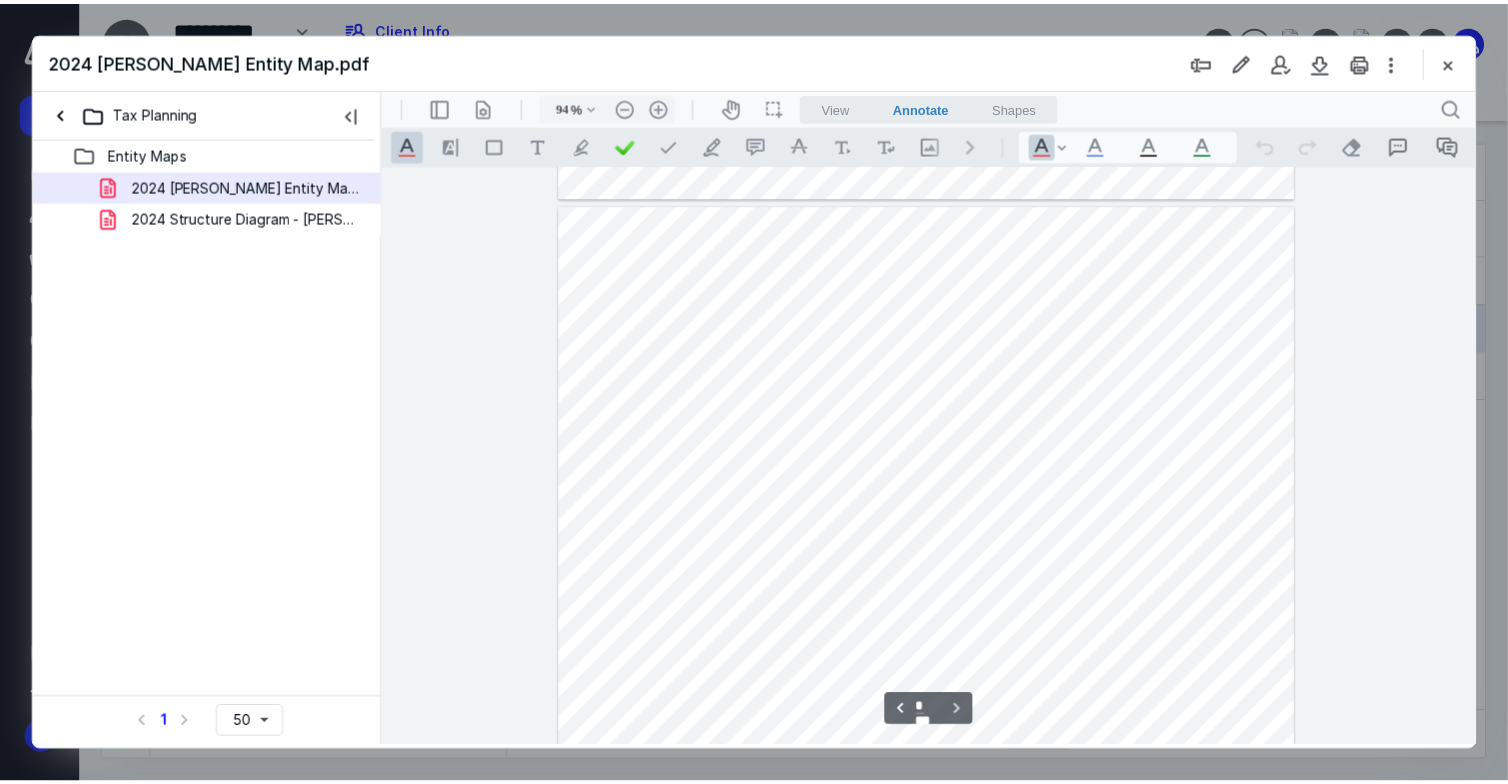 scroll, scrollTop: 581, scrollLeft: 0, axis: vertical 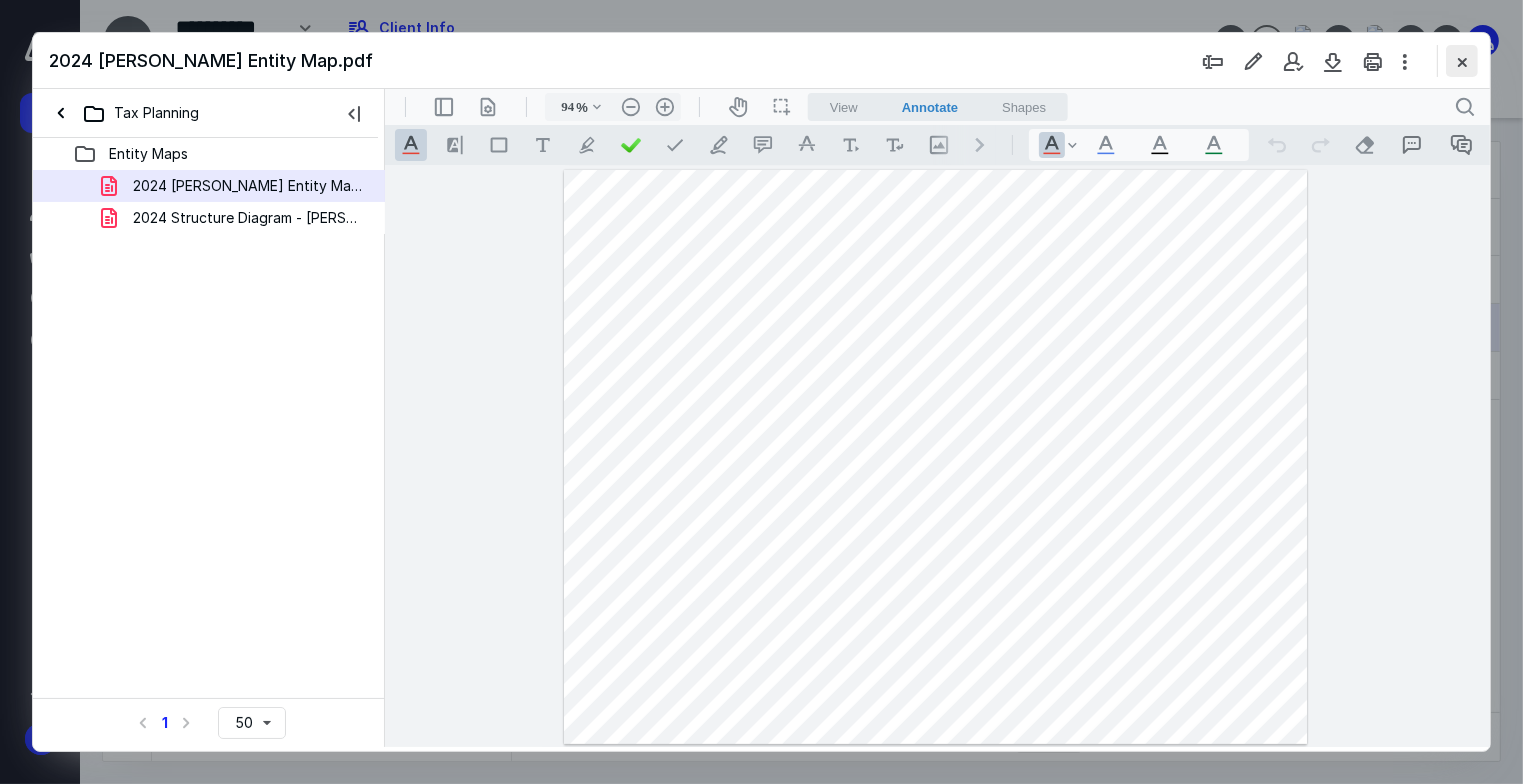 click at bounding box center (1462, 61) 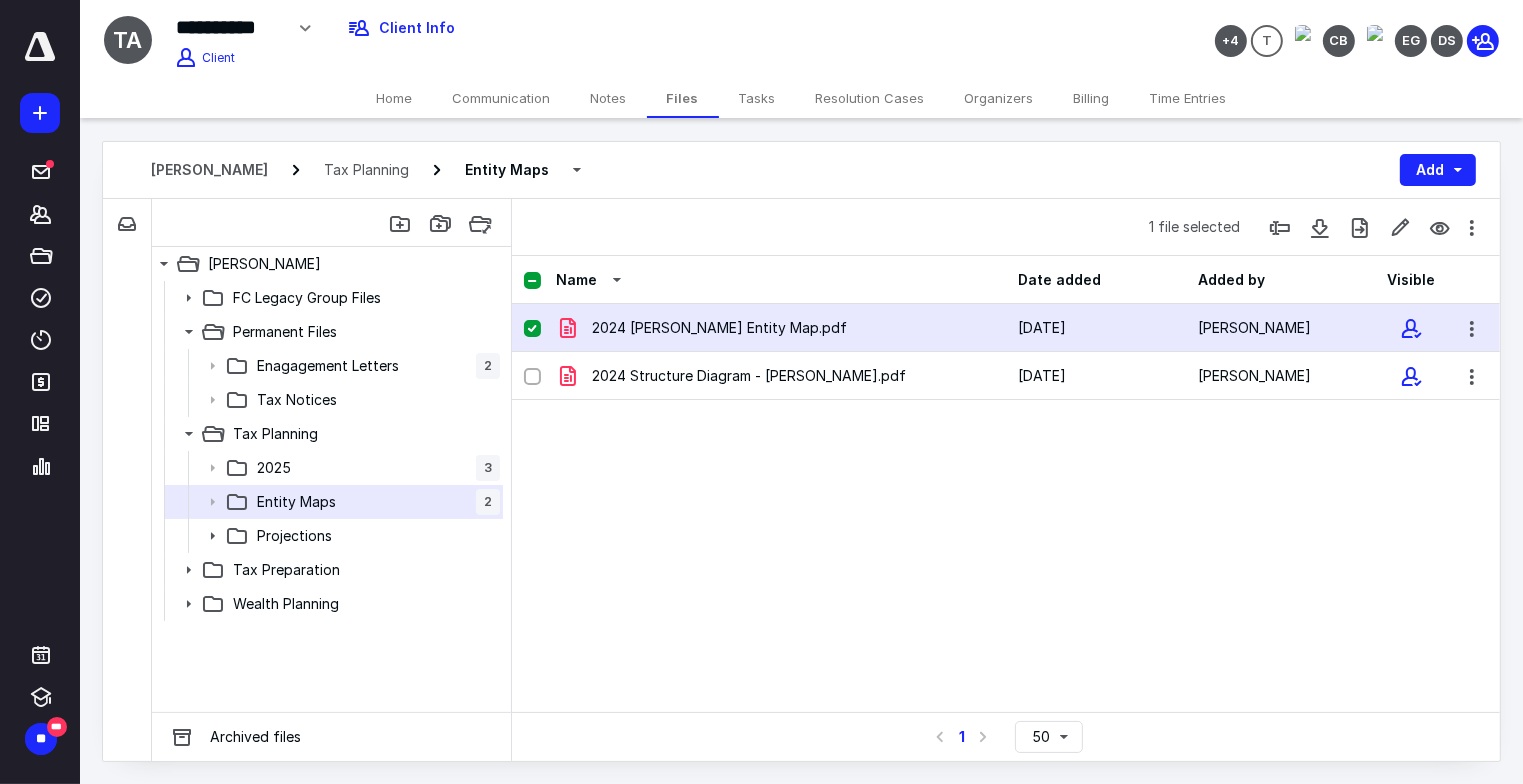 click on "Home" at bounding box center (395, 98) 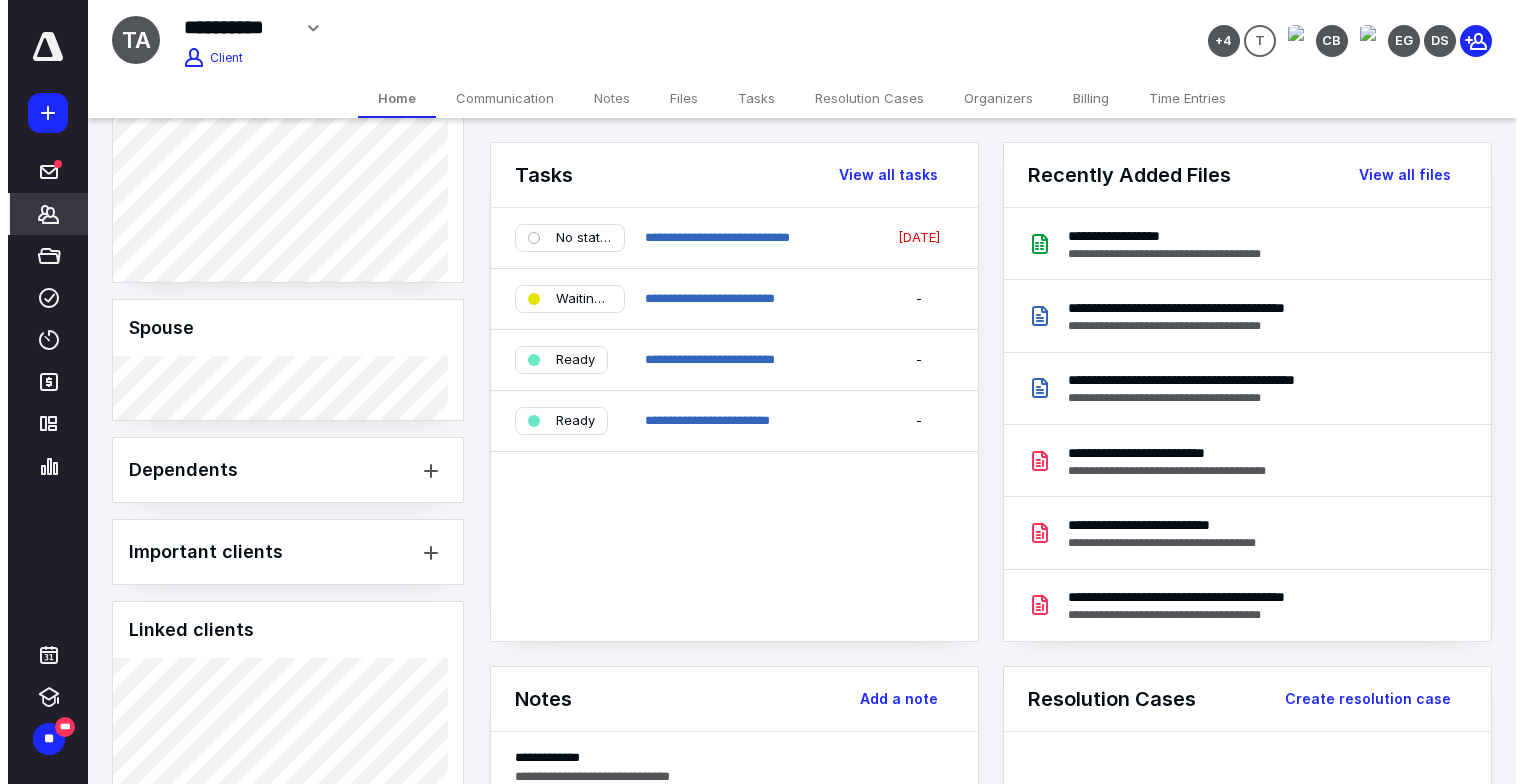 scroll, scrollTop: 1792, scrollLeft: 0, axis: vertical 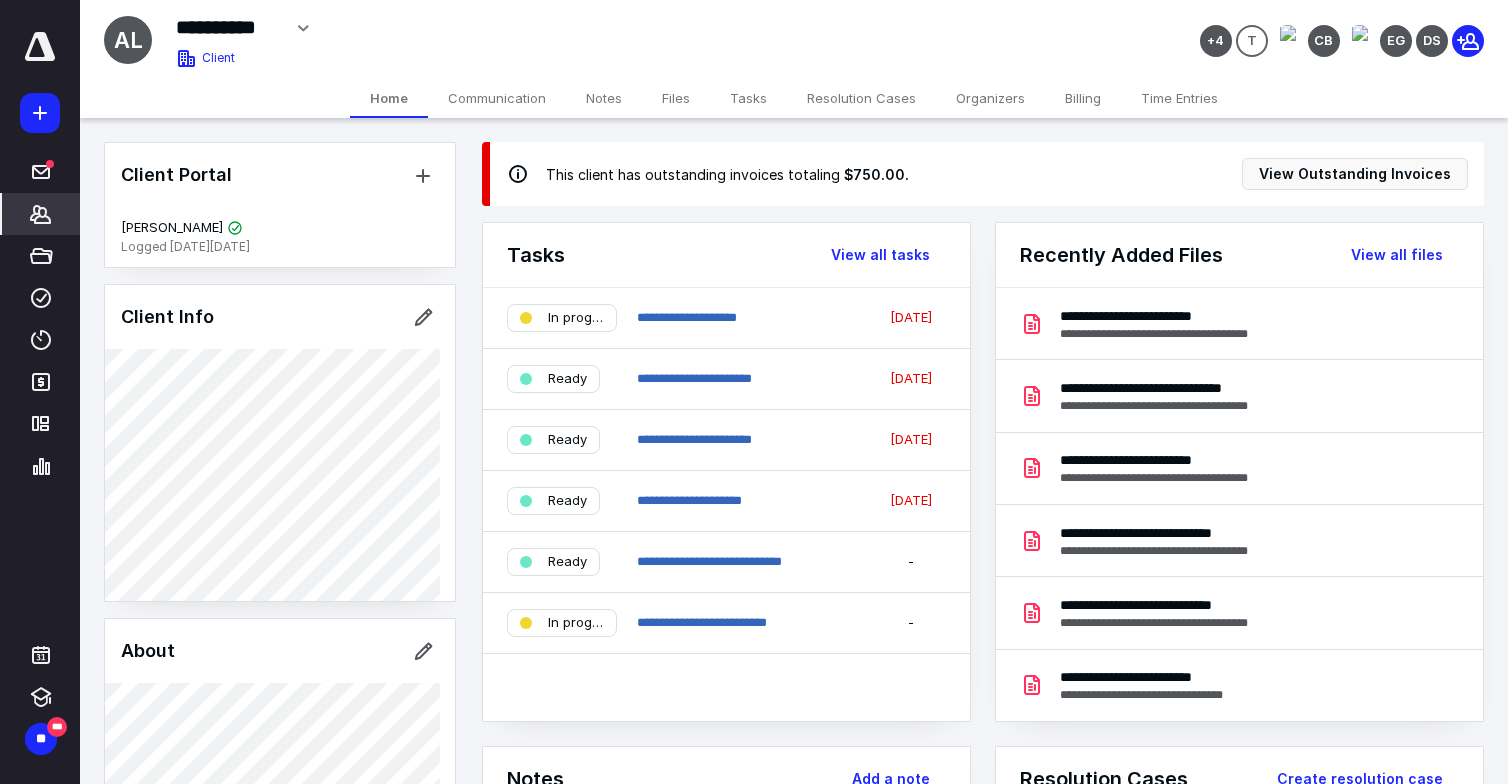 click on "Files" at bounding box center (676, 98) 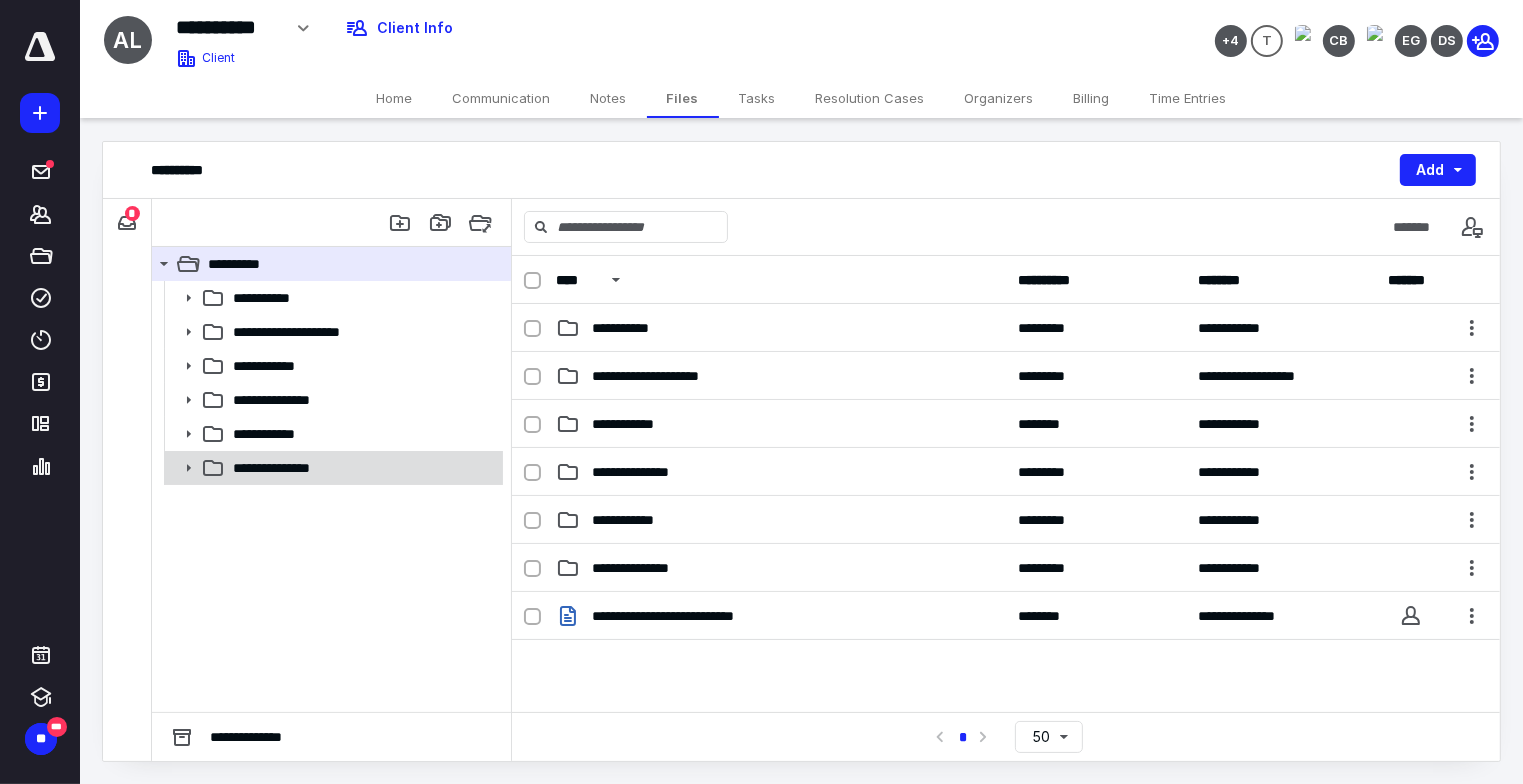 click 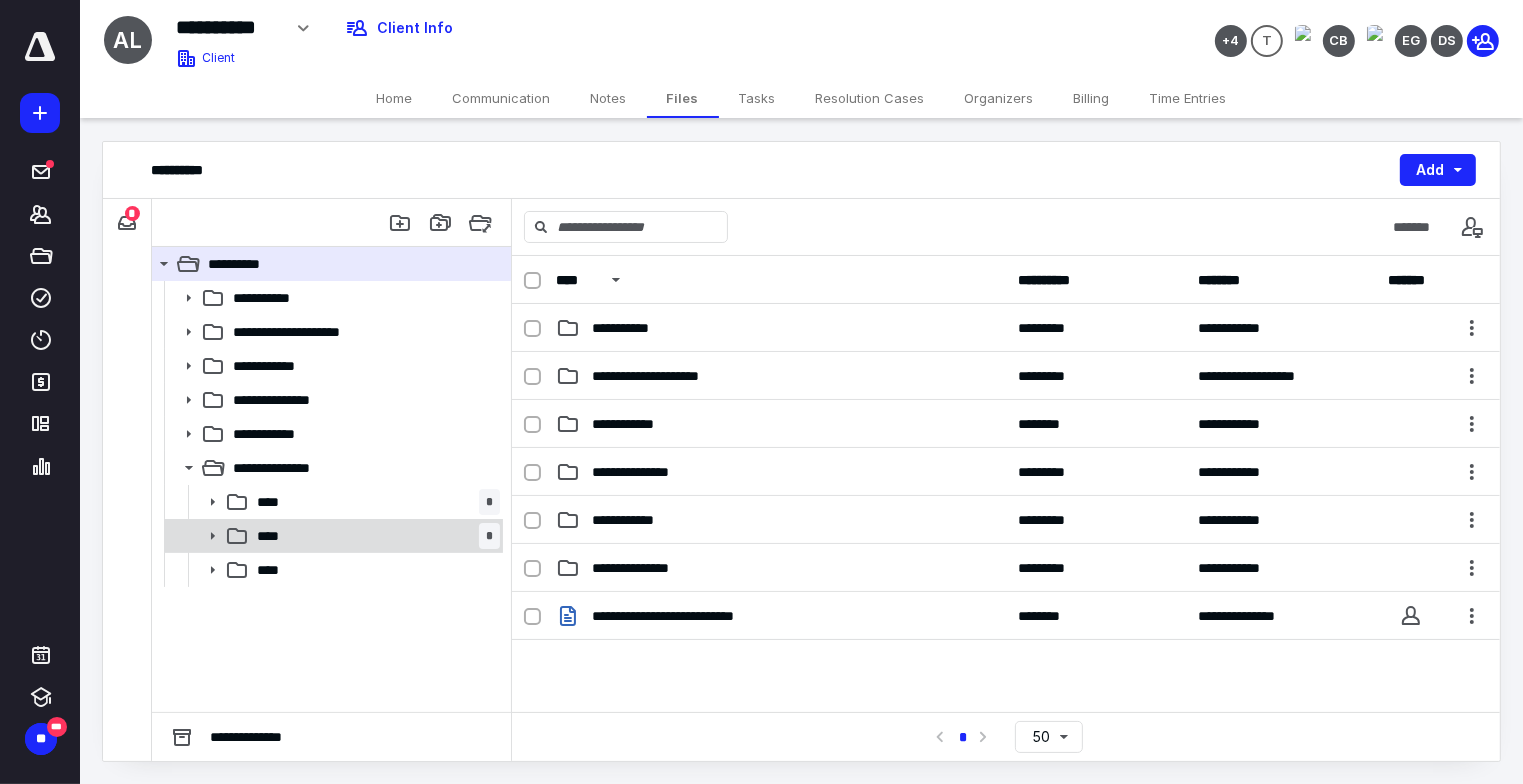 click 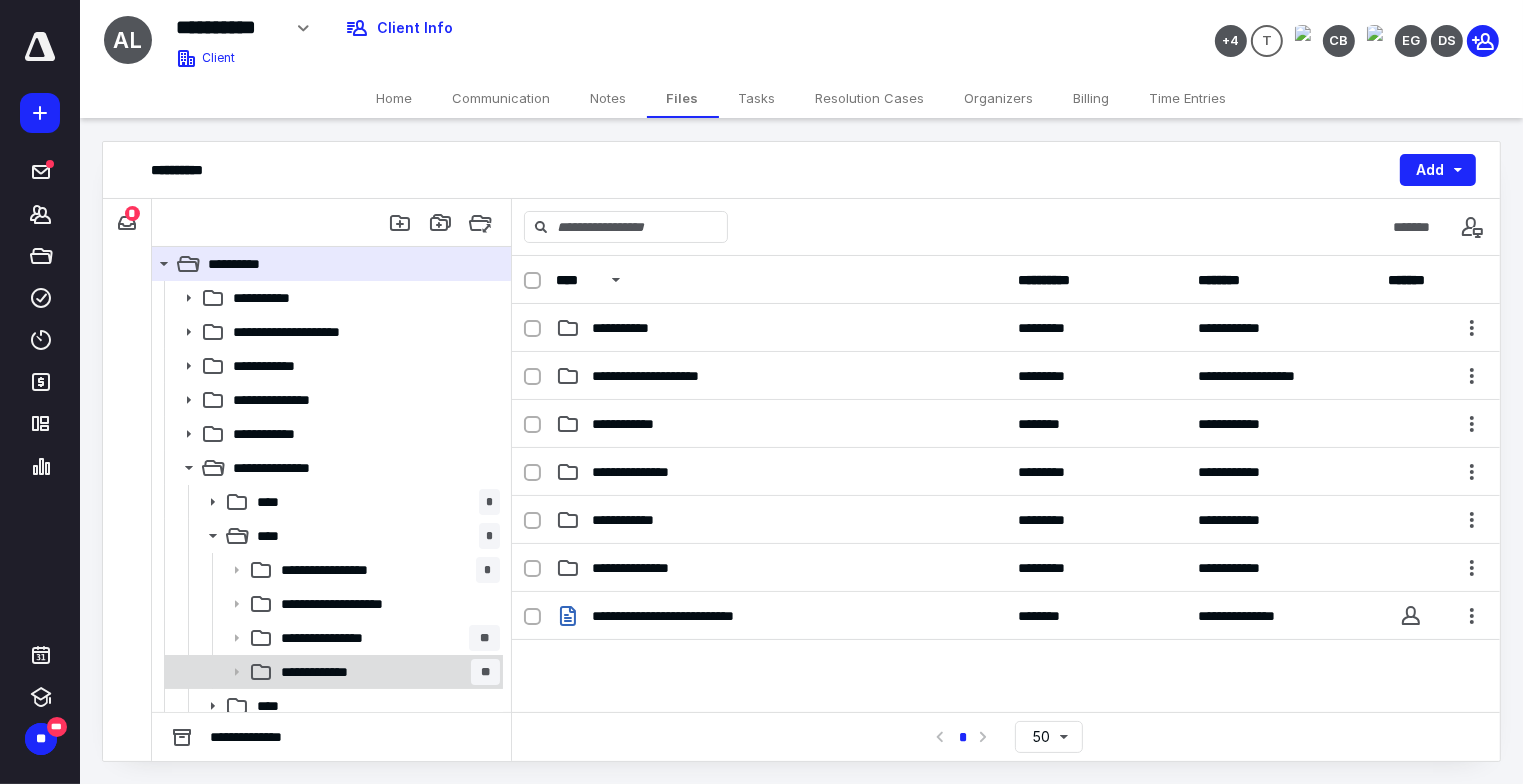 click on "**********" at bounding box center (333, 672) 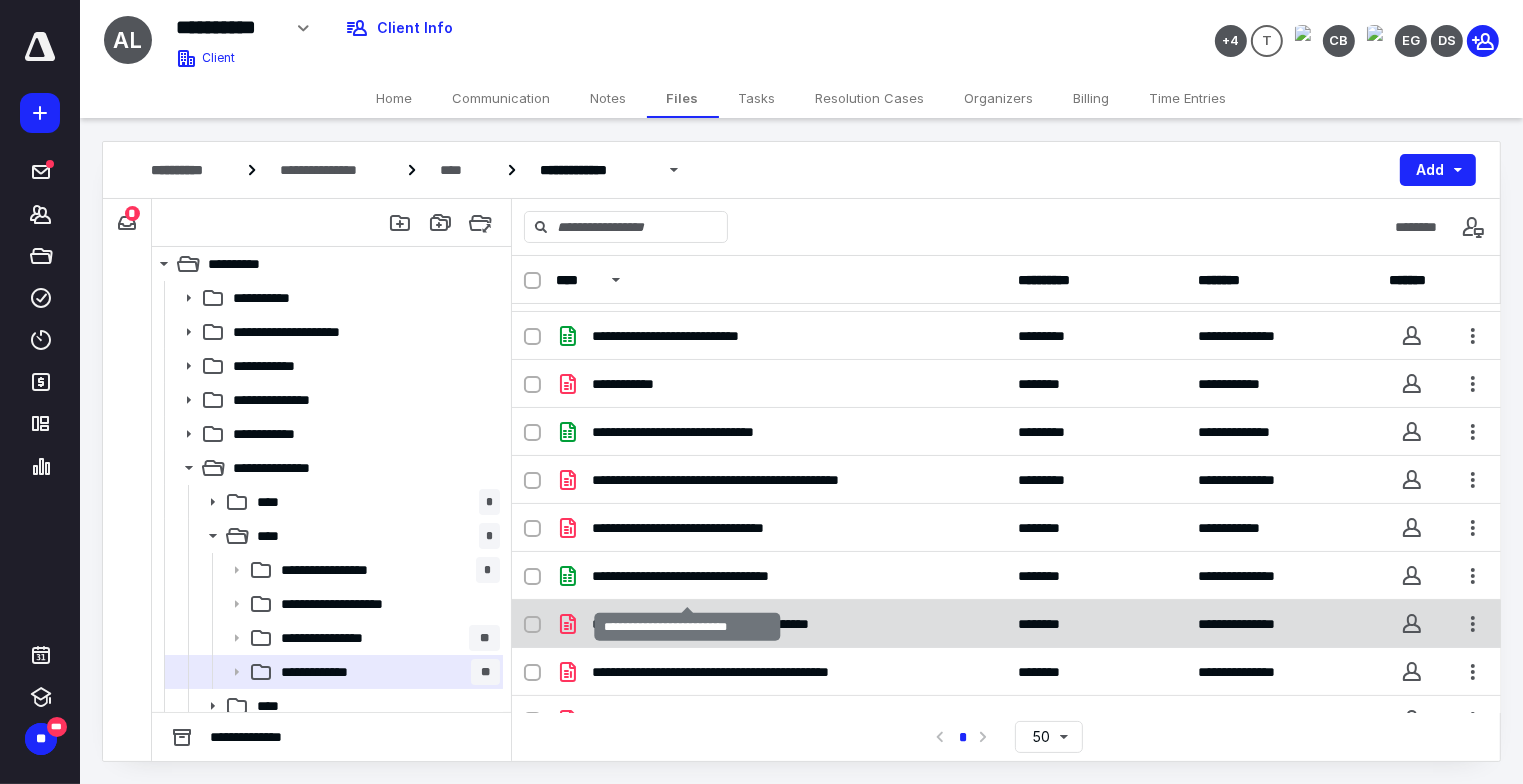 scroll, scrollTop: 122, scrollLeft: 0, axis: vertical 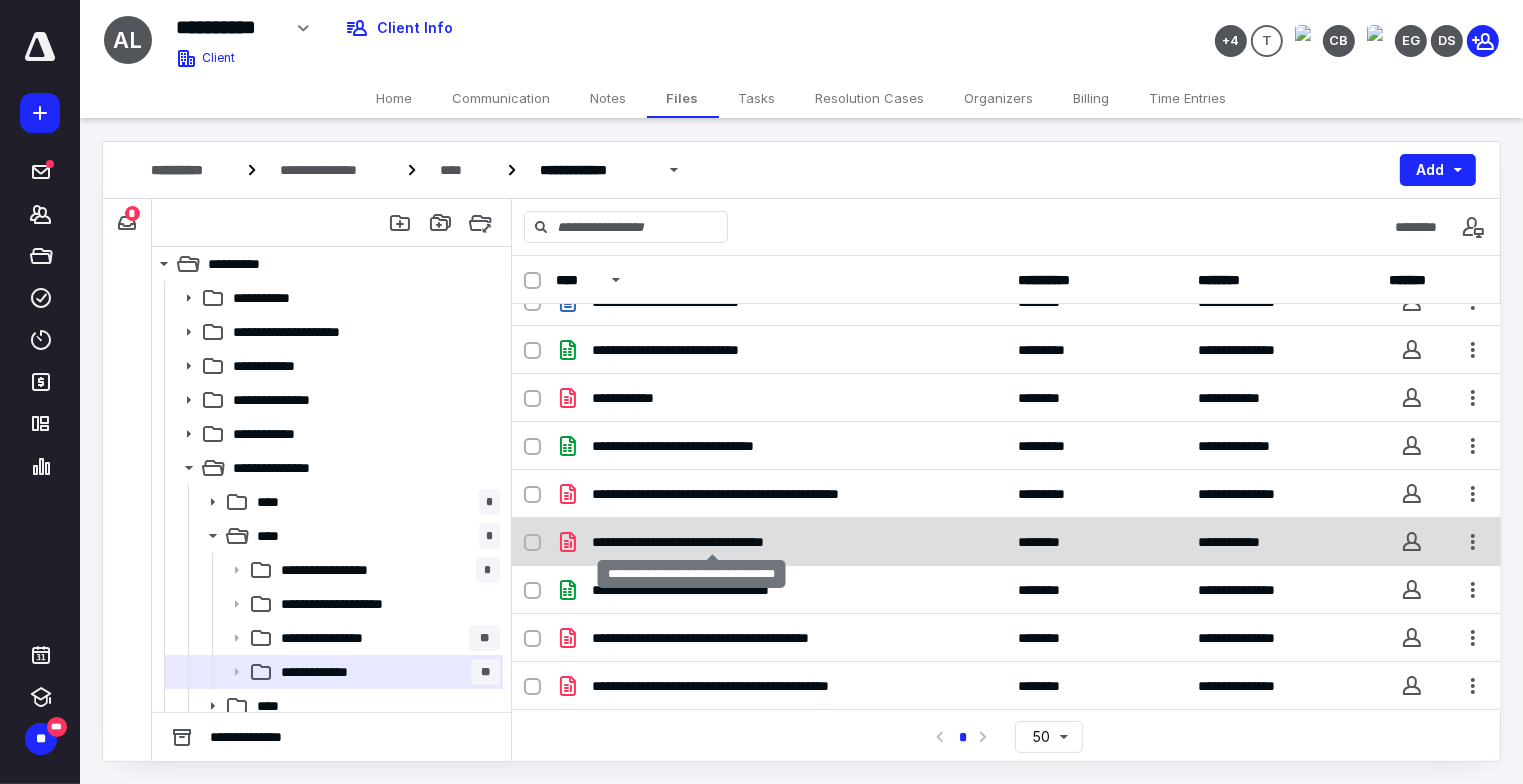 click on "**********" at bounding box center [713, 542] 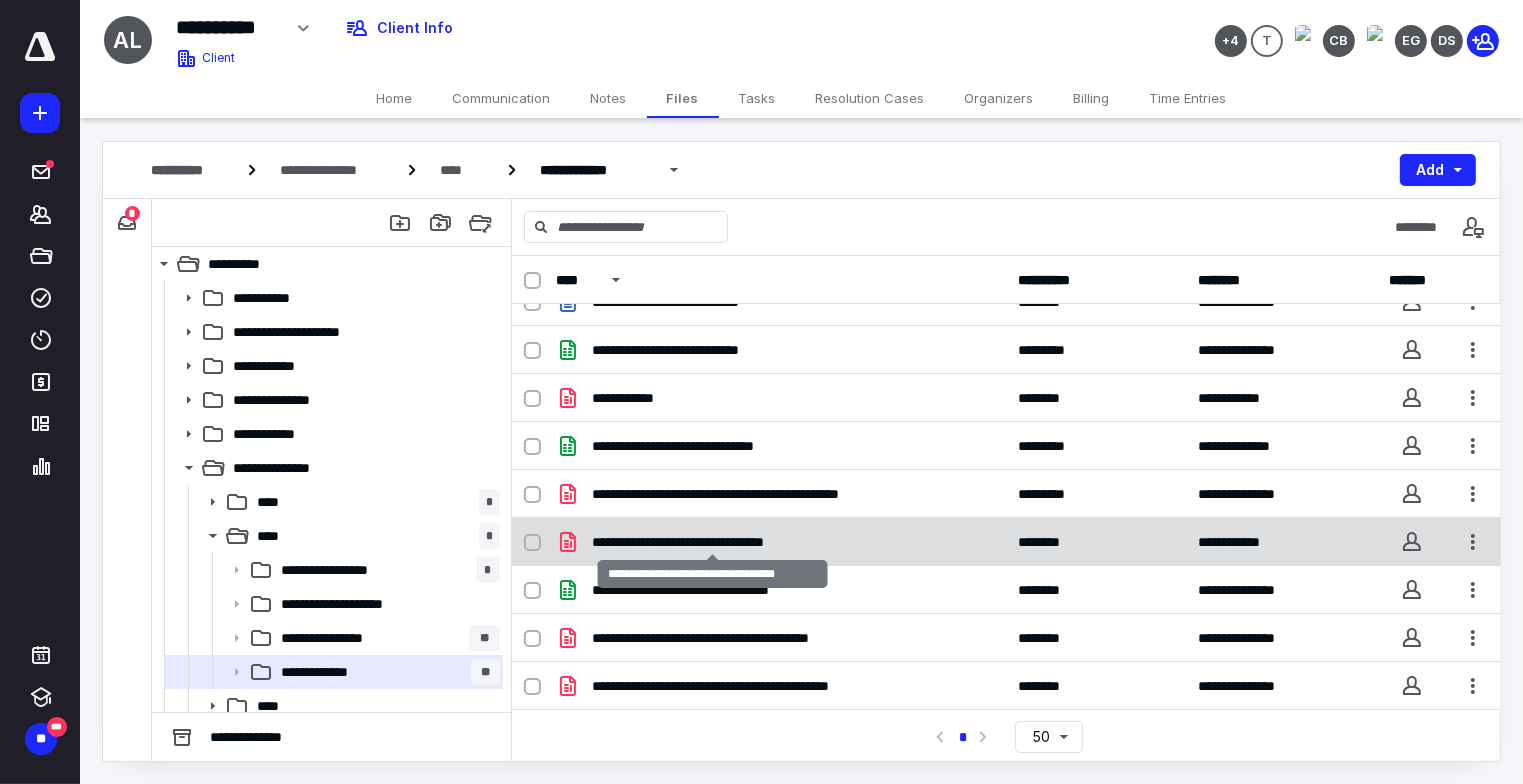 checkbox on "true" 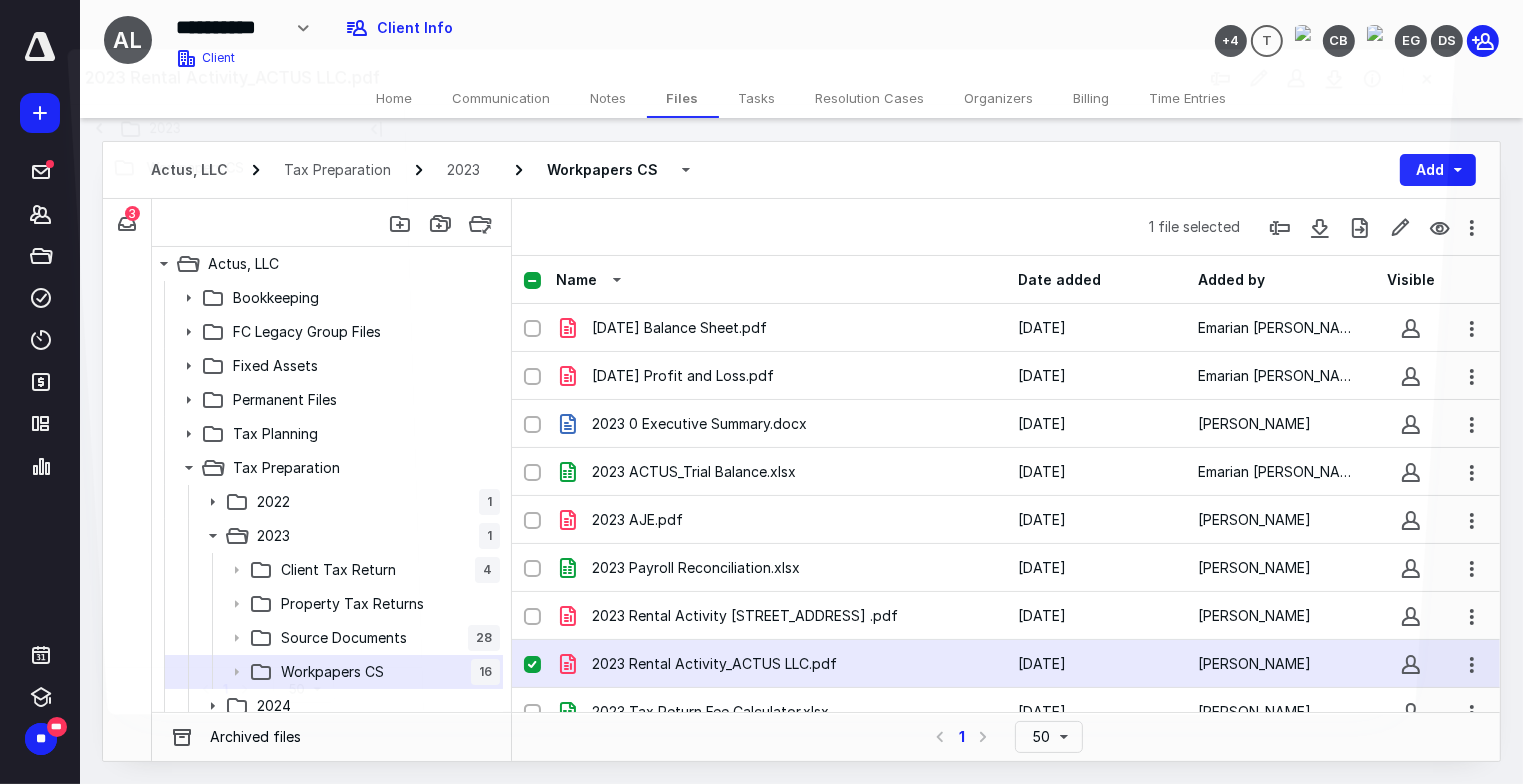 scroll, scrollTop: 122, scrollLeft: 0, axis: vertical 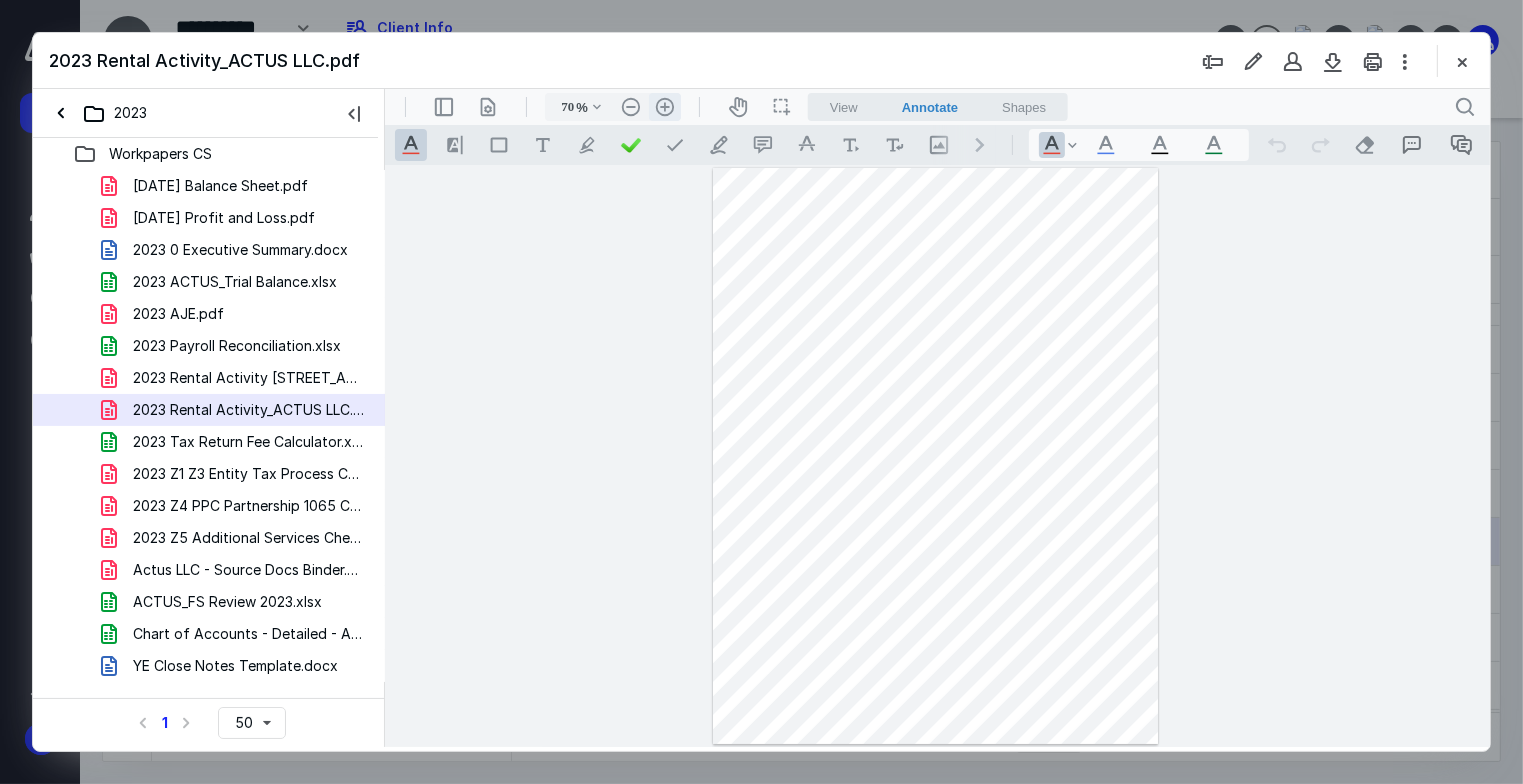 click on ".cls-1{fill:#abb0c4;} icon - header - zoom - in - line" at bounding box center [664, 106] 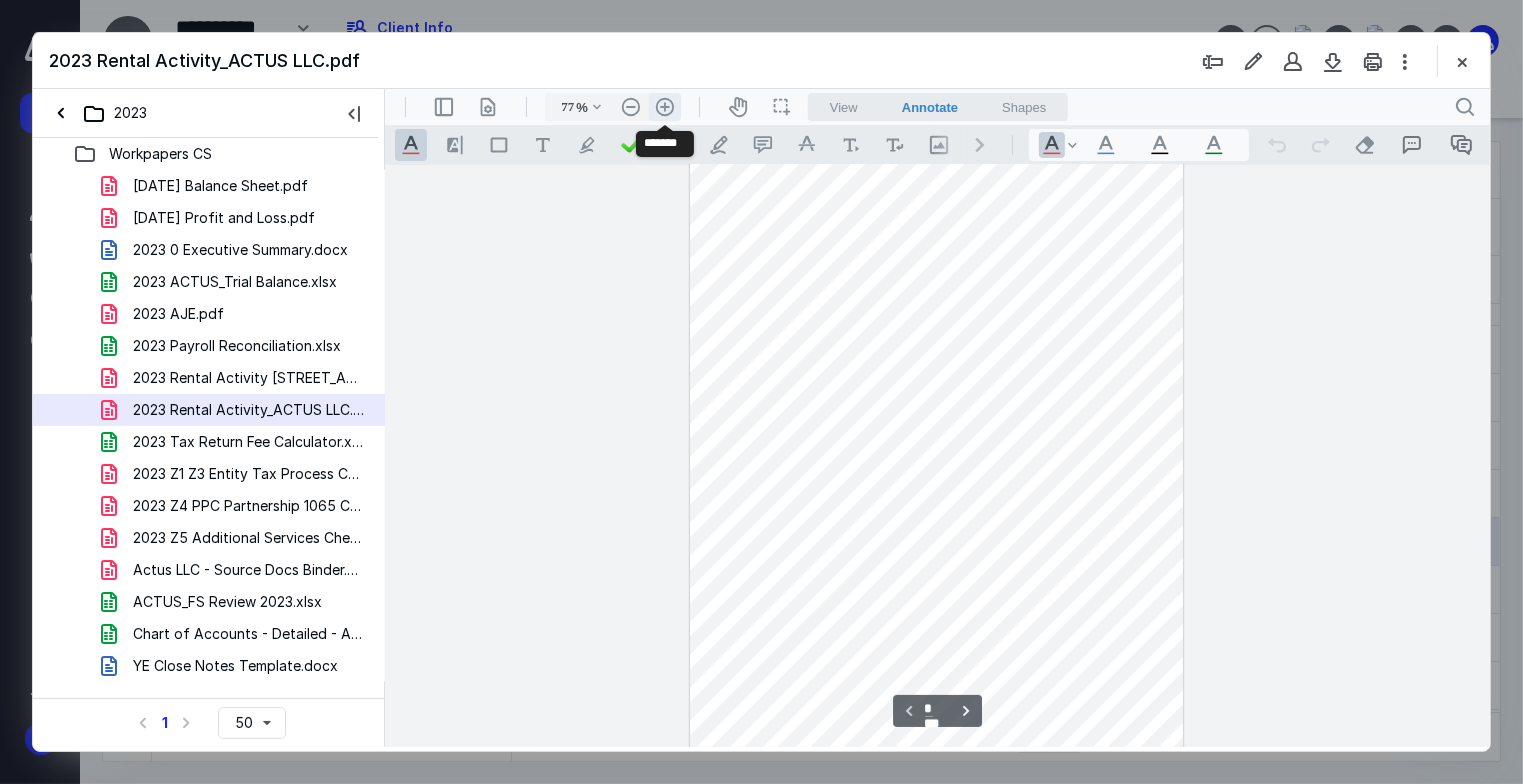 click on ".cls-1{fill:#abb0c4;} icon - header - zoom - in - line" at bounding box center (664, 106) 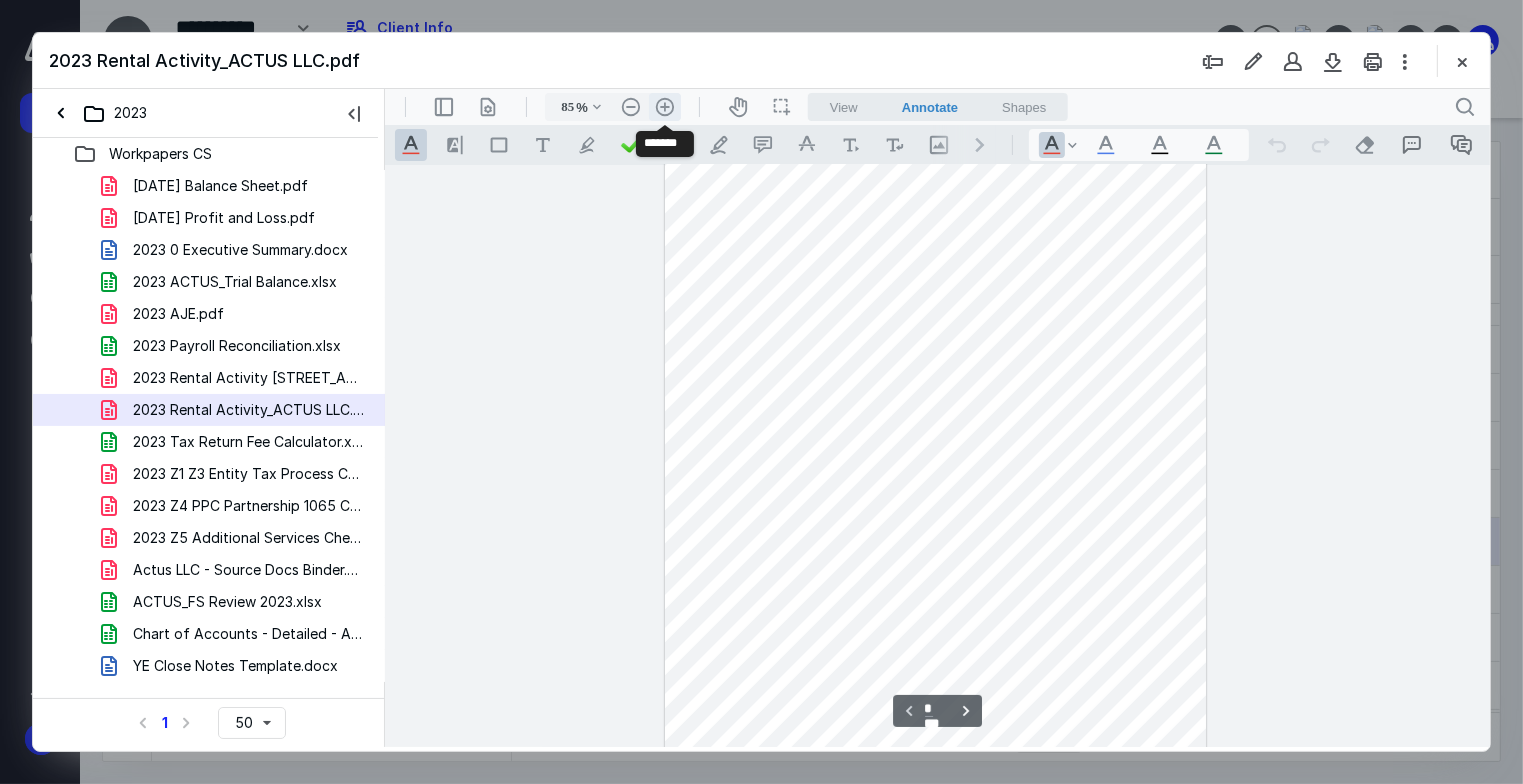 click on ".cls-1{fill:#abb0c4;} icon - header - zoom - in - line" at bounding box center [664, 106] 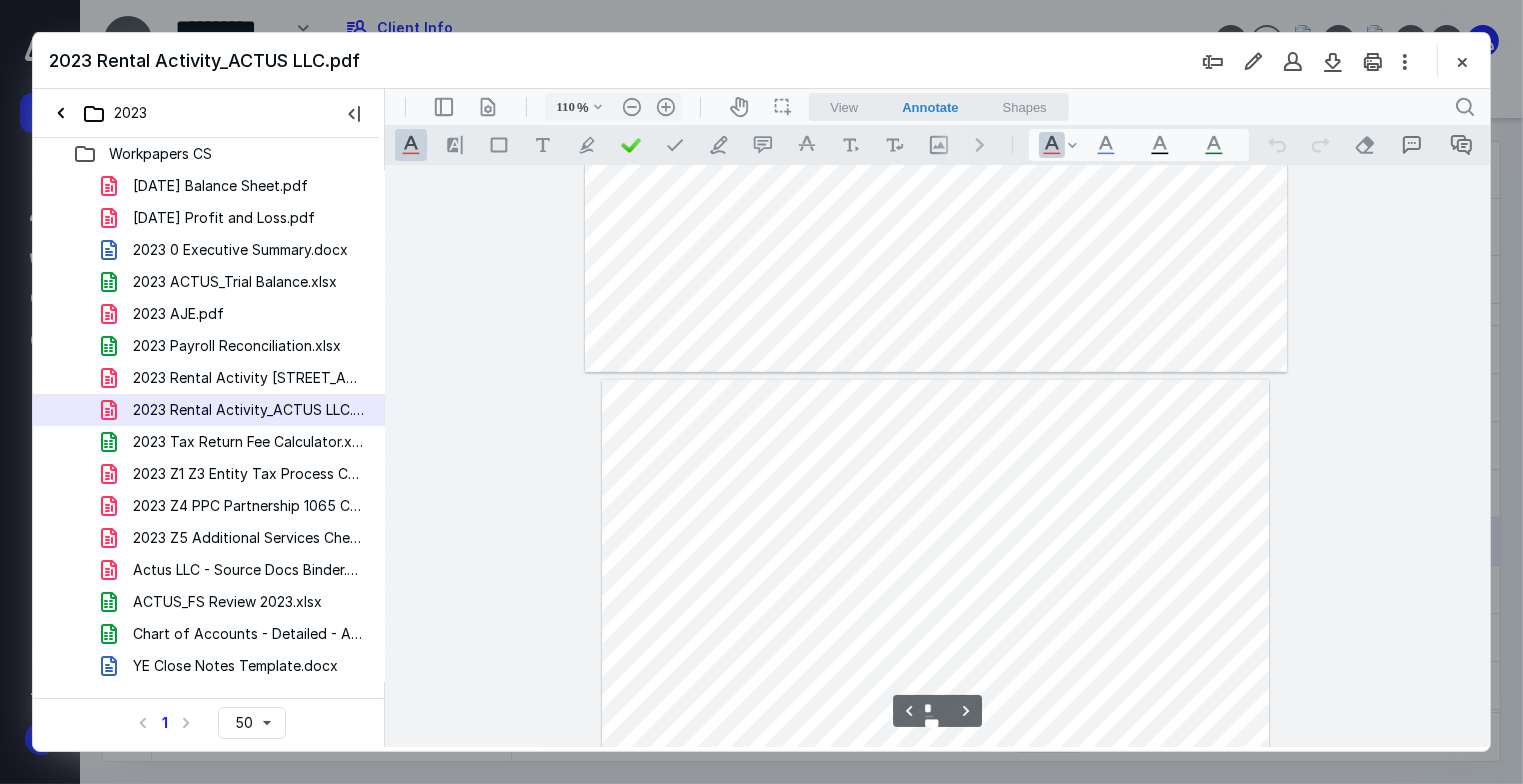 scroll, scrollTop: 1866, scrollLeft: 0, axis: vertical 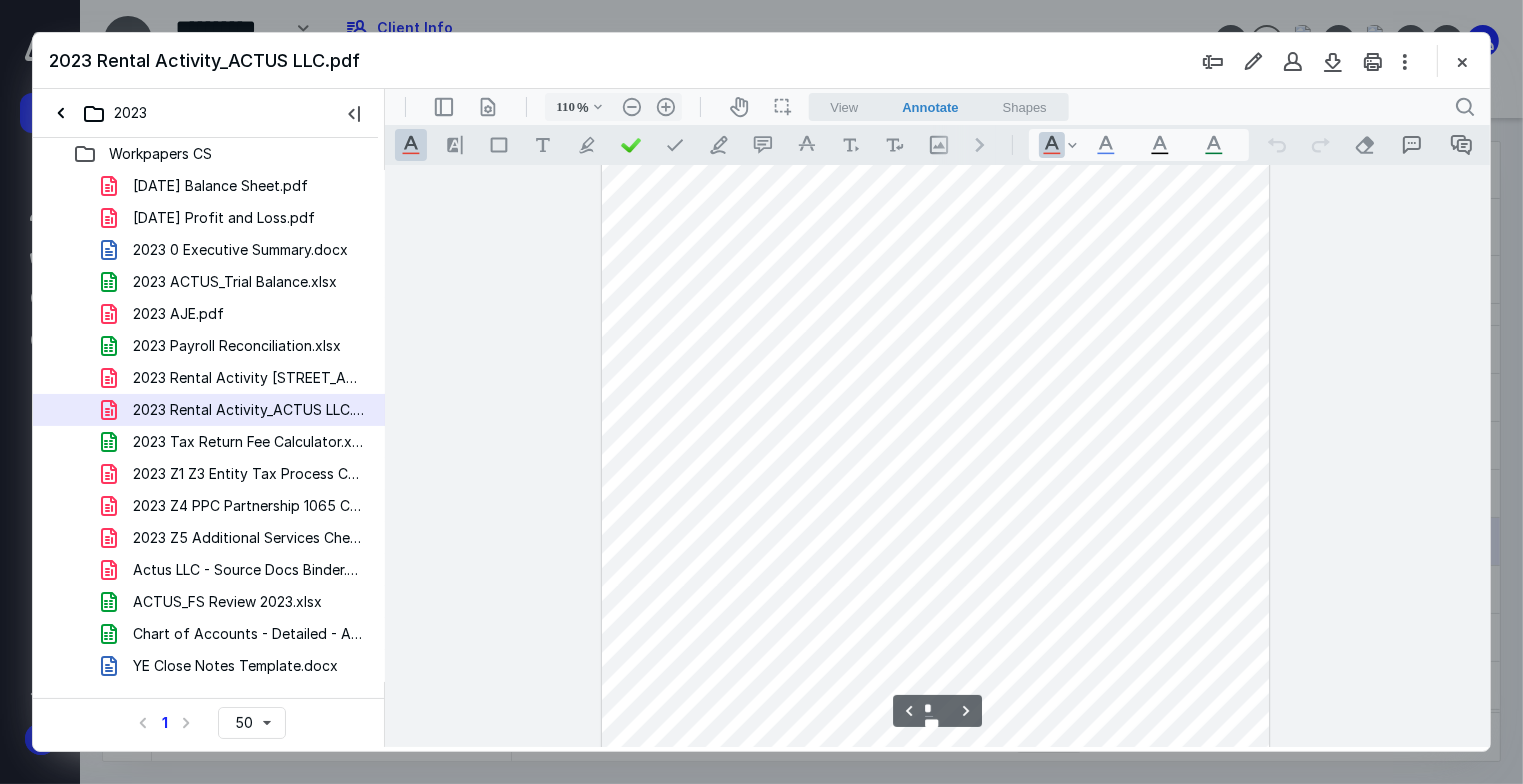 type on "*" 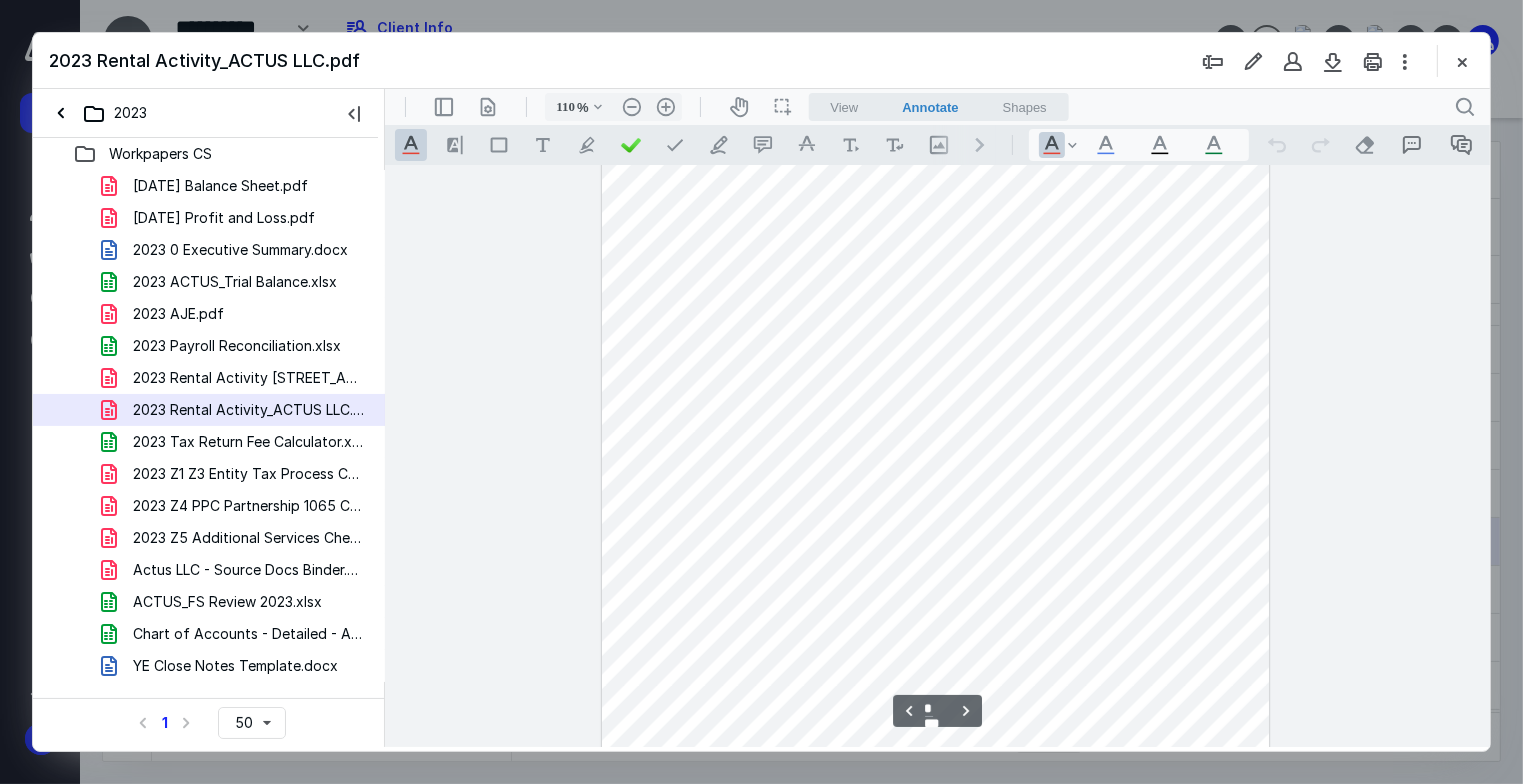 scroll, scrollTop: 2800, scrollLeft: 0, axis: vertical 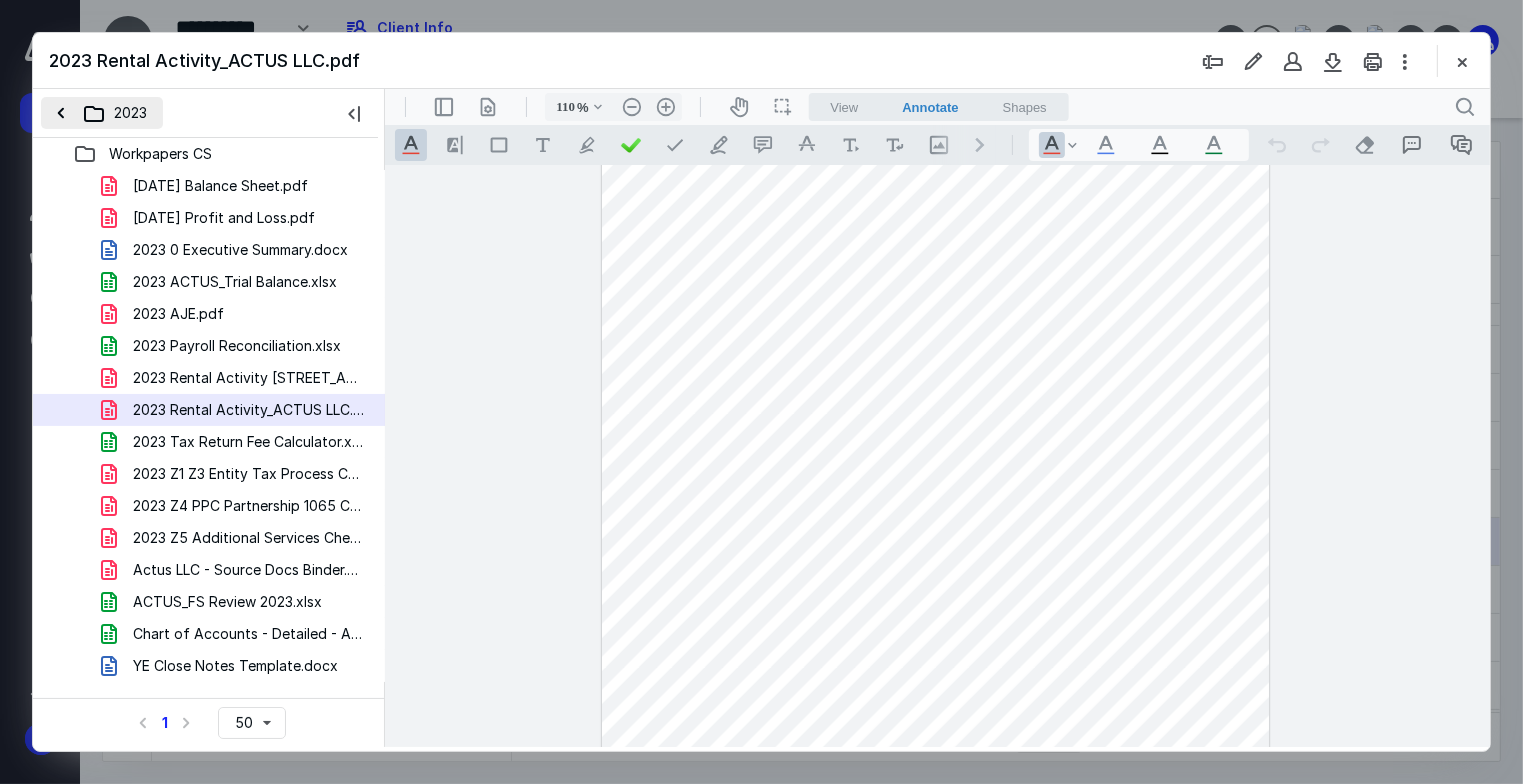 click on "2023" at bounding box center (102, 113) 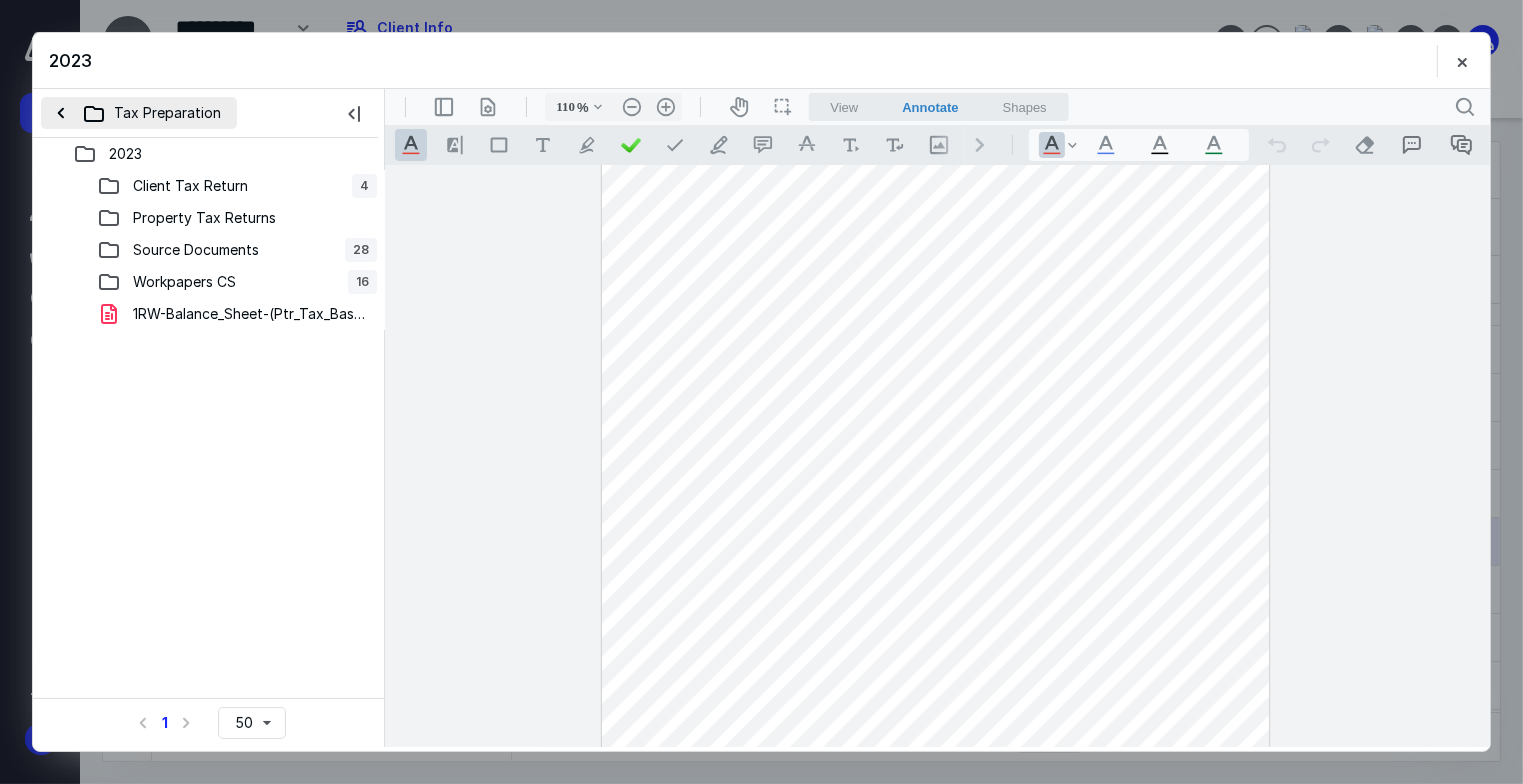 click on "Tax Preparation" at bounding box center [139, 113] 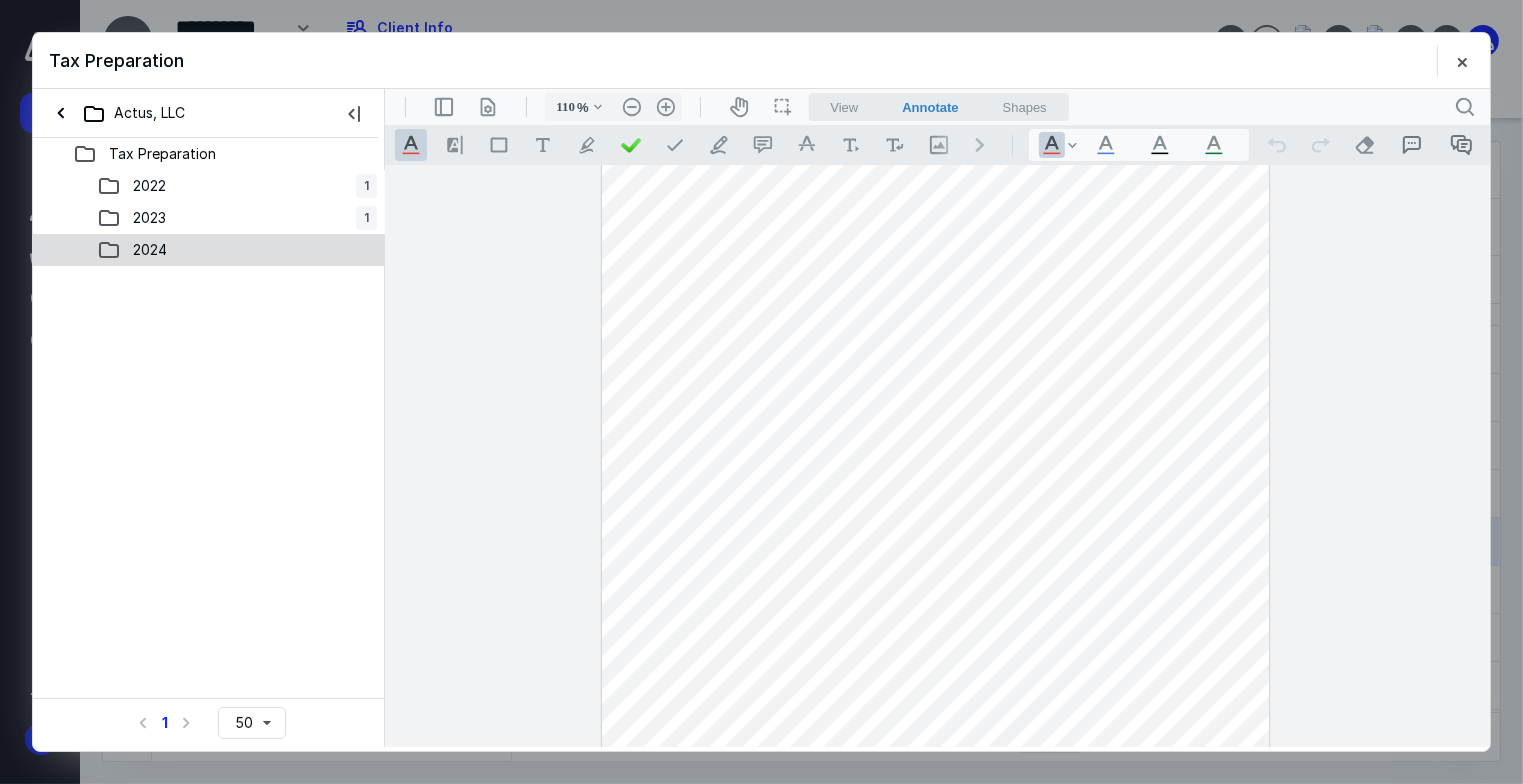click on "2024" at bounding box center [150, 250] 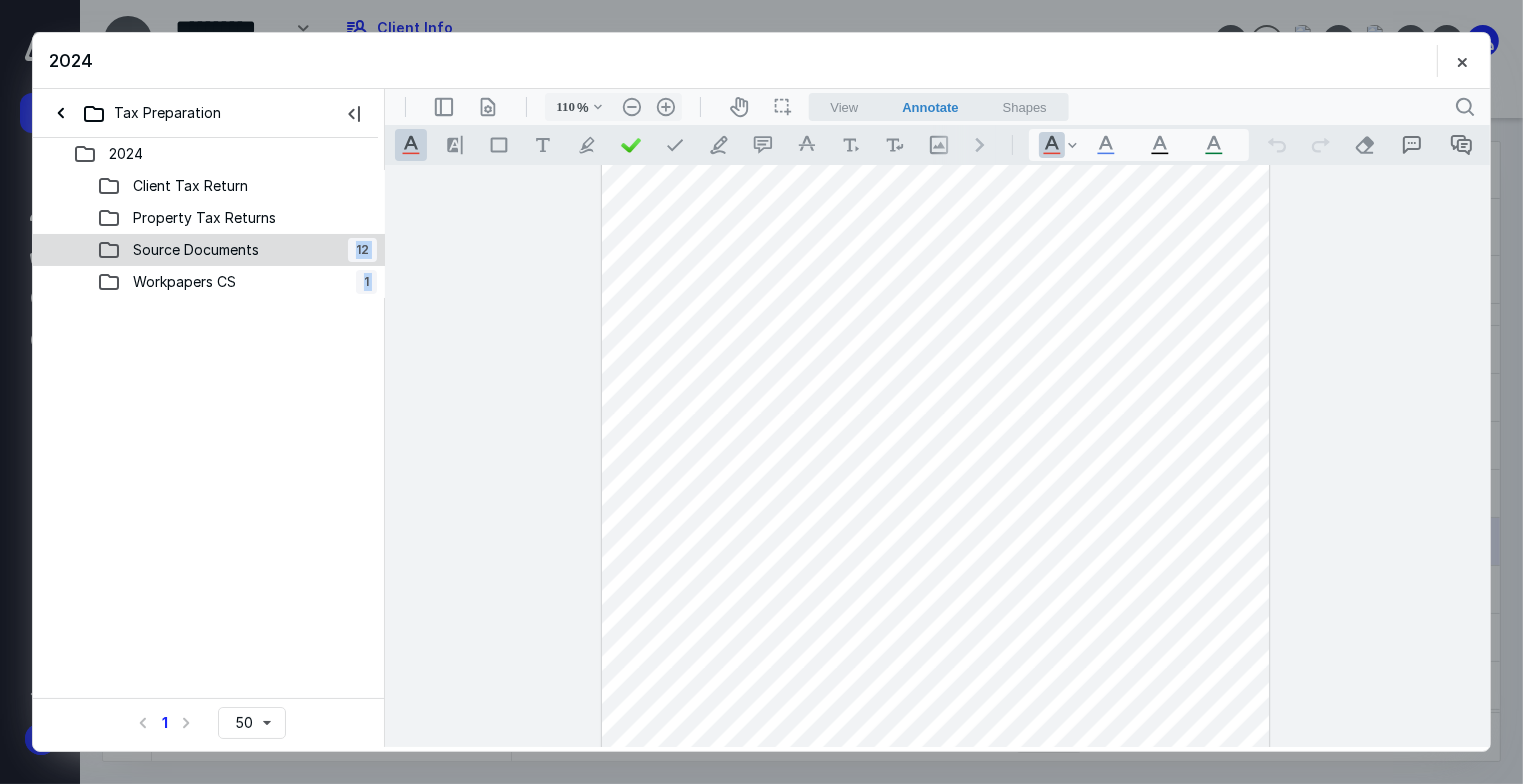 click on "Source Documents" at bounding box center (196, 250) 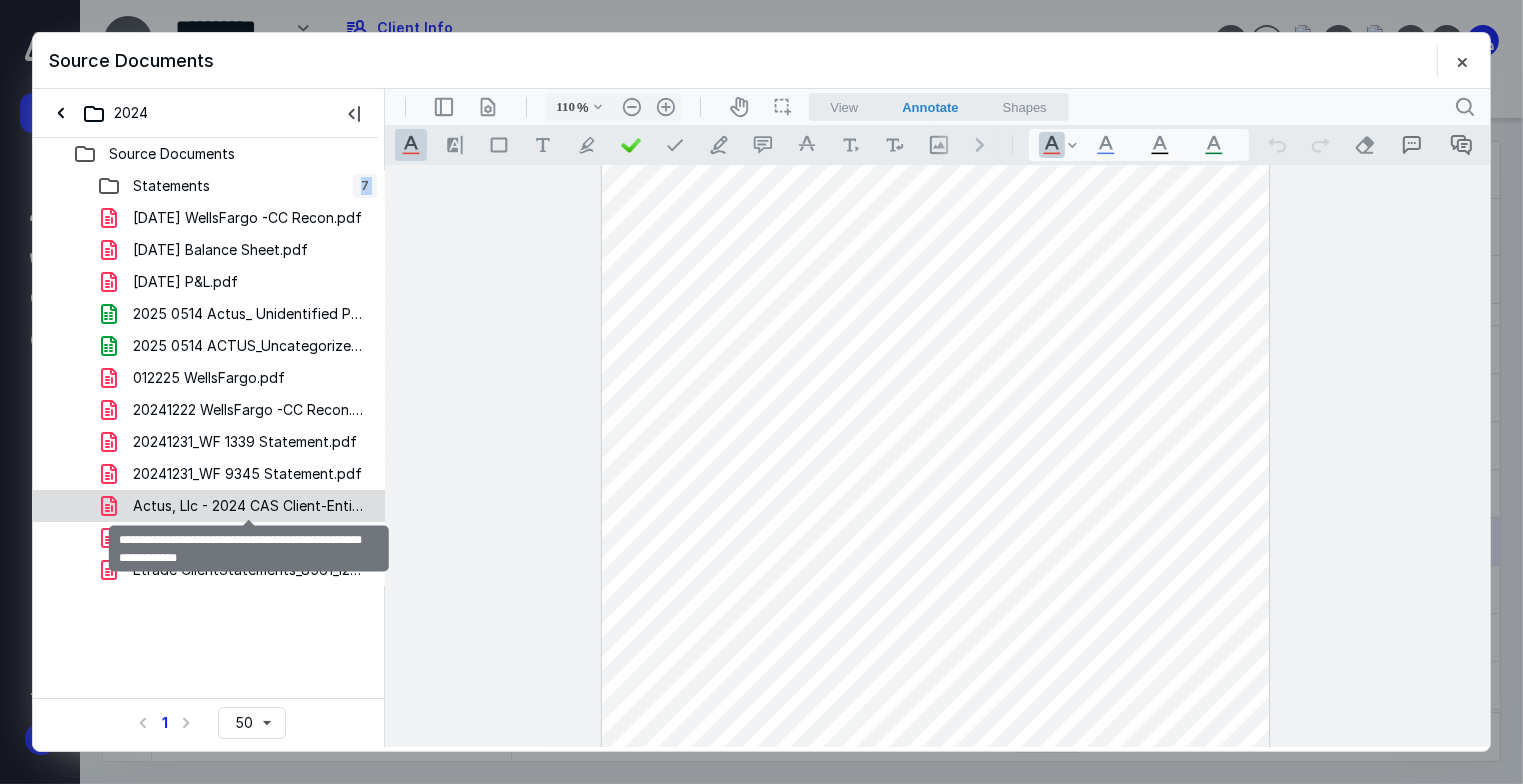 click on "Actus, Llc - 2024 CAS Client-Entity Tax Filing (2024) 4-22.pdf" at bounding box center [249, 506] 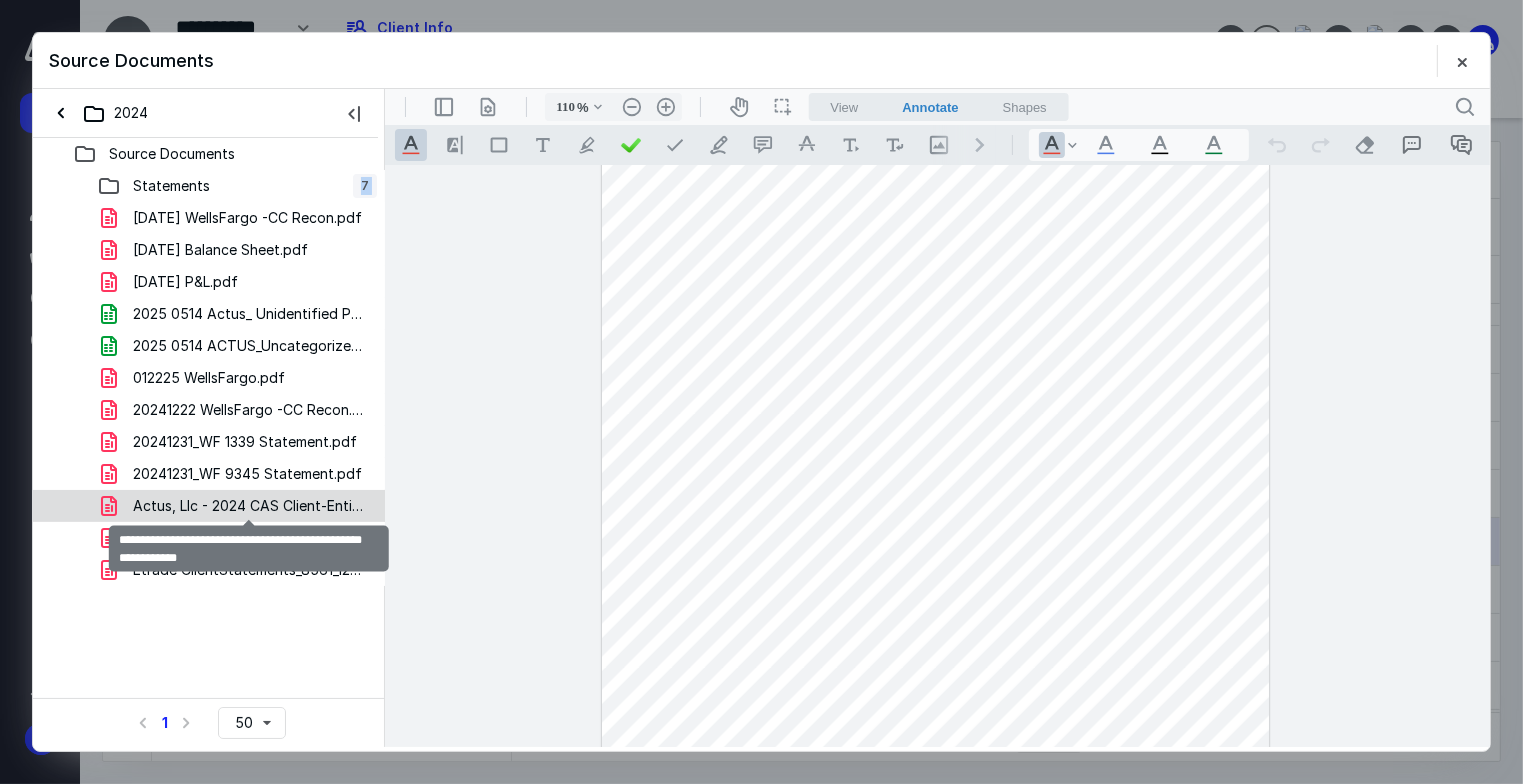 click on "Statements 7 [DATE] WellsFargo -CC Recon.pdf [DATE] Balance Sheet.pdf [DATE] P&L.pdf 2025 0514 Actus_ Unidentified Property_Transactions.xlsx 2025 0514 ACTUS_Uncategorized Assets and Expenses.xlsx 012225 WellsFargo.pdf 20241222 WellsFargo -CC Recon.pdf 20241231_WF 1339 Statement.pdf 20241231_WF 9345 Statement.pdf Actus, Llc - 2024 CAS Client-Entity Tax Filing (2024) 4-22.pdf Etrade ClientStatements_8561_123124 (1).pdf Etrade ClientStatements_8561_123124 (2).pdf" at bounding box center [209, 378] 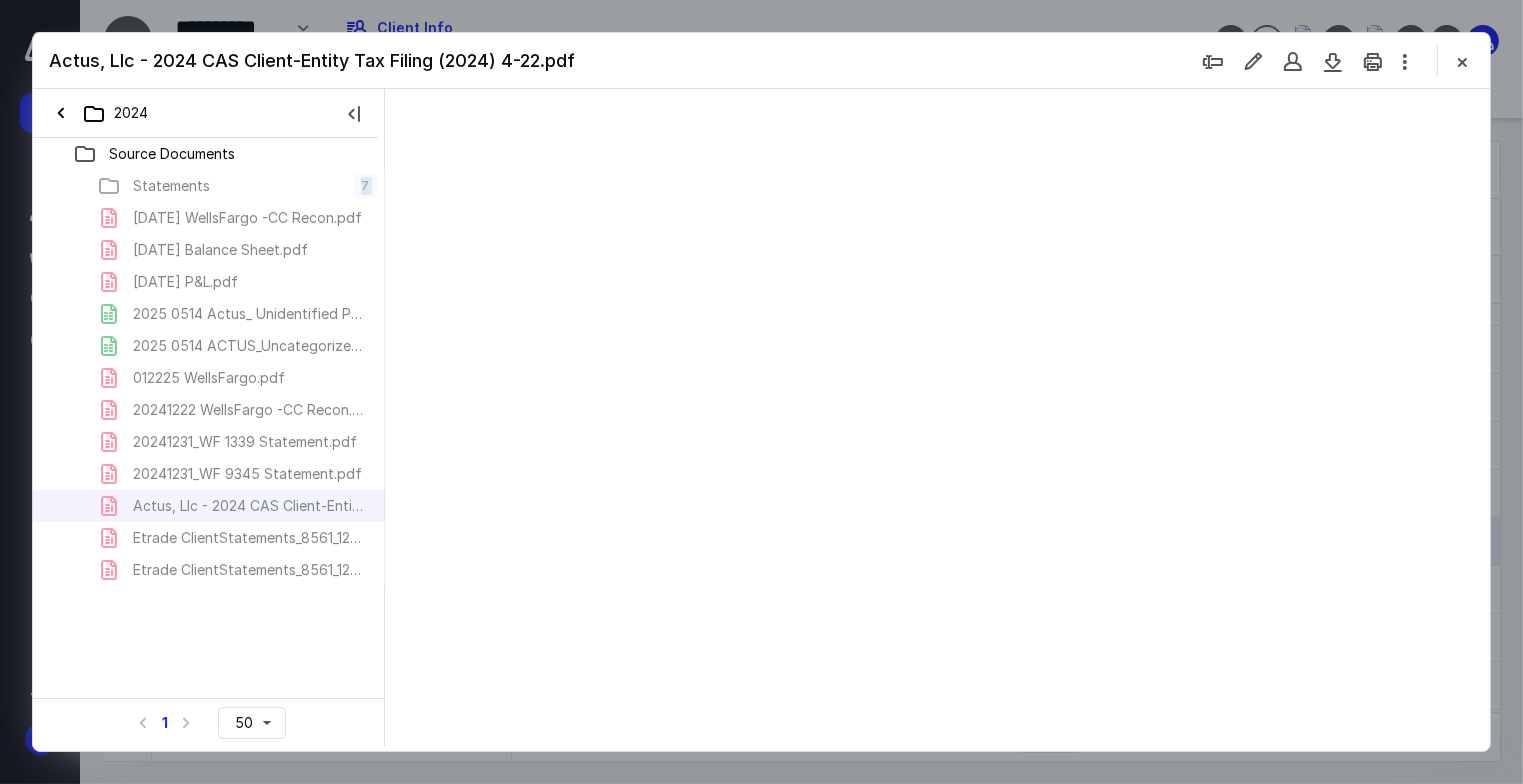 type on "73" 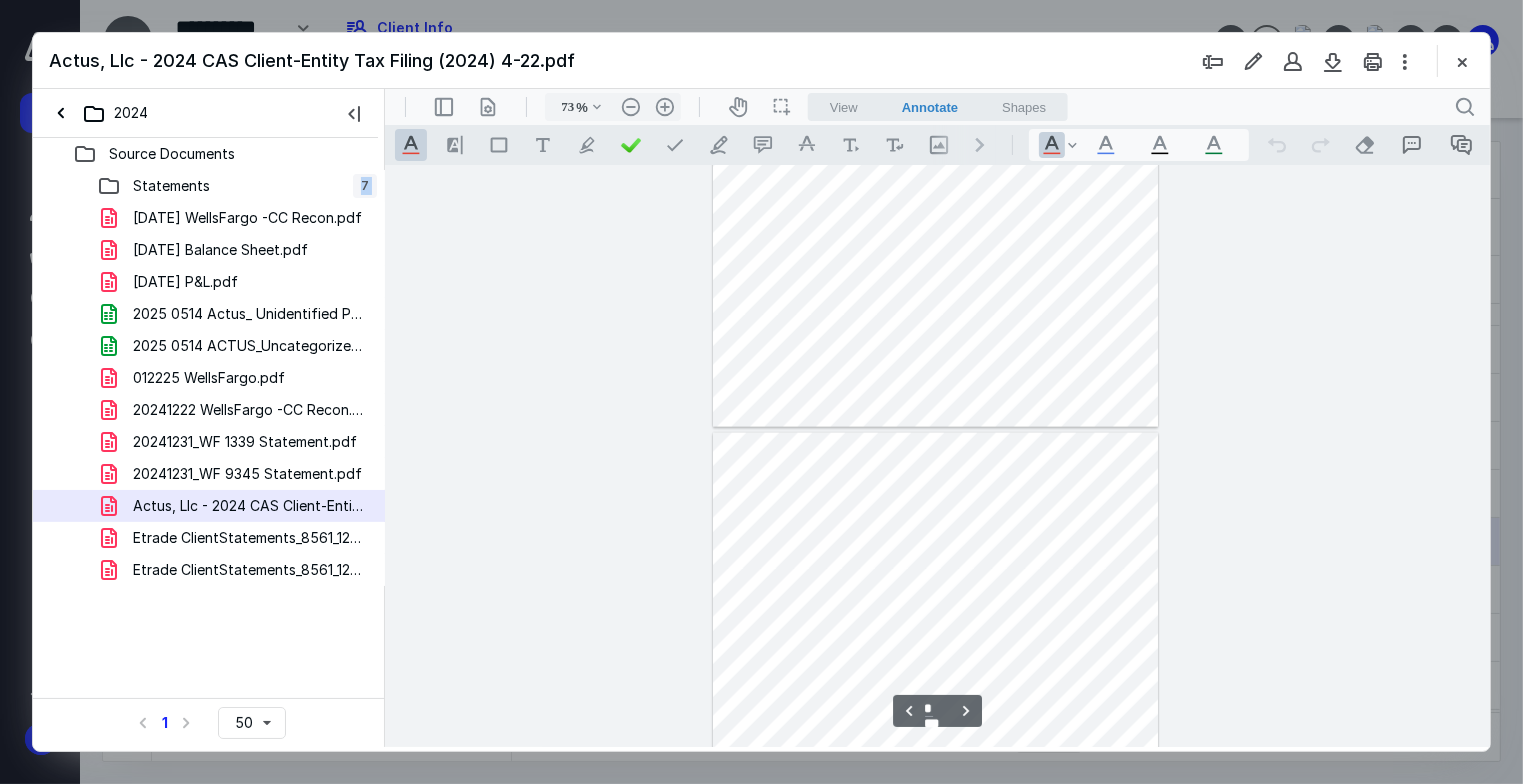 type on "*" 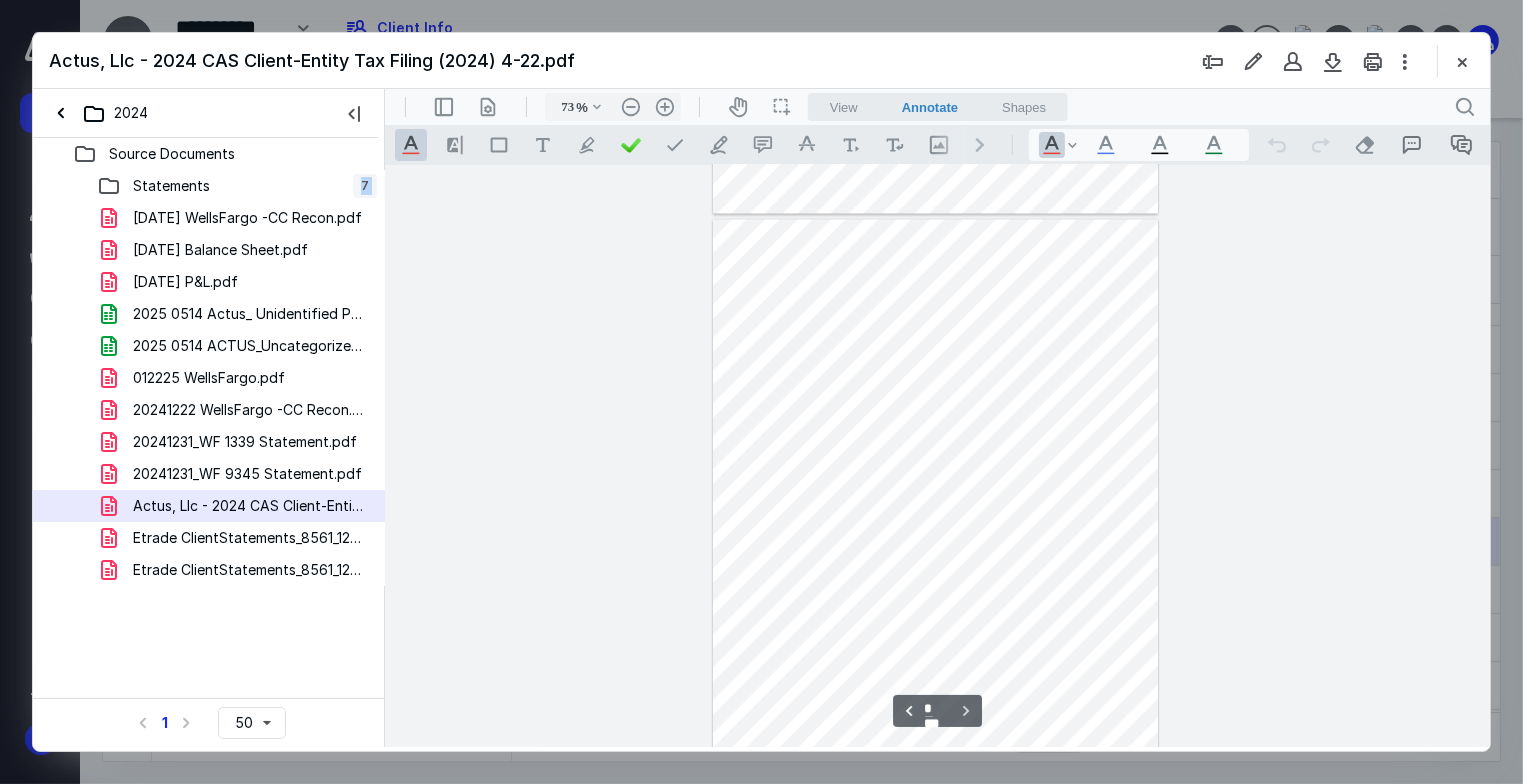 scroll, scrollTop: 4073, scrollLeft: 0, axis: vertical 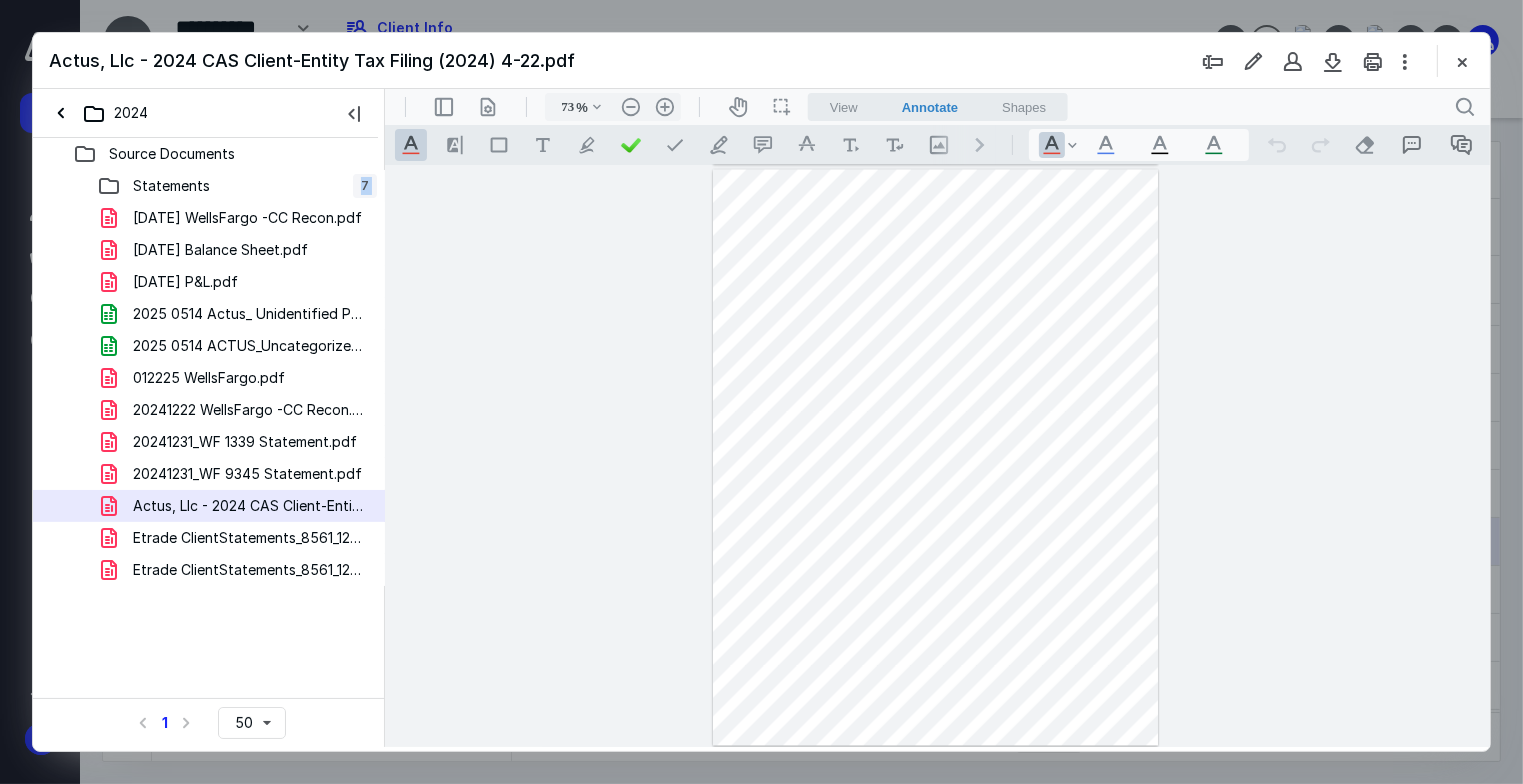 click on "[DATE] P&L.pdf" at bounding box center [209, 282] 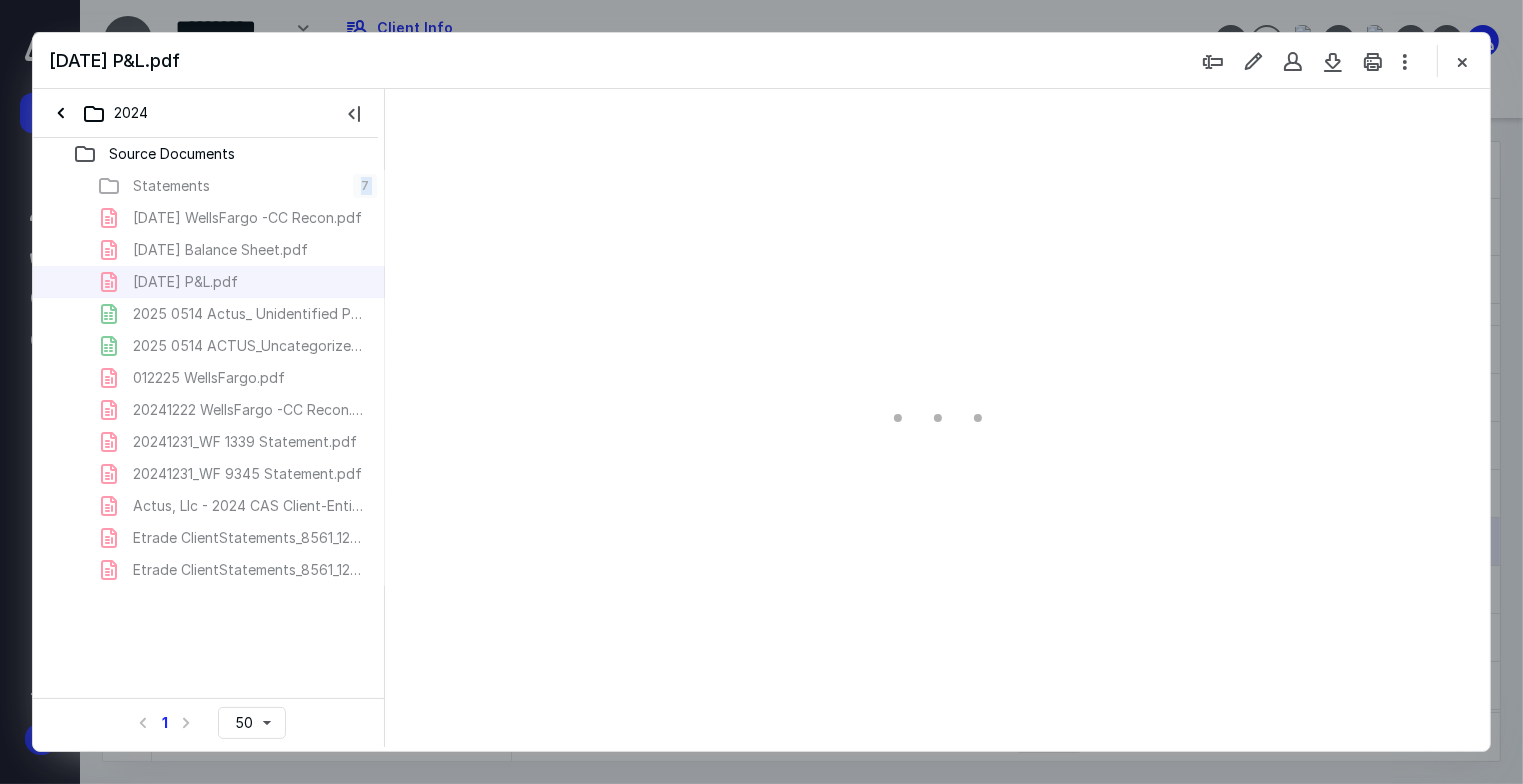 type on "73" 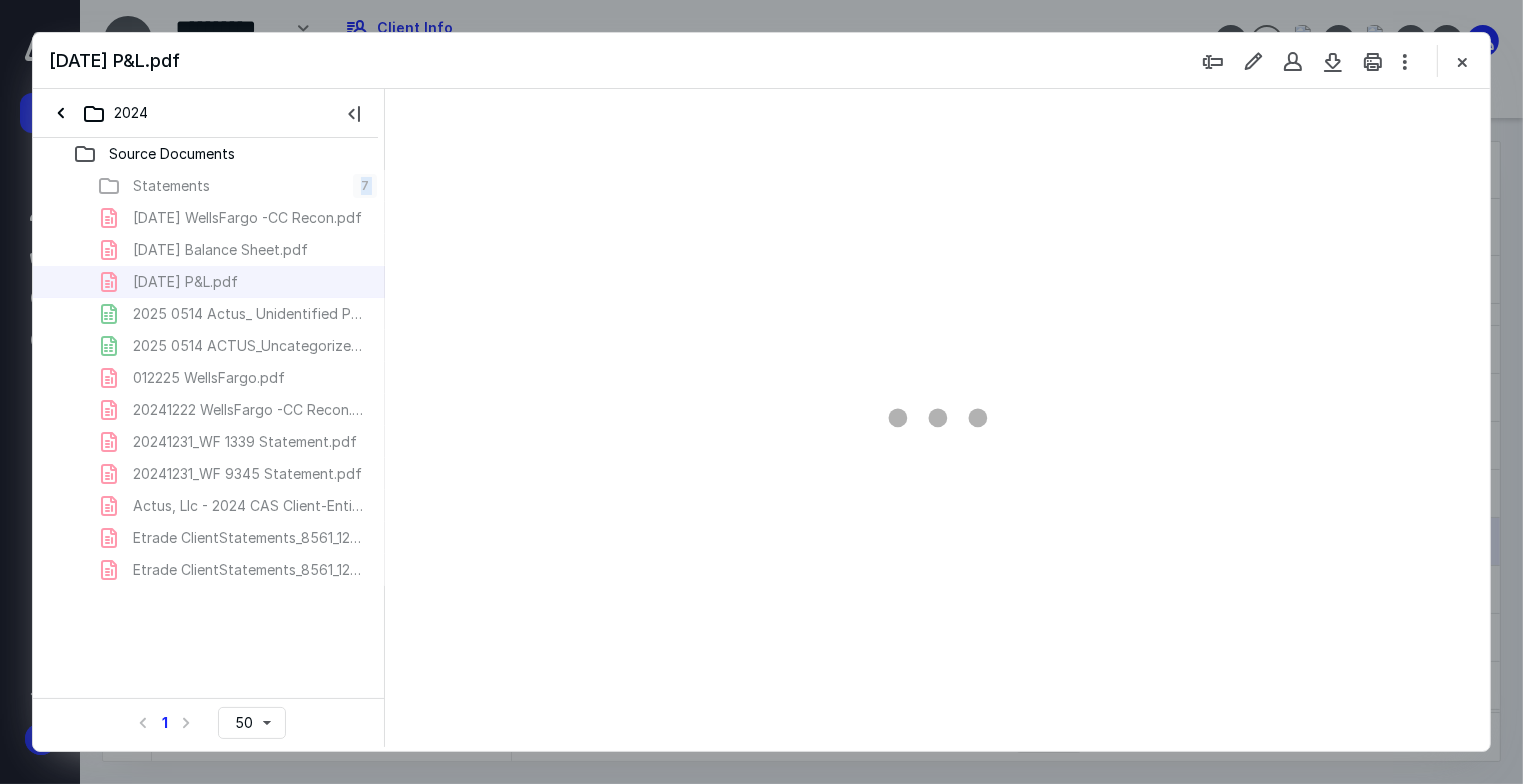 scroll, scrollTop: 79, scrollLeft: 0, axis: vertical 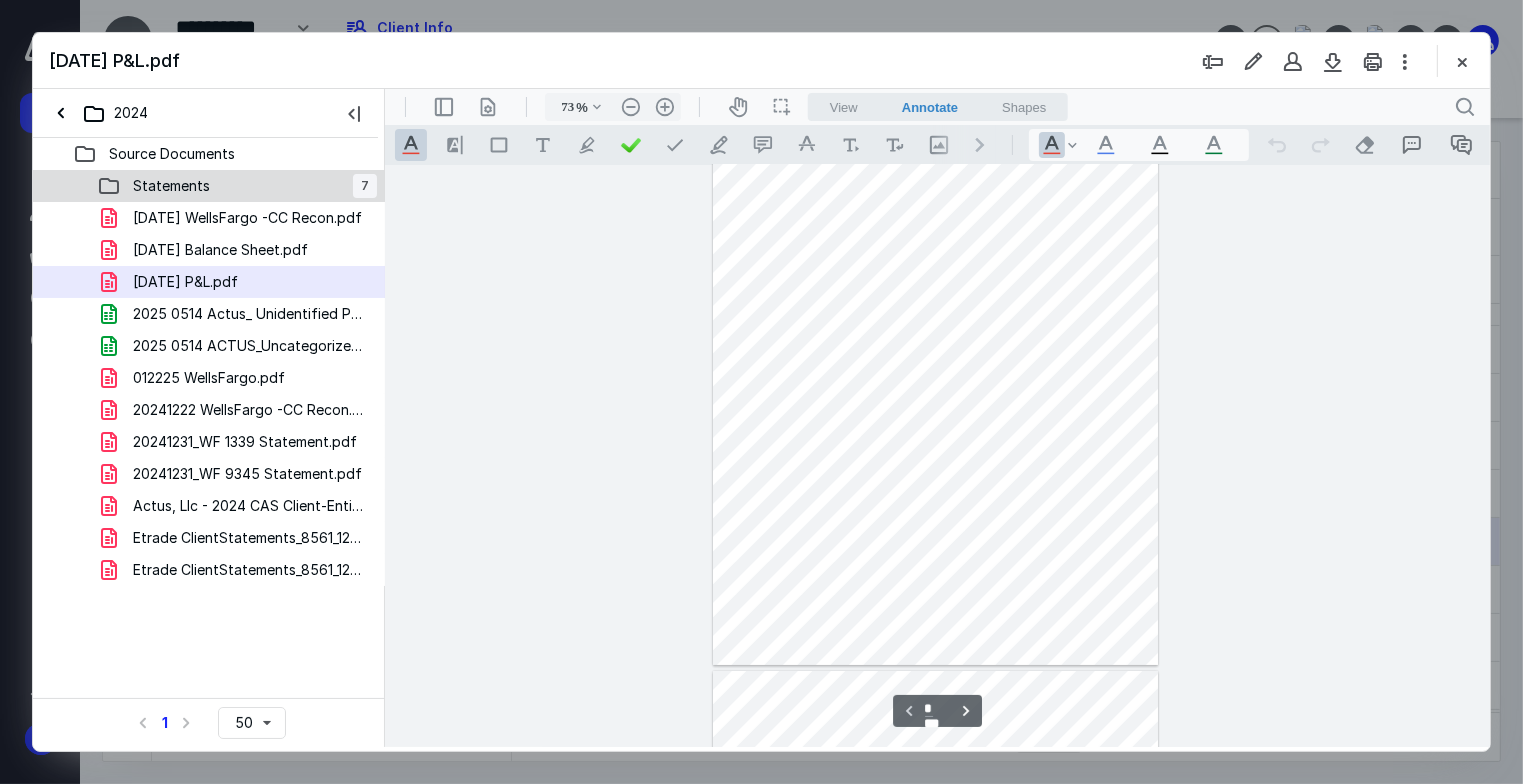 click on "Statements 7" at bounding box center [209, 186] 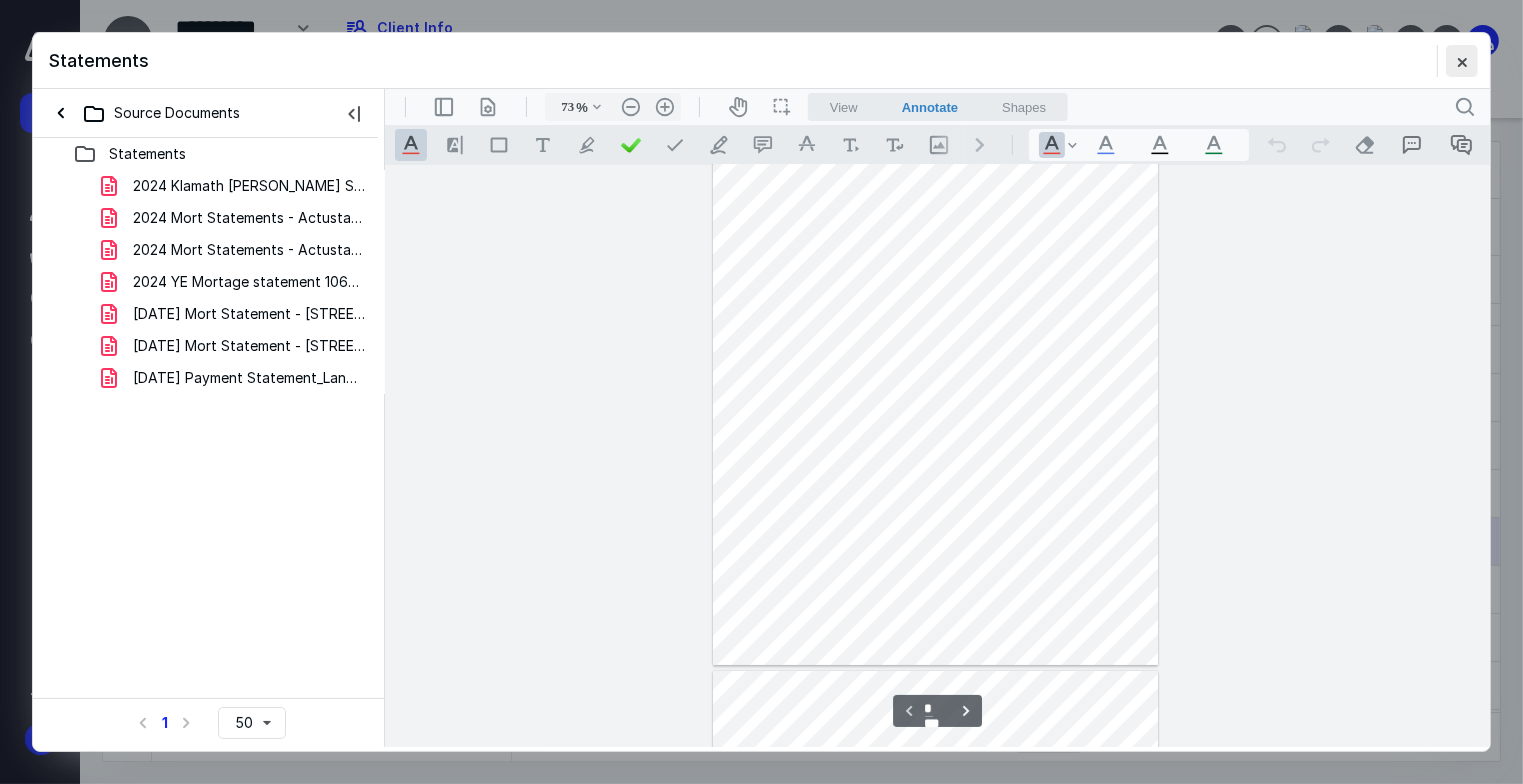 click at bounding box center [1462, 61] 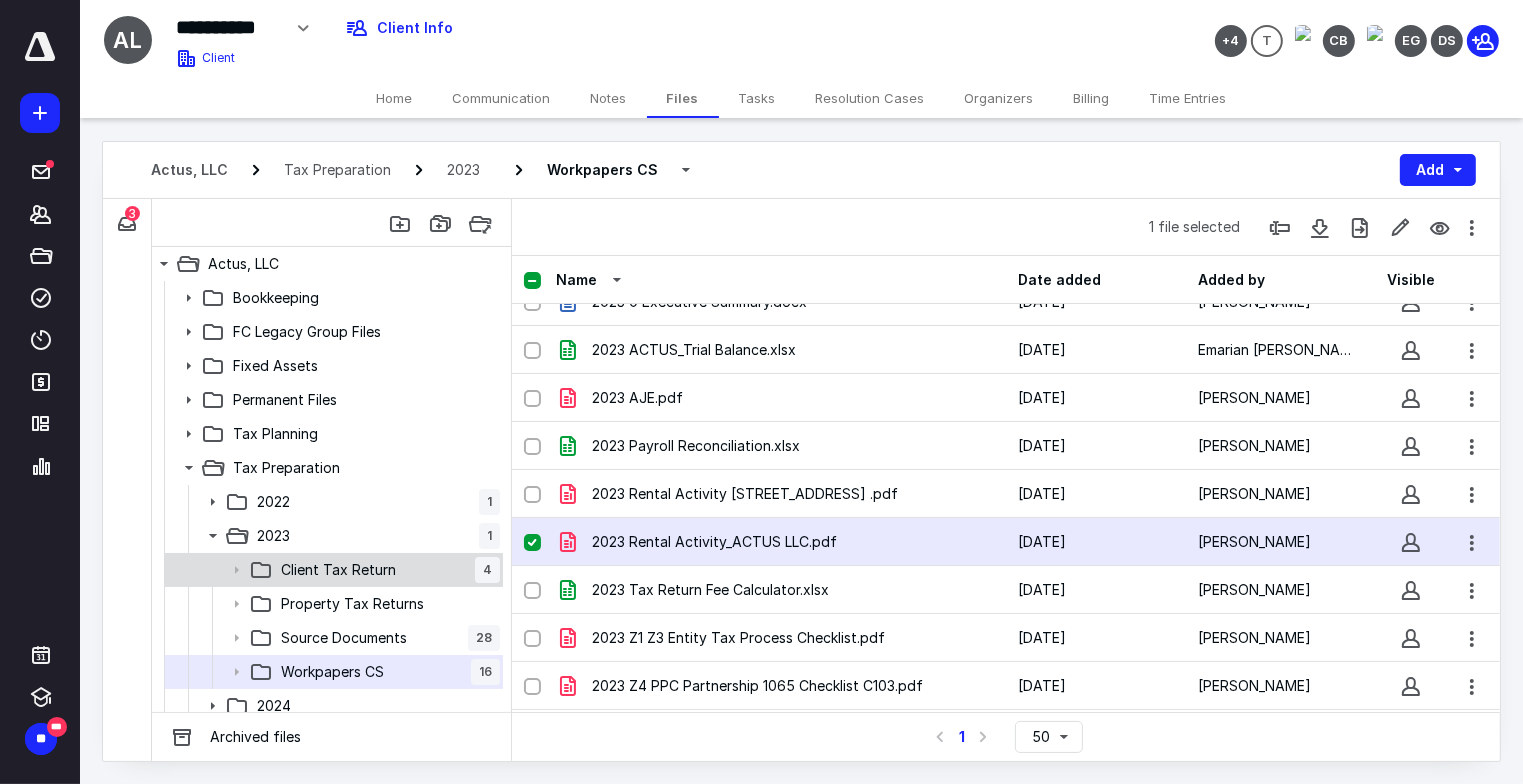 click on "Client Tax Return" at bounding box center (338, 570) 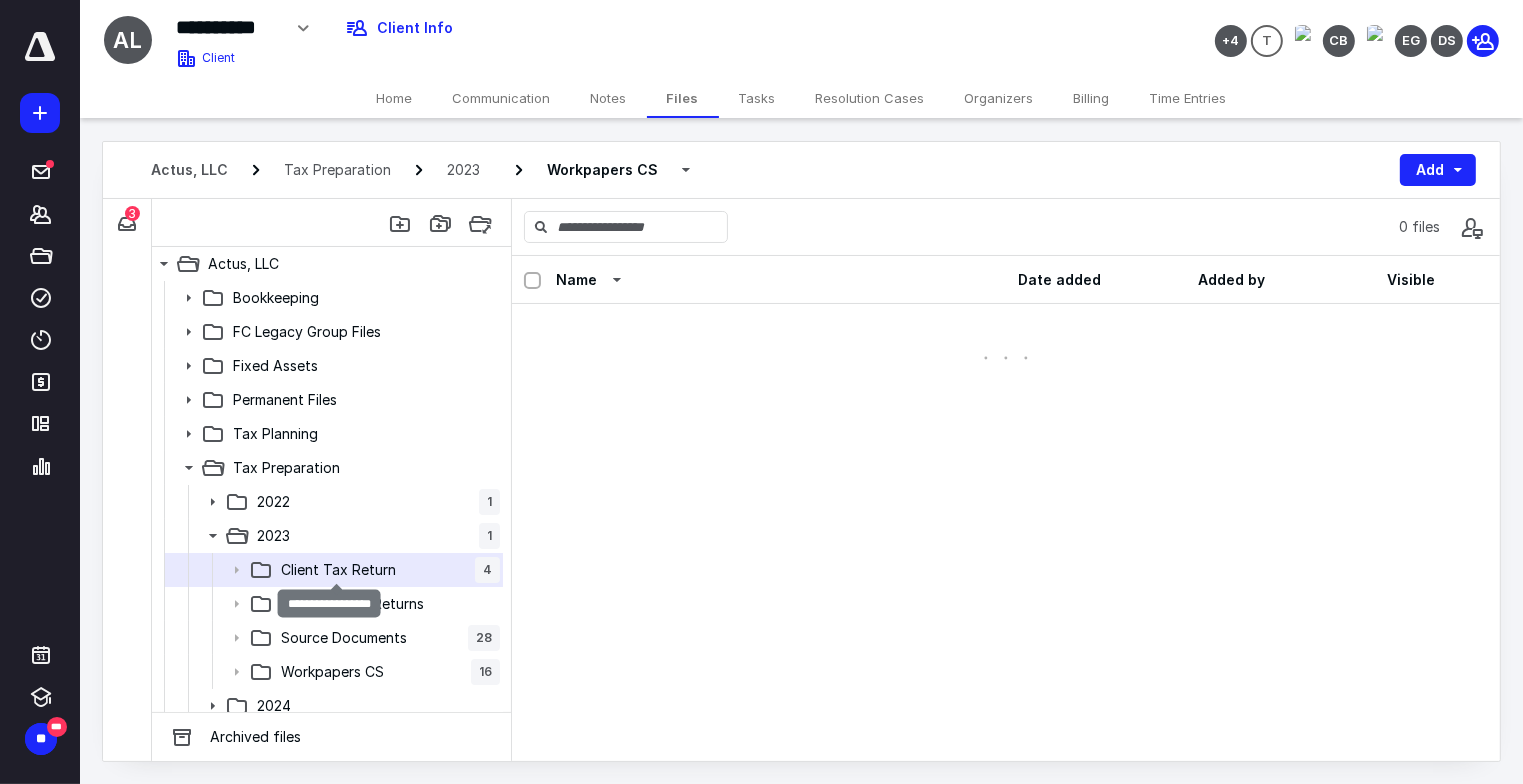scroll, scrollTop: 0, scrollLeft: 0, axis: both 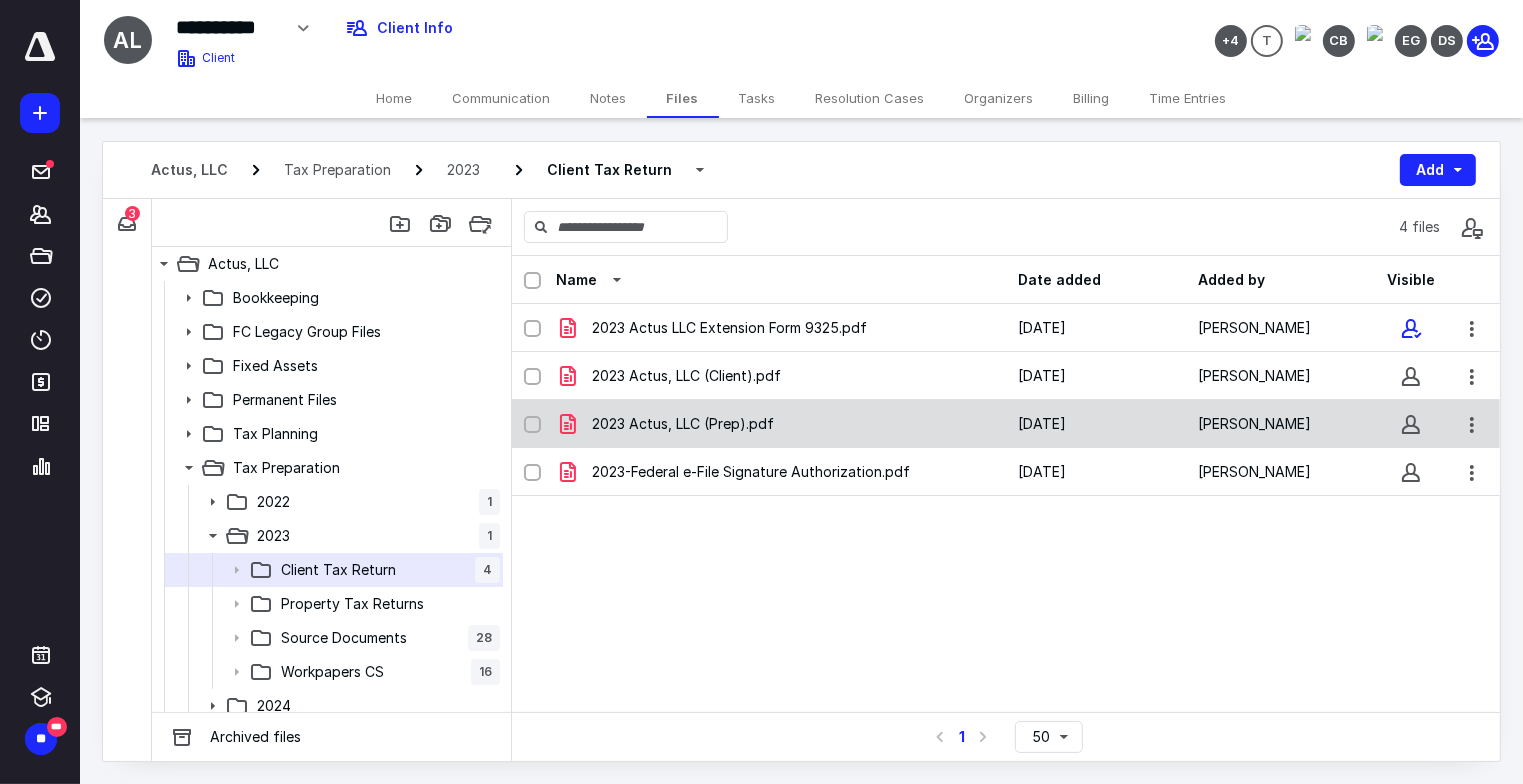 click on "2023 Actus, LLC (Prep).pdf" at bounding box center (683, 424) 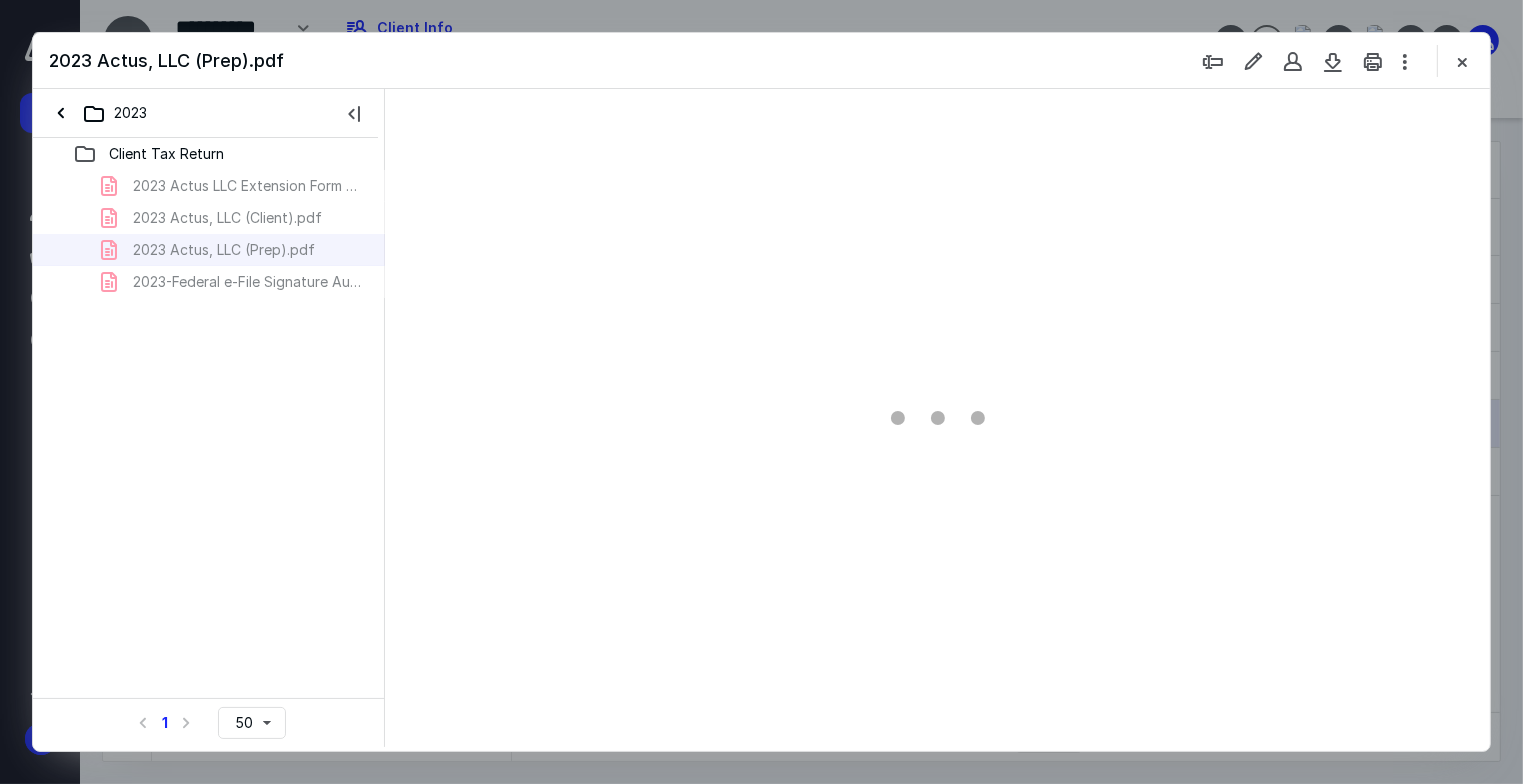 scroll, scrollTop: 0, scrollLeft: 0, axis: both 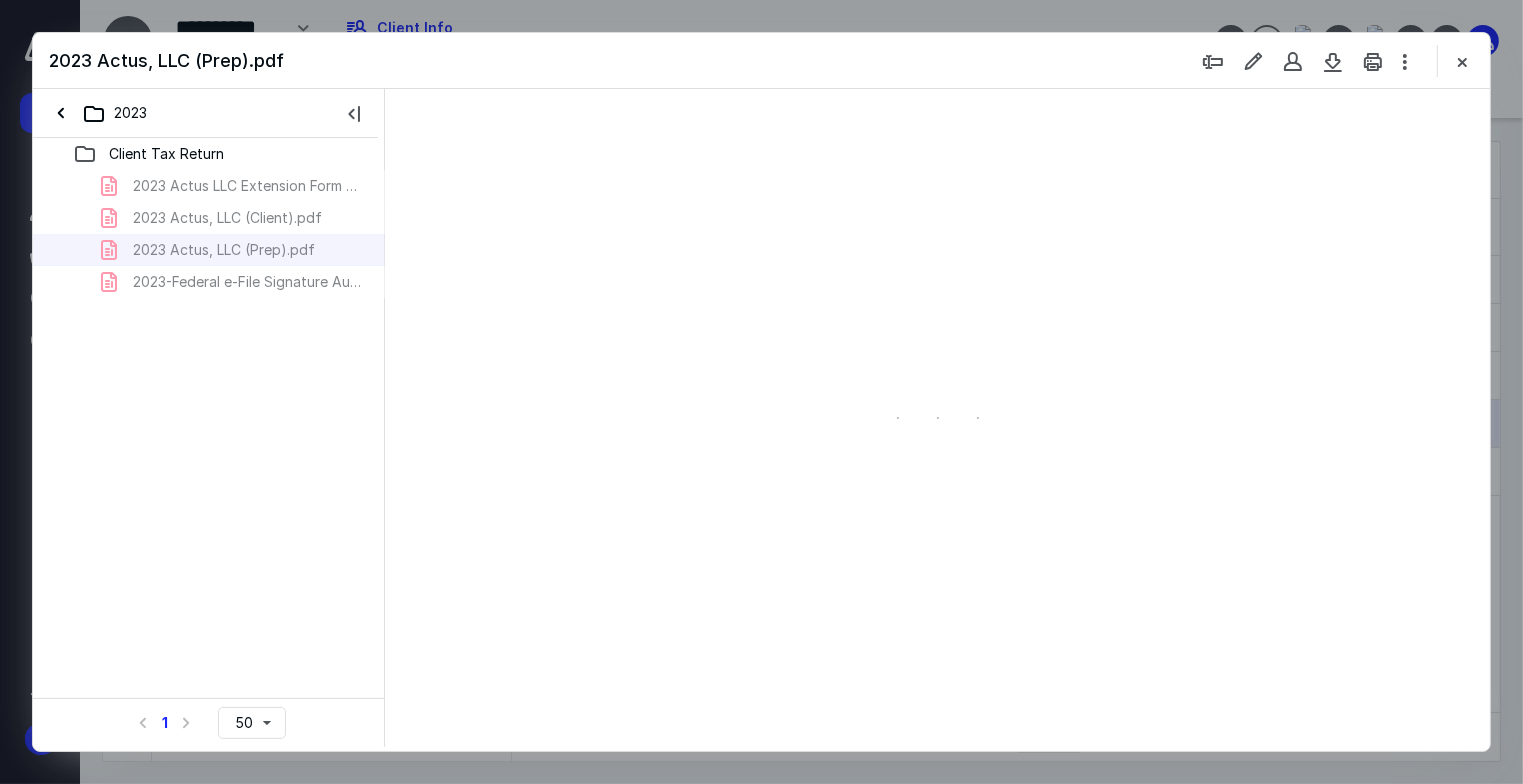 type on "73" 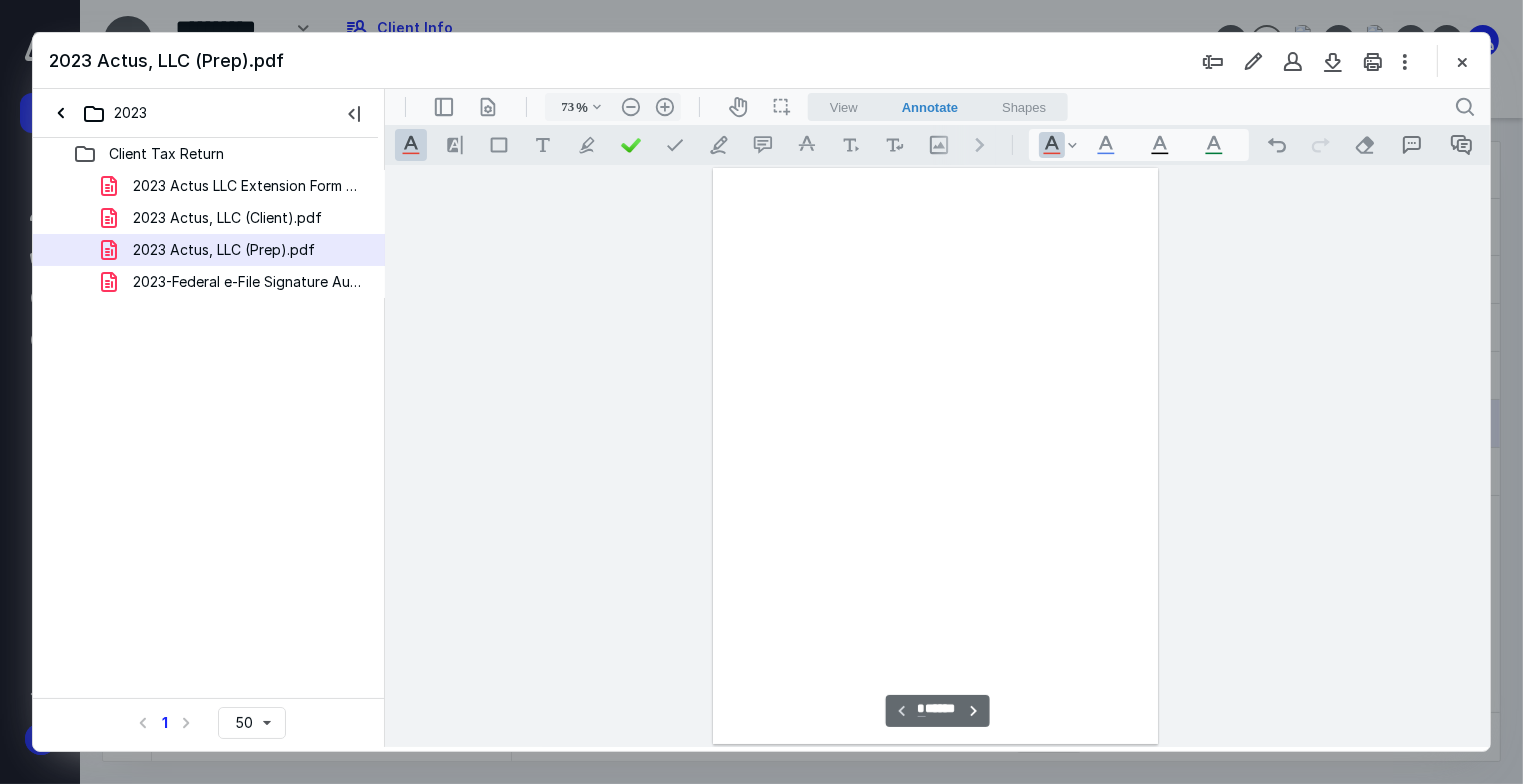 scroll, scrollTop: 79, scrollLeft: 0, axis: vertical 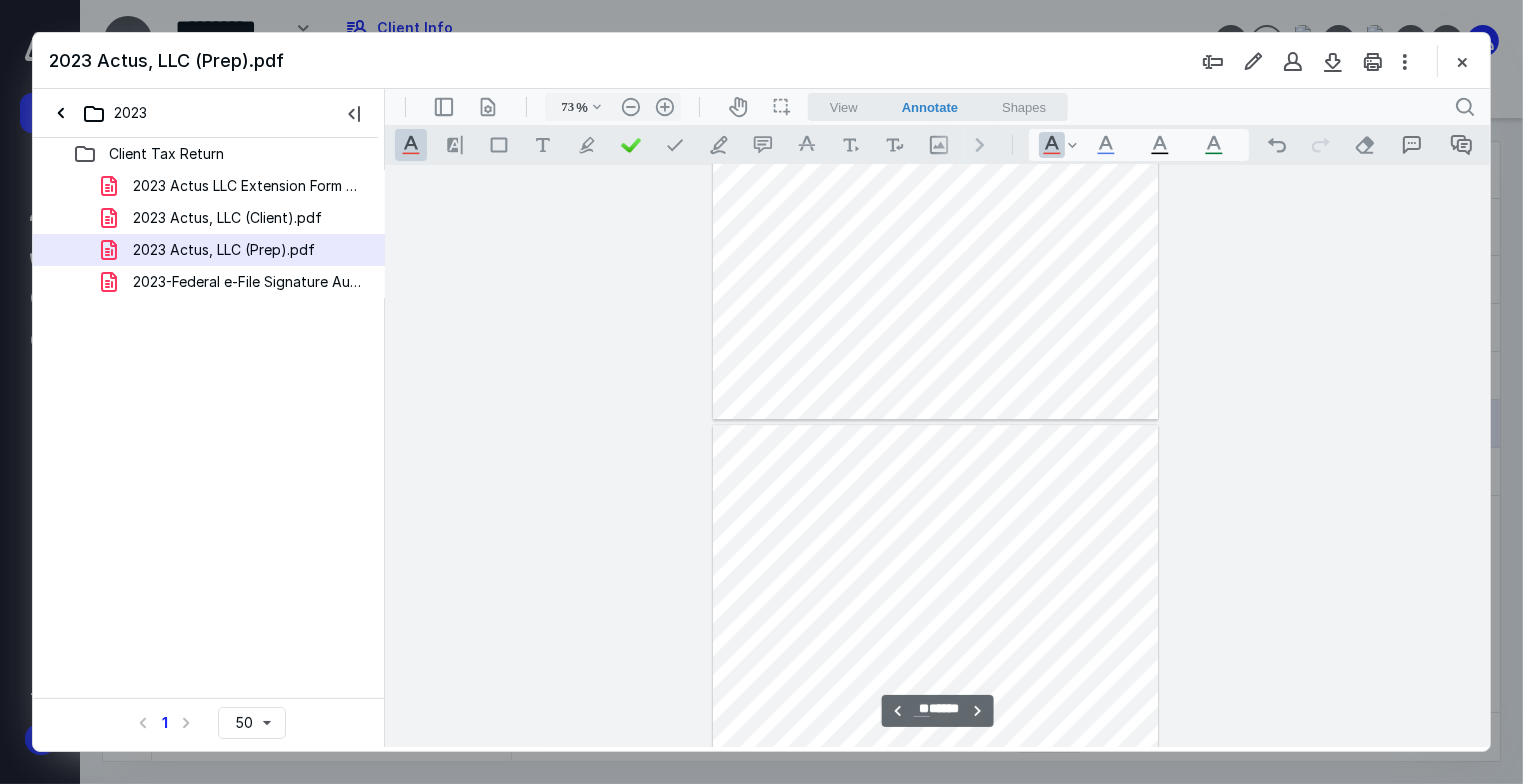 type on "**" 